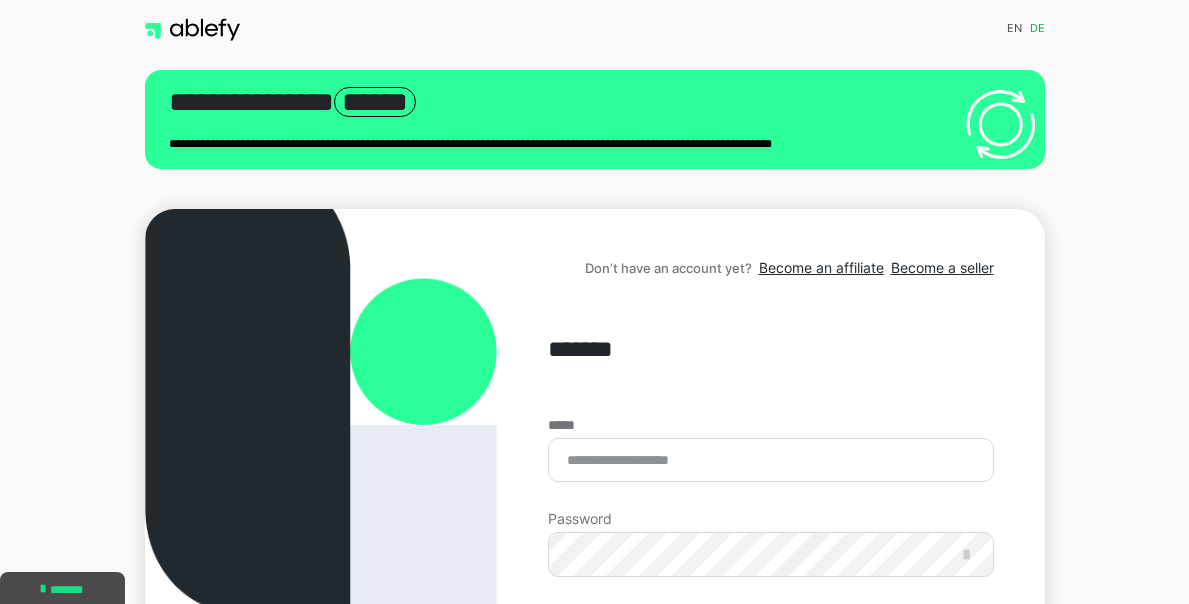 scroll, scrollTop: 0, scrollLeft: 0, axis: both 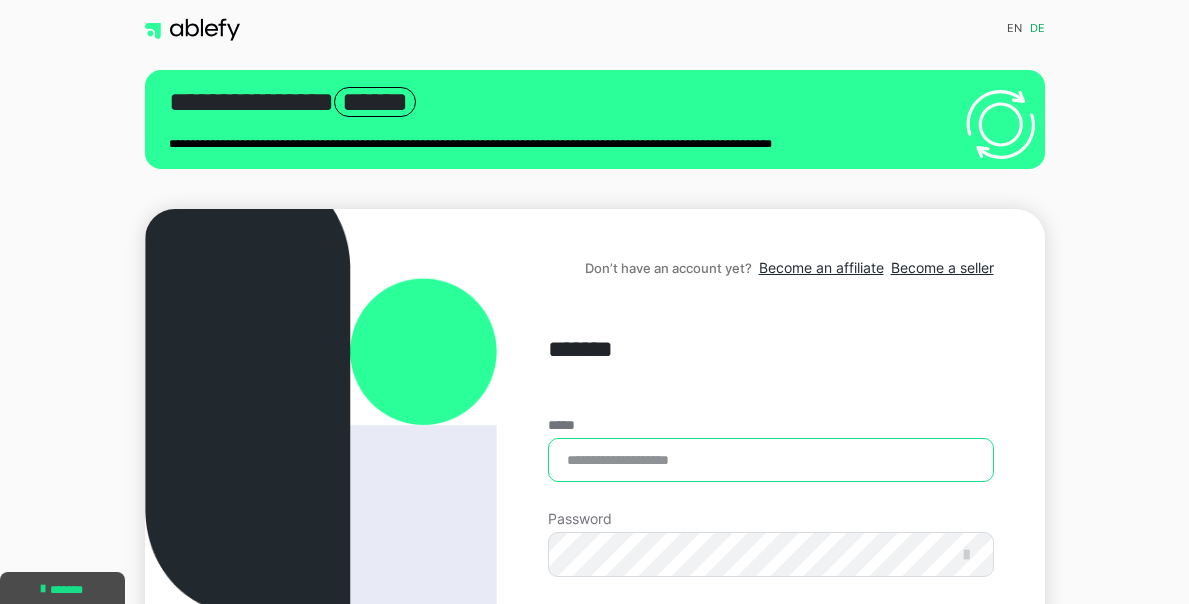 click on "*****" at bounding box center [770, 460] 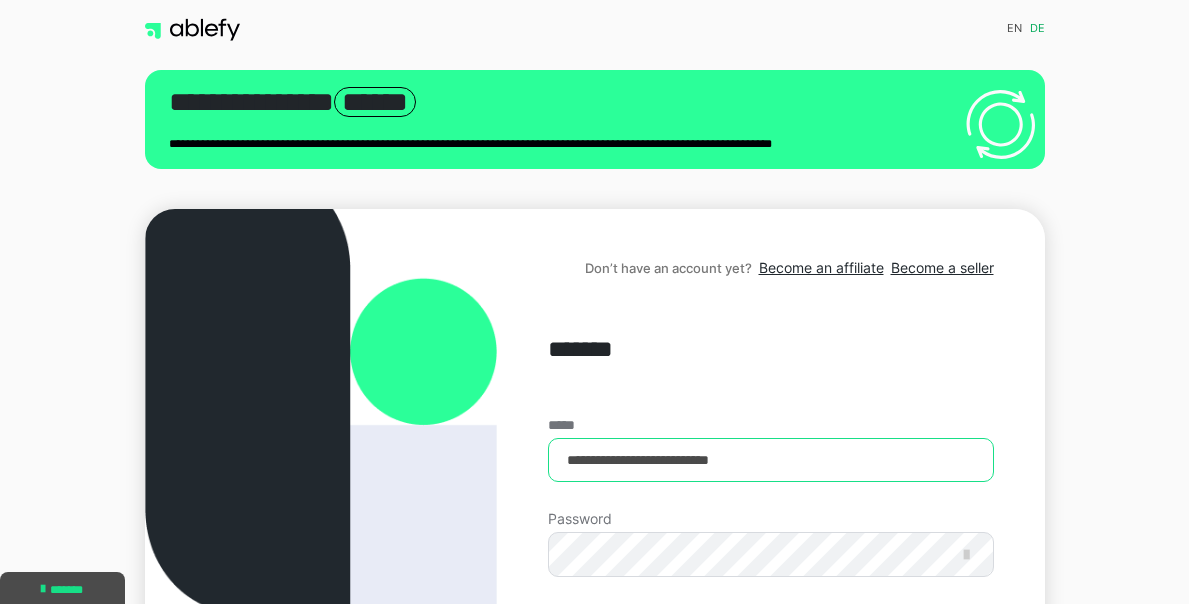 type on "**********" 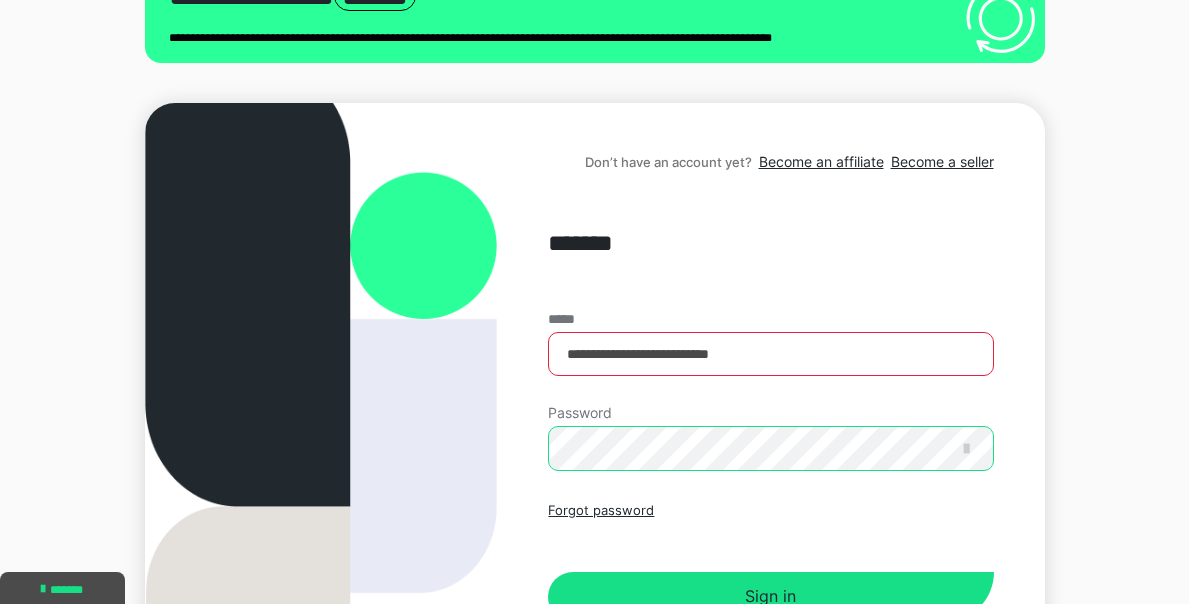 scroll, scrollTop: 129, scrollLeft: 0, axis: vertical 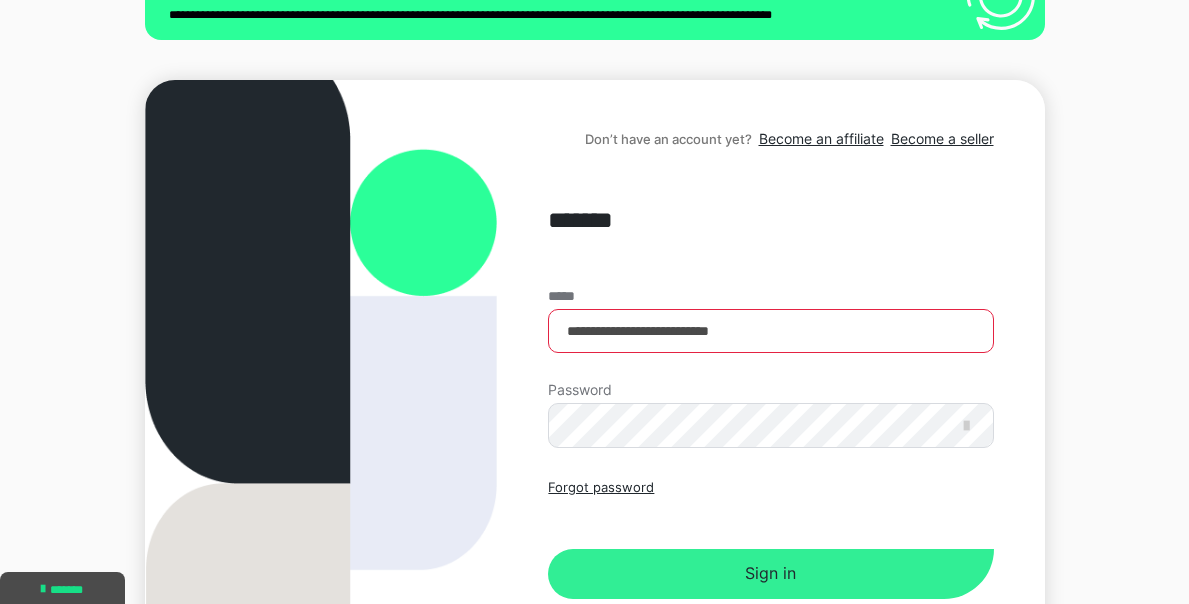 click on "Sign in" at bounding box center [770, 574] 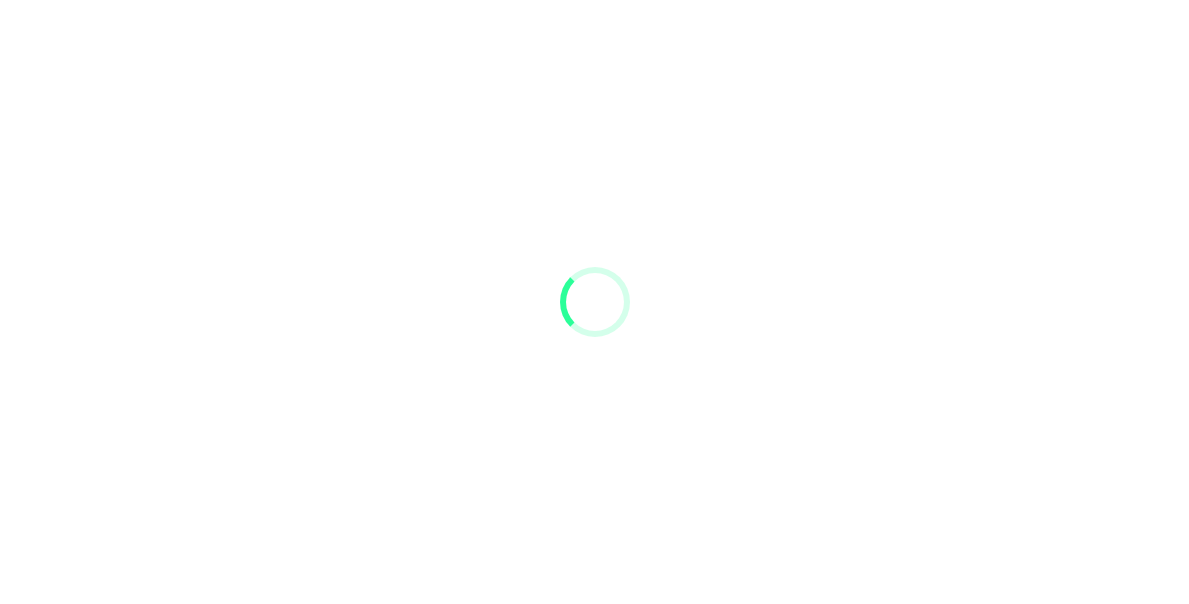 scroll, scrollTop: 0, scrollLeft: 0, axis: both 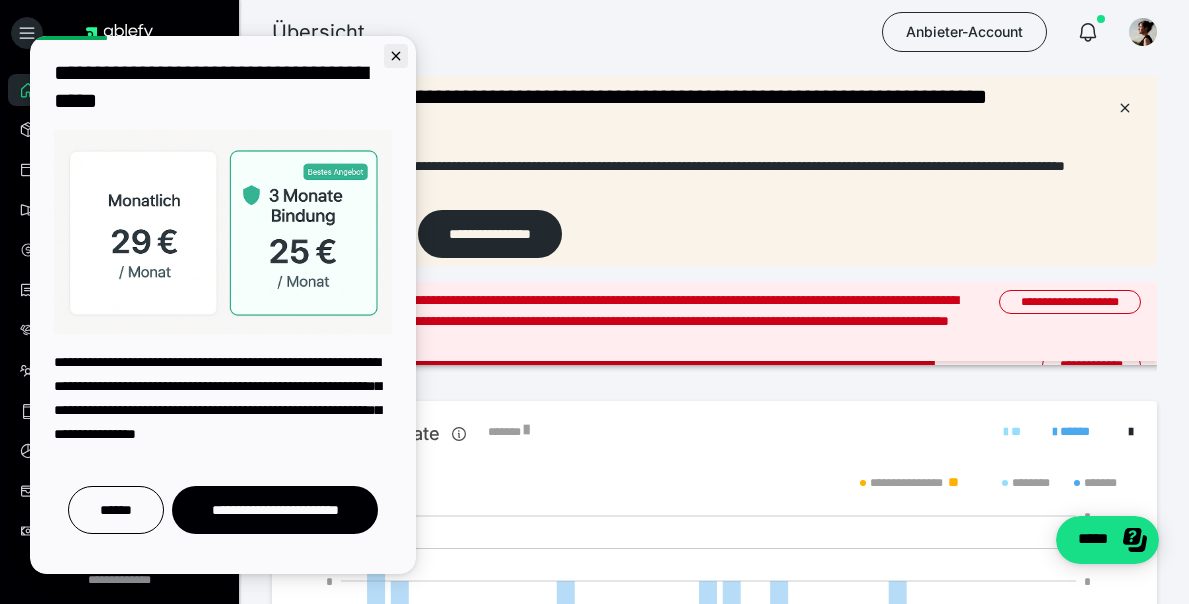 click 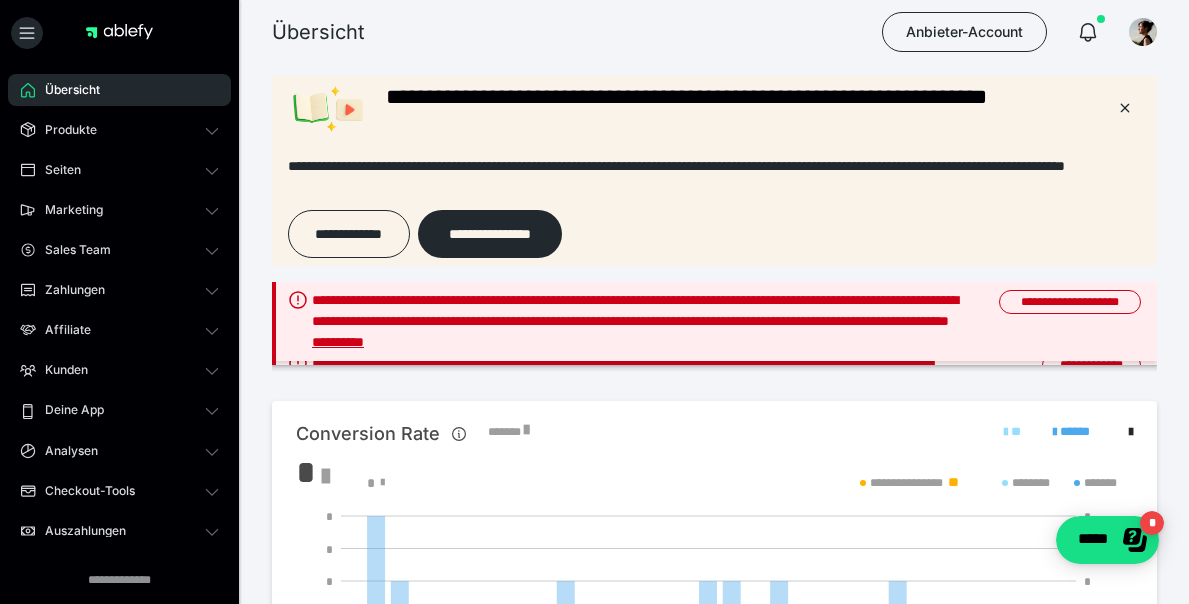 scroll, scrollTop: 0, scrollLeft: 0, axis: both 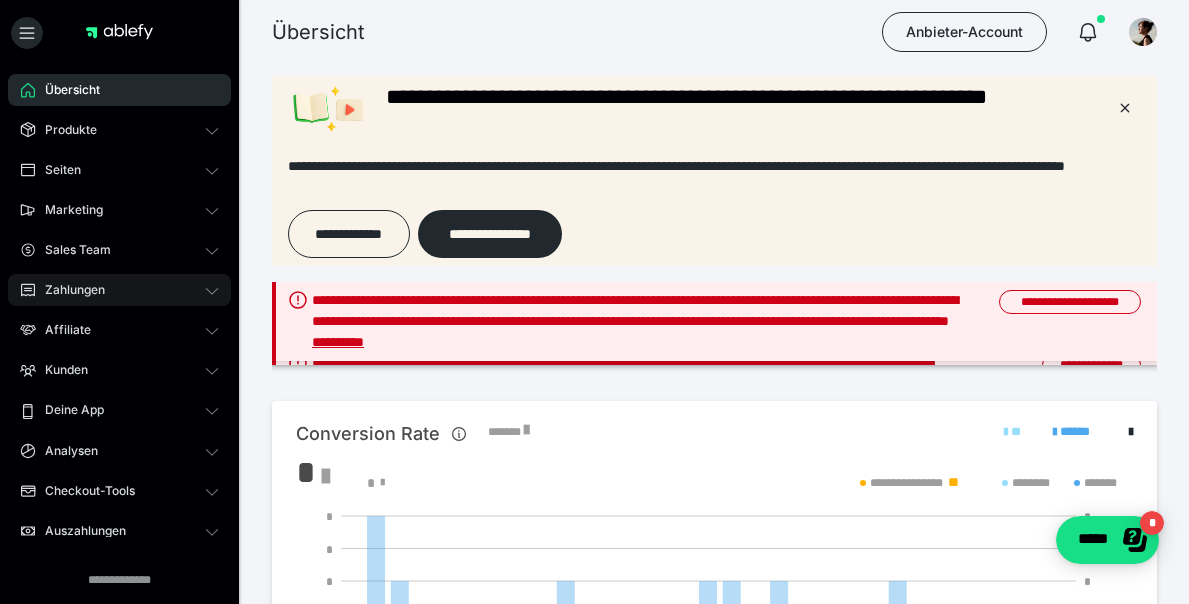 click on "Zahlungen" at bounding box center [68, 290] 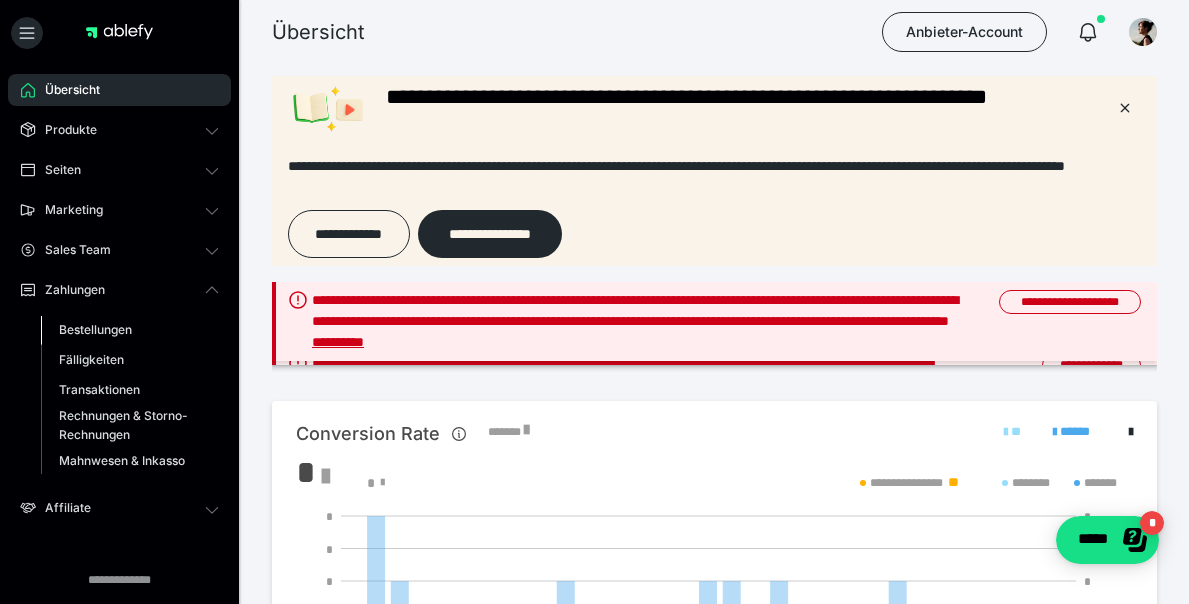 click on "Bestellungen" at bounding box center (95, 329) 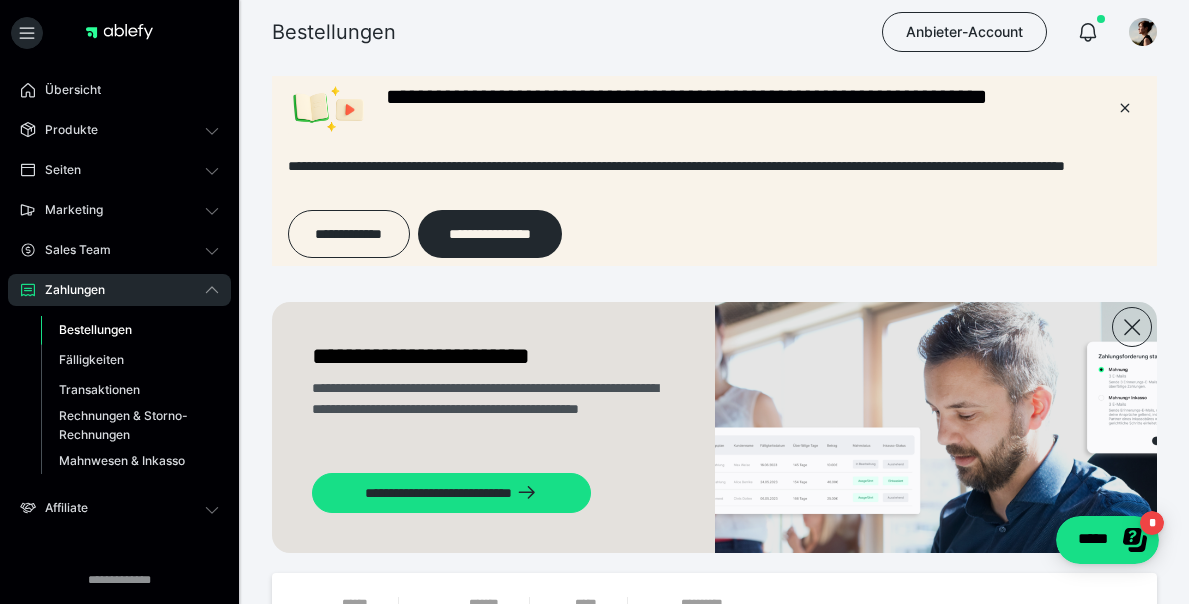 scroll, scrollTop: 0, scrollLeft: 0, axis: both 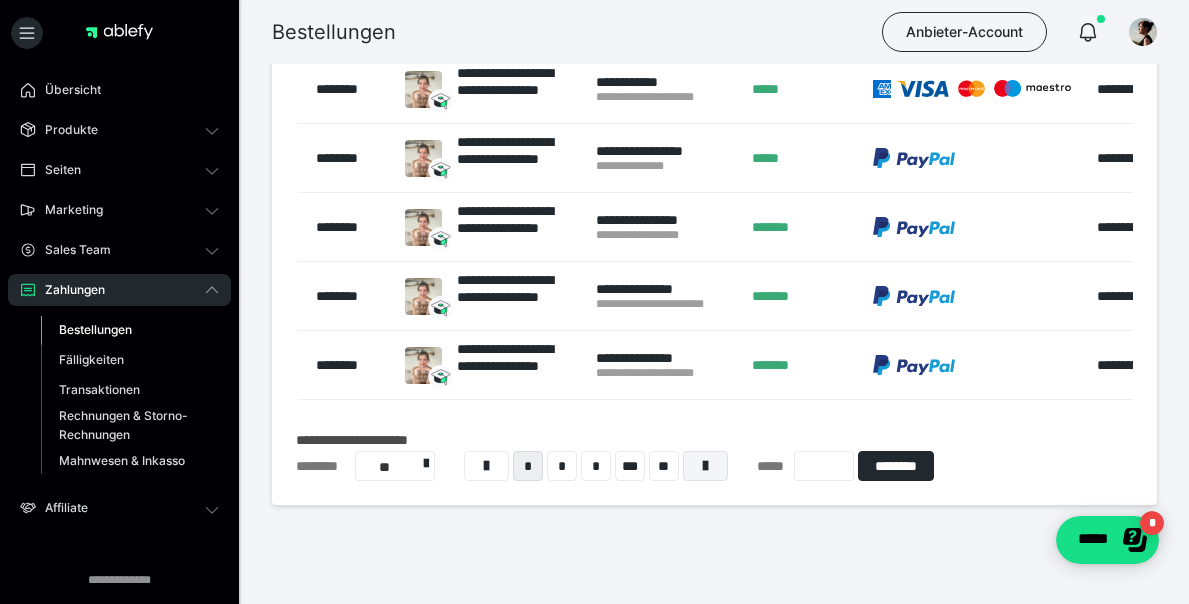 click at bounding box center (705, 466) 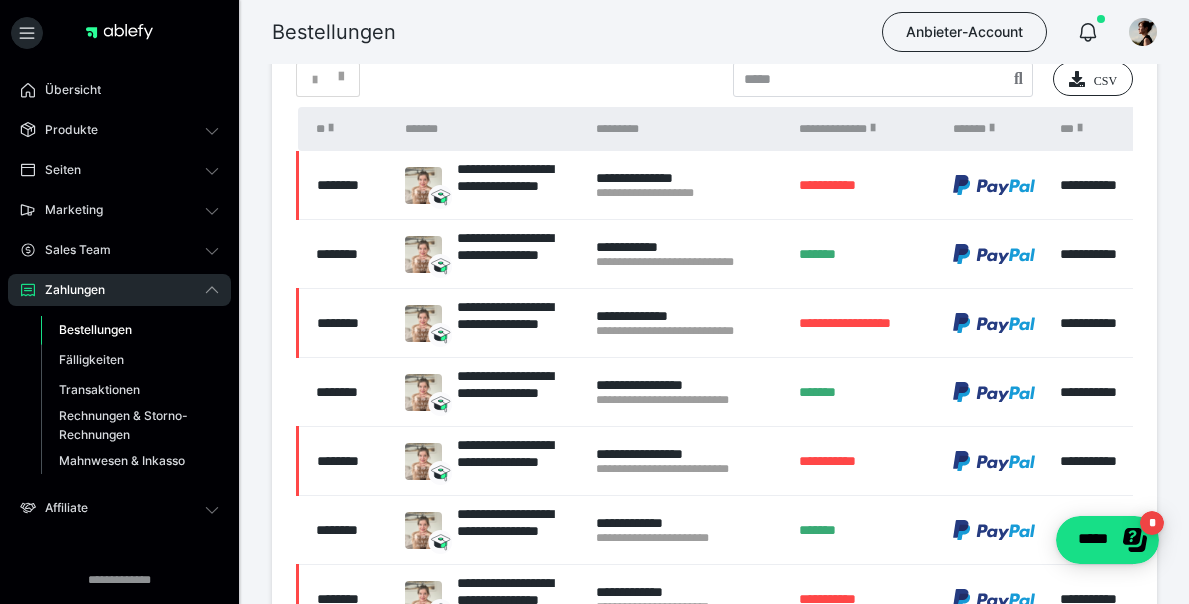 scroll, scrollTop: 659, scrollLeft: 0, axis: vertical 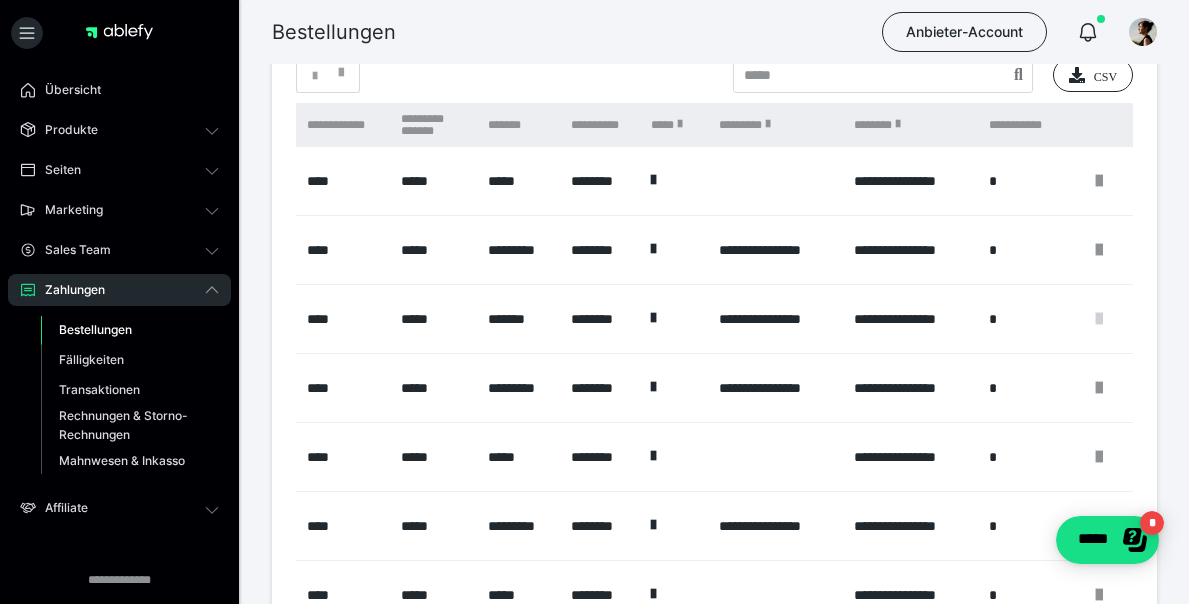 click at bounding box center (1099, 319) 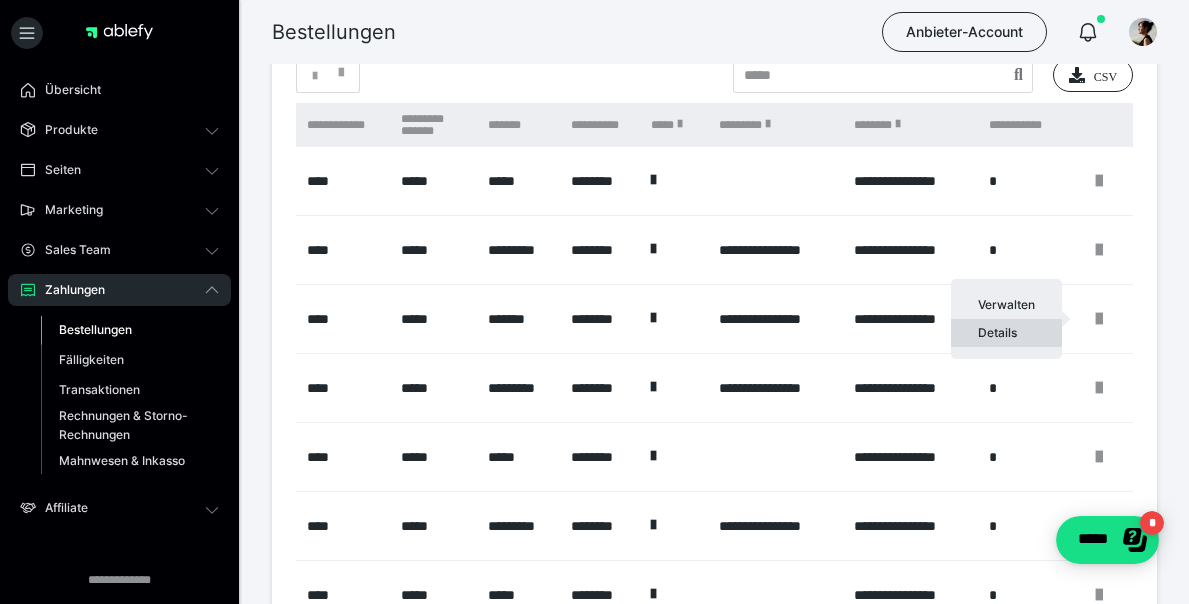 click on "Details" at bounding box center [1006, 333] 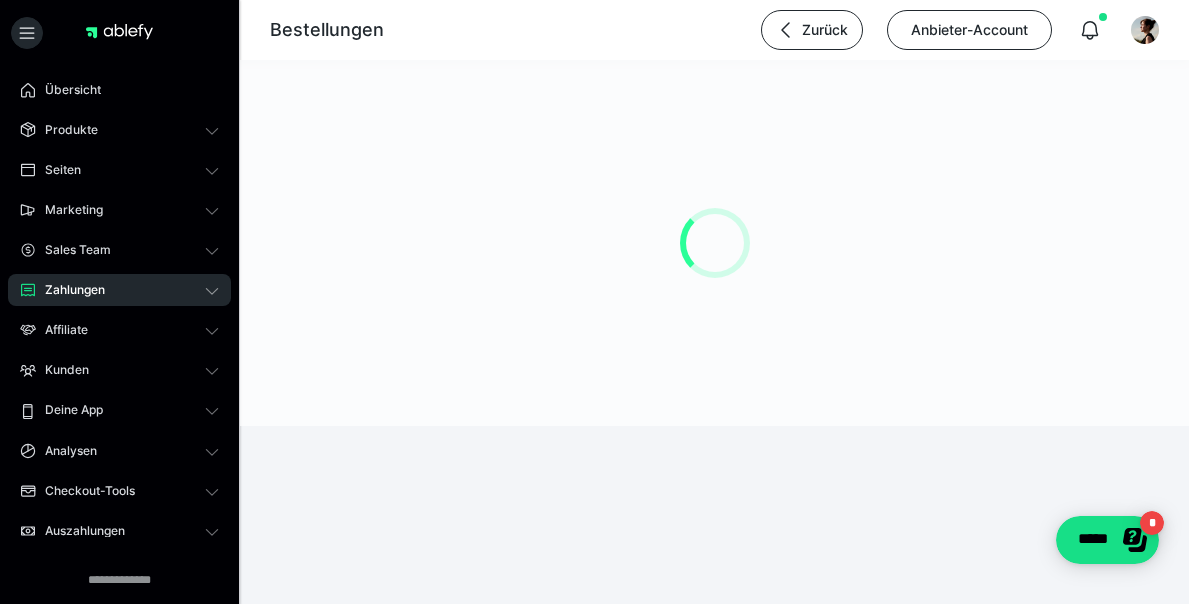scroll, scrollTop: 0, scrollLeft: 0, axis: both 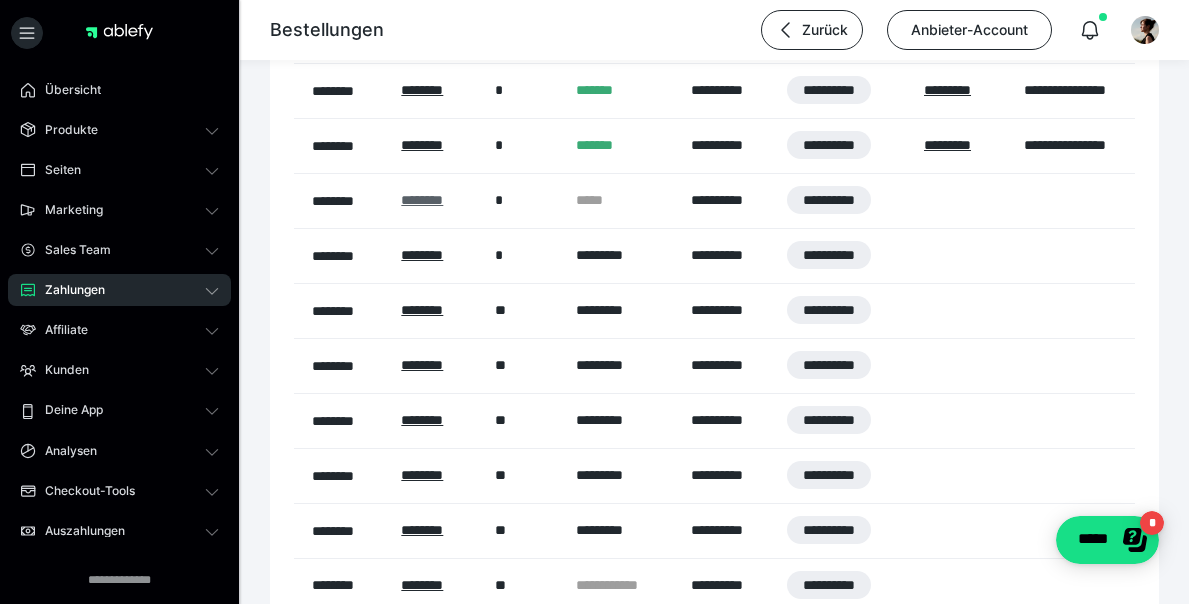click on "********" at bounding box center (422, 200) 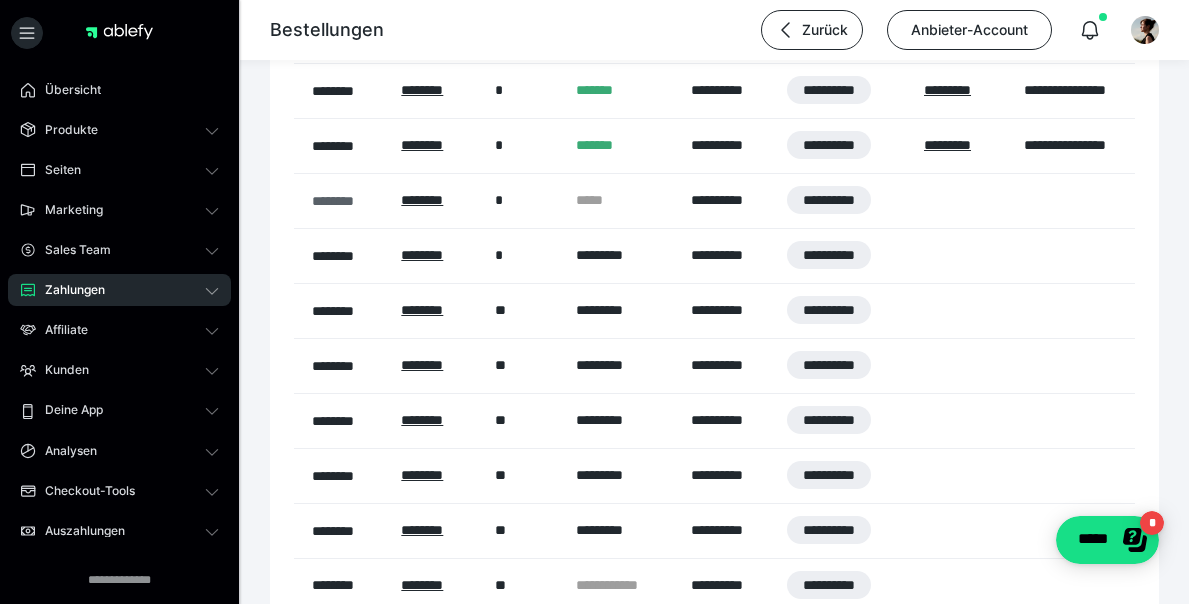click on "********" at bounding box center [346, 201] 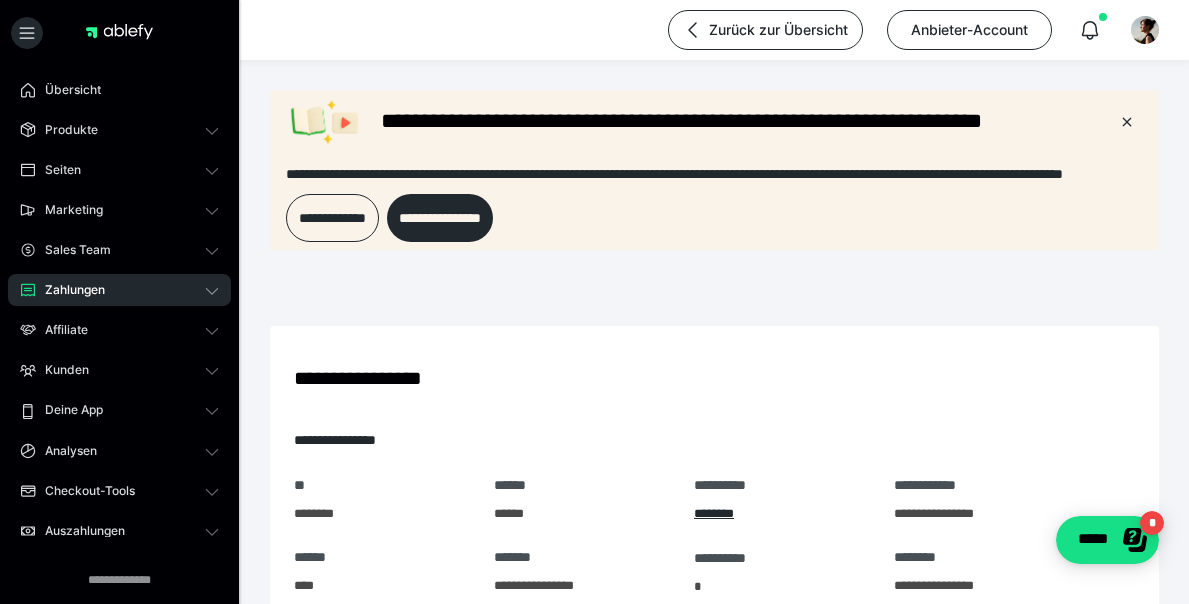 scroll, scrollTop: 0, scrollLeft: 0, axis: both 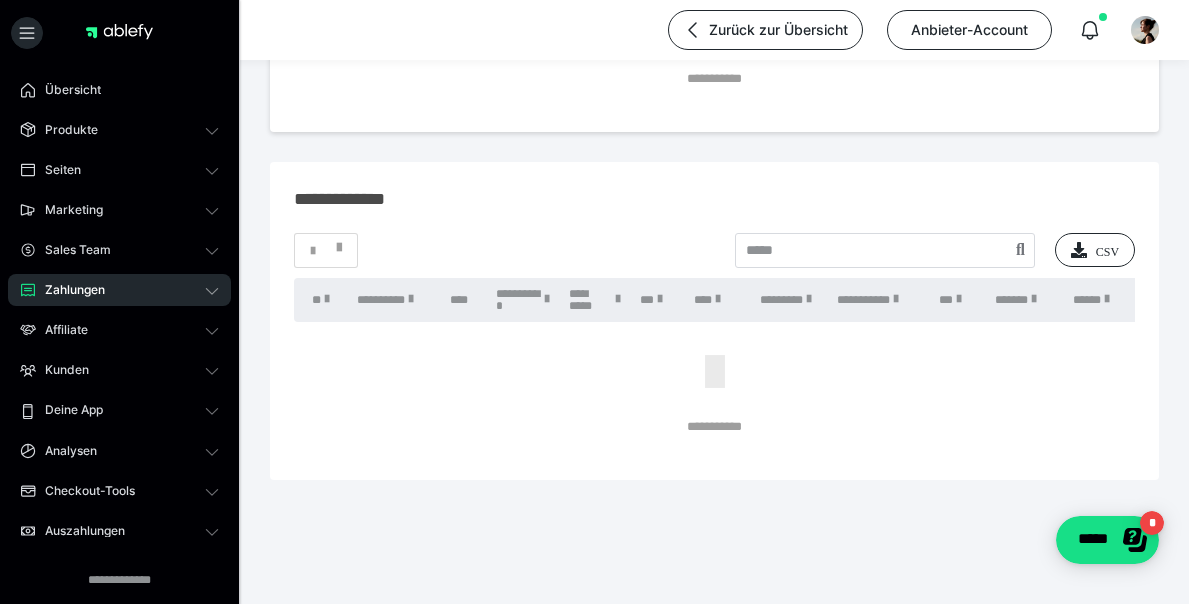 click on "Zahlungen" at bounding box center [68, 290] 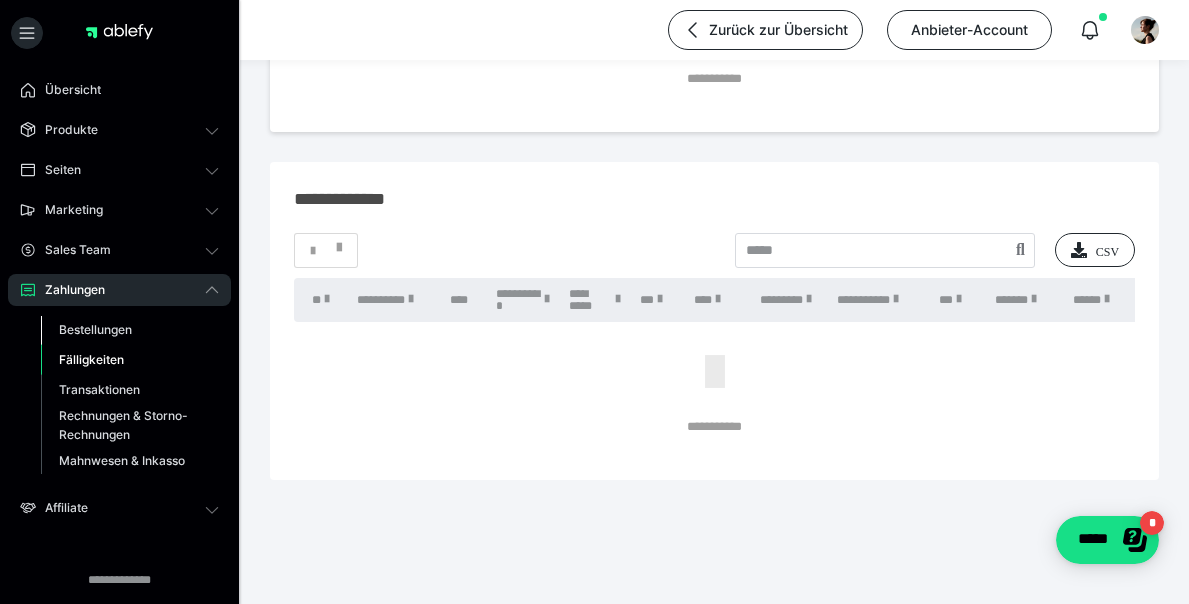 click on "Bestellungen" at bounding box center [95, 329] 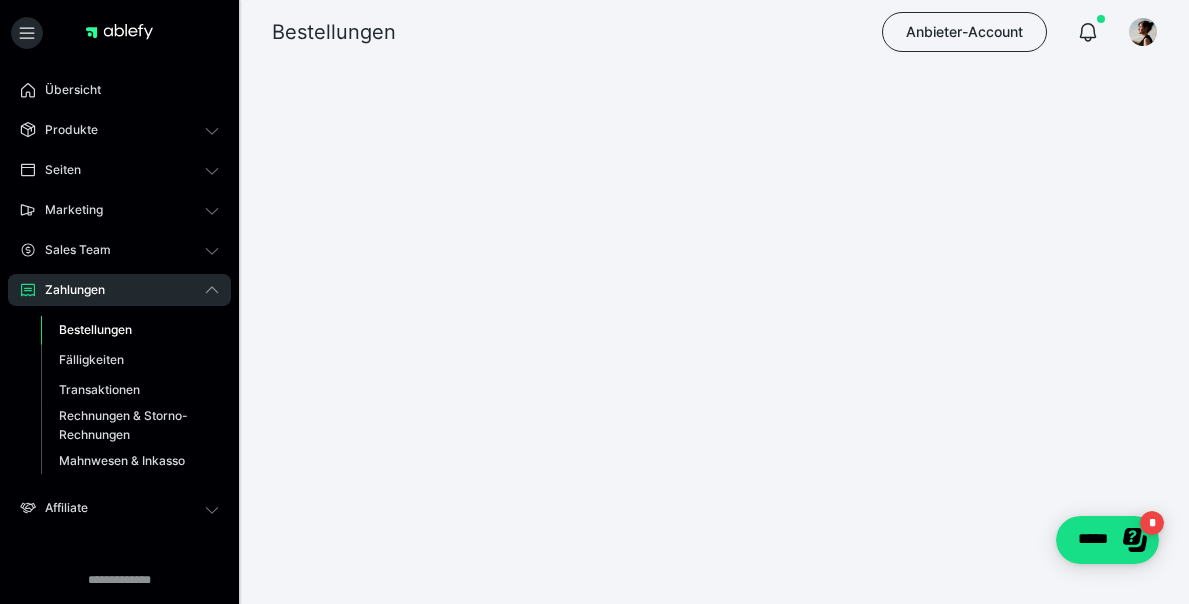 scroll, scrollTop: 0, scrollLeft: 0, axis: both 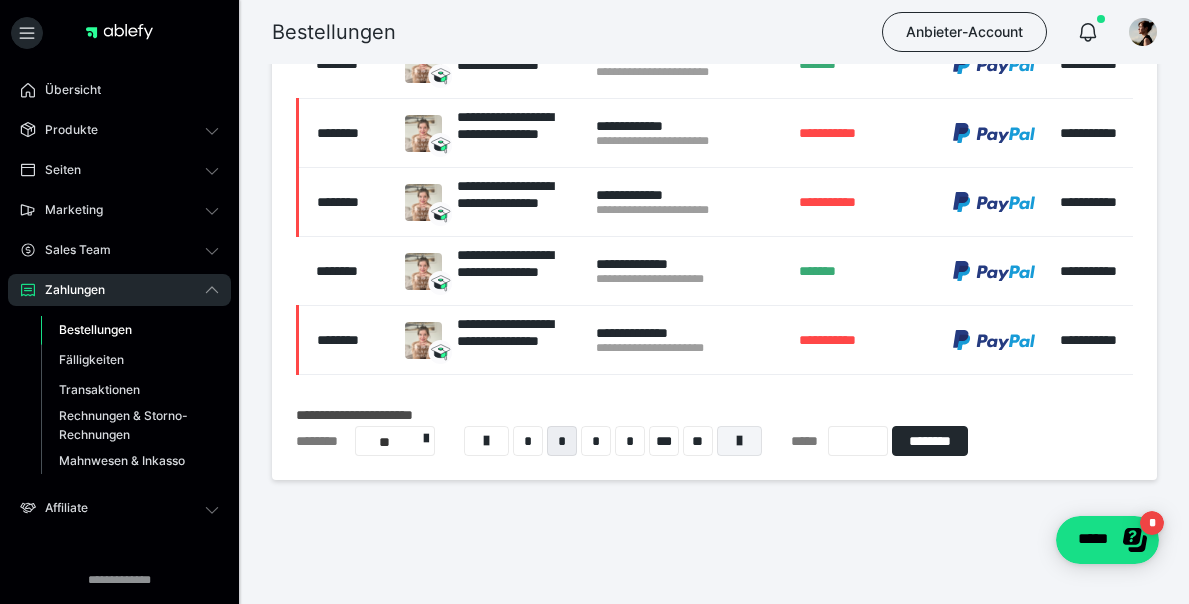 click at bounding box center [739, 441] 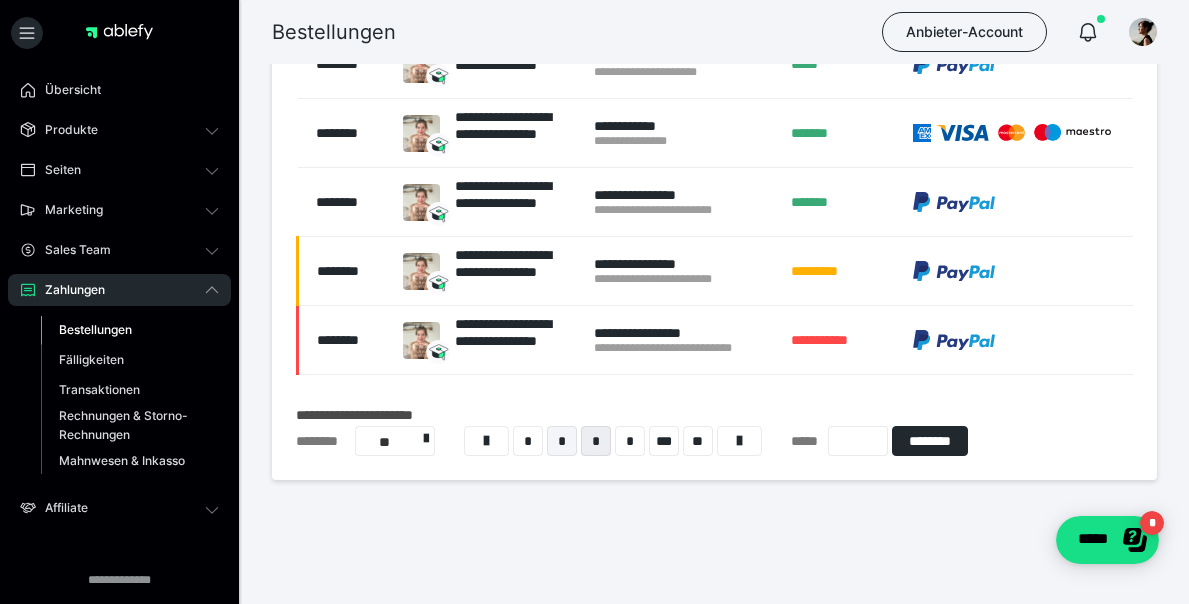 click on "*" at bounding box center (562, 441) 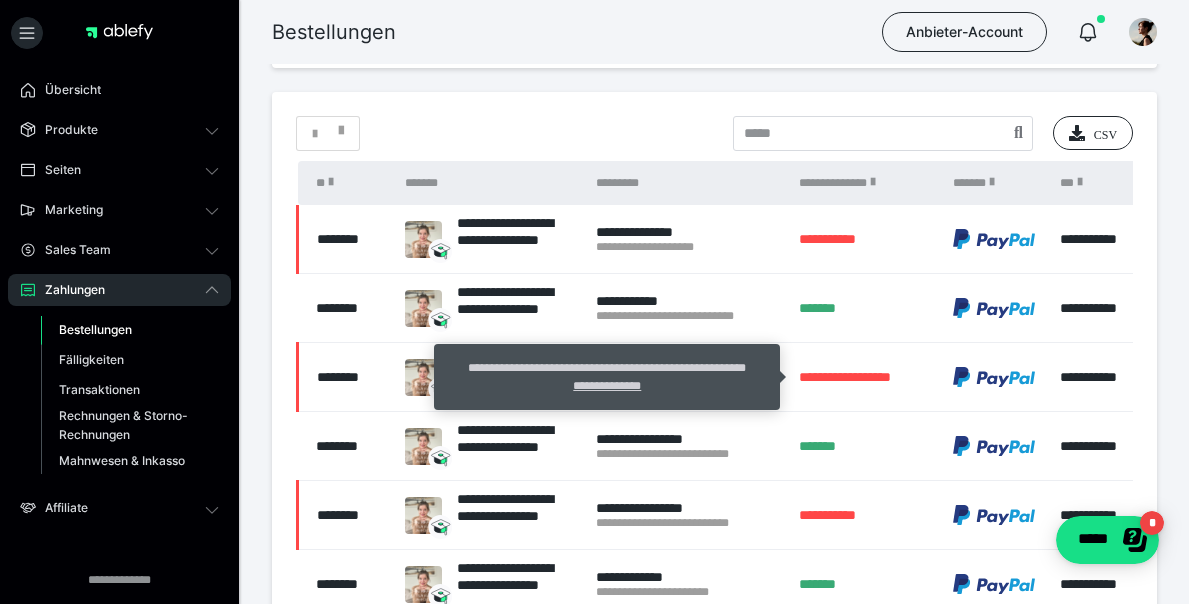 scroll, scrollTop: 624, scrollLeft: 0, axis: vertical 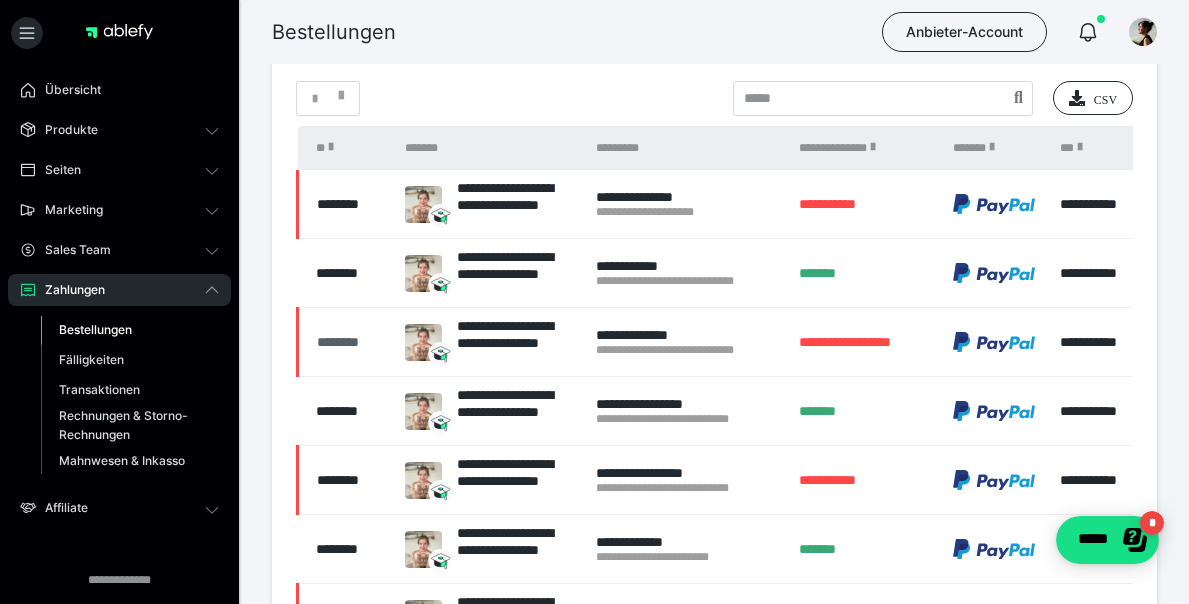 click on "********" at bounding box center [351, 342] 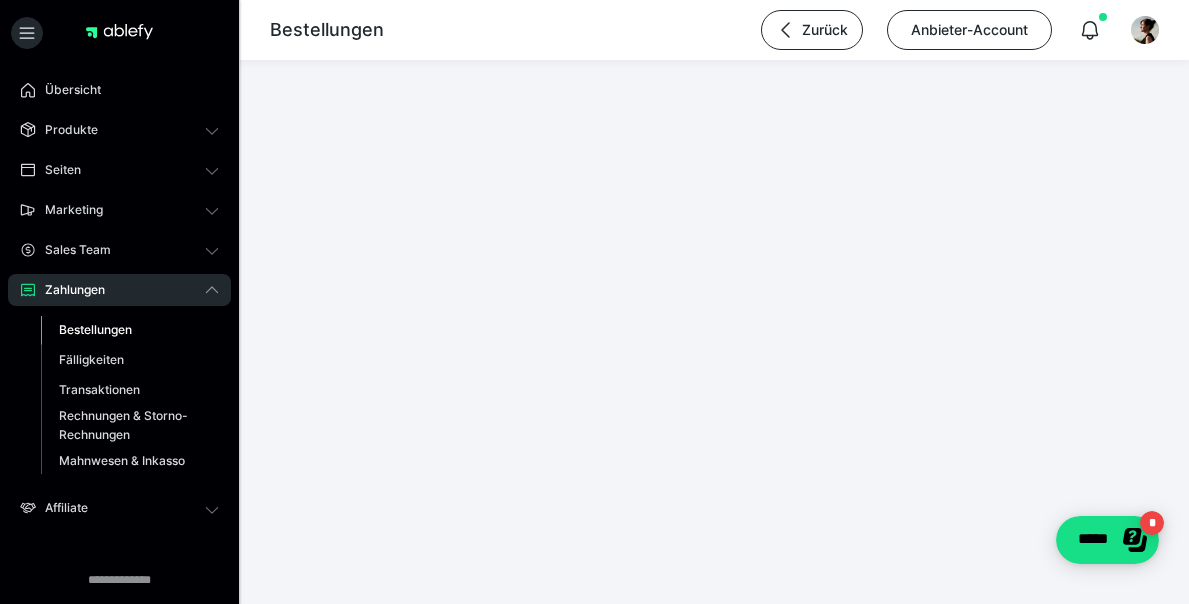 scroll, scrollTop: 0, scrollLeft: 0, axis: both 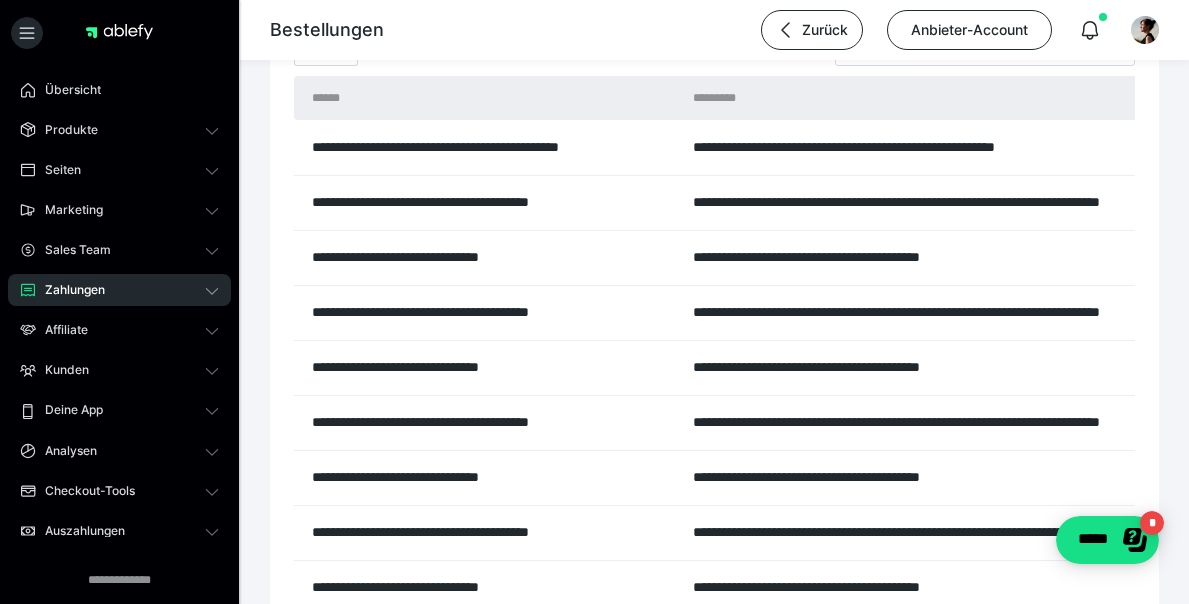 click on "**********" at bounding box center (437, -3307) 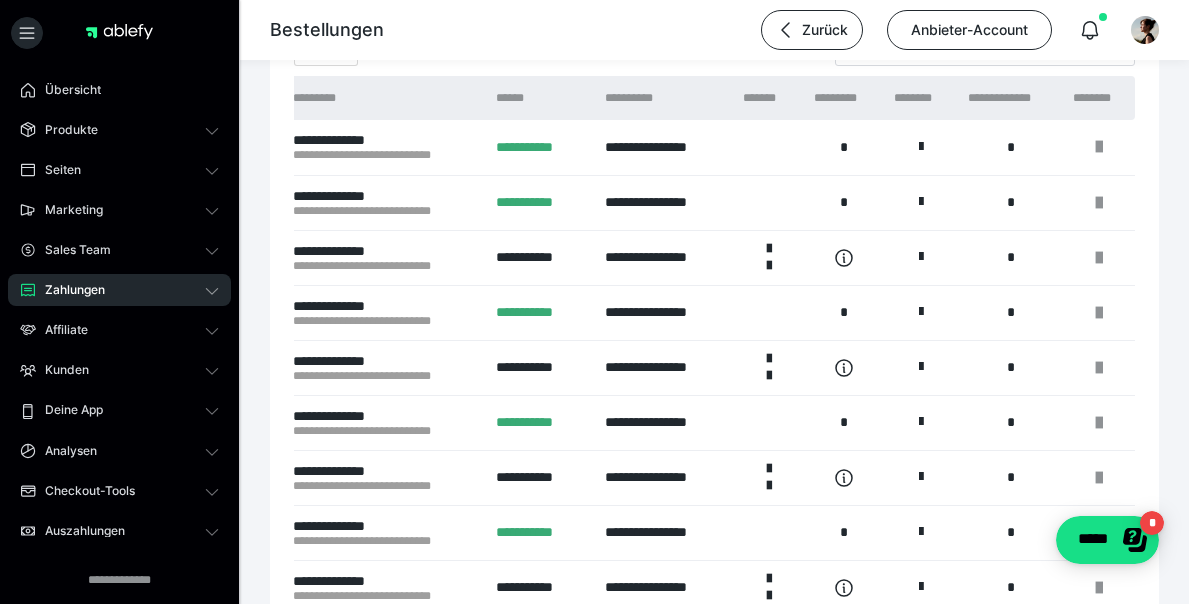 scroll, scrollTop: 0, scrollLeft: 1306, axis: horizontal 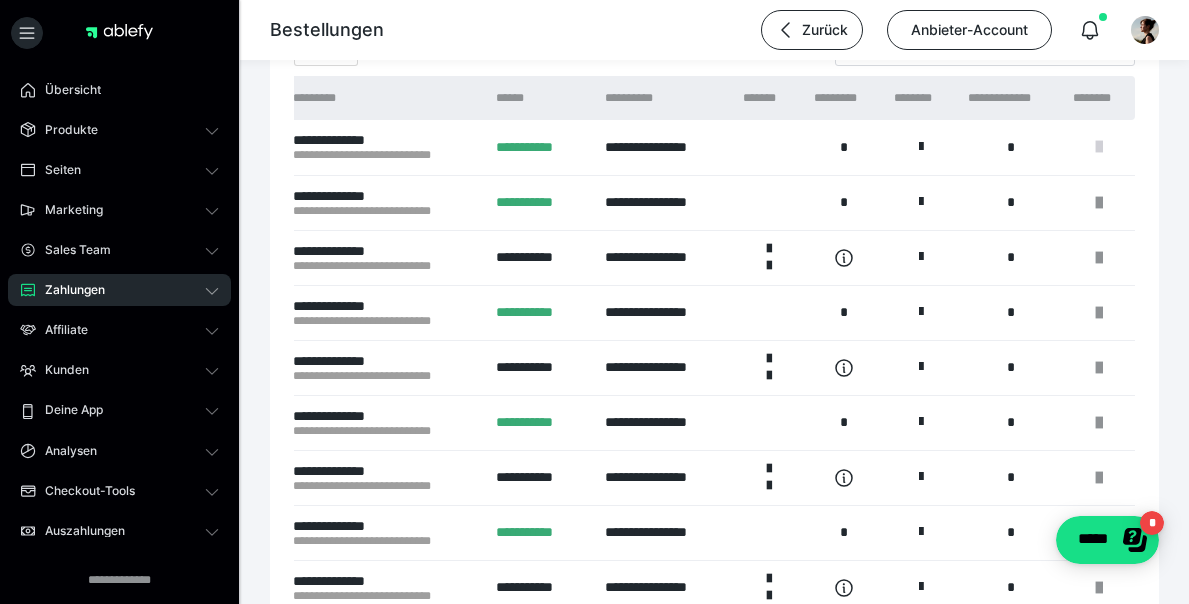 click at bounding box center [1099, 147] 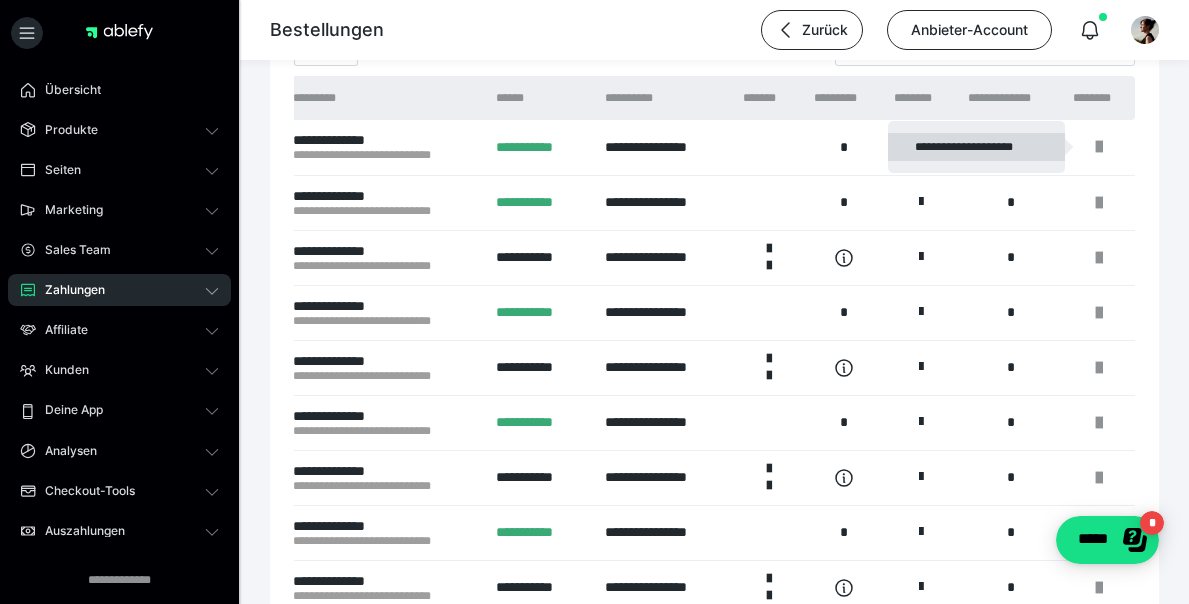 click on "**********" at bounding box center [976, 147] 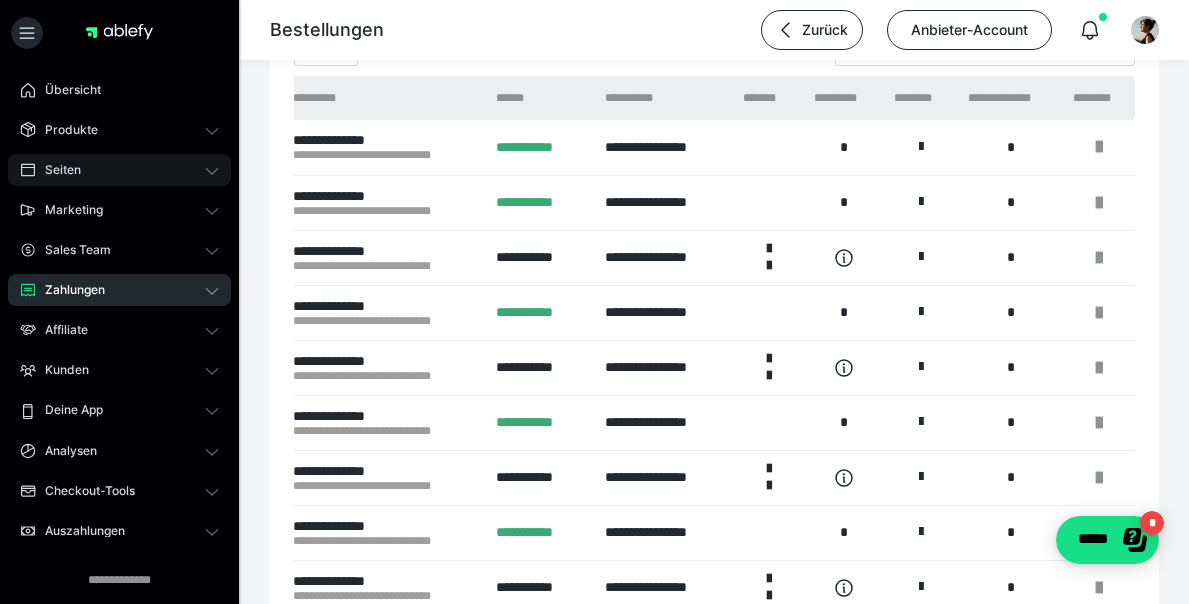 click on "Seiten" at bounding box center [119, 170] 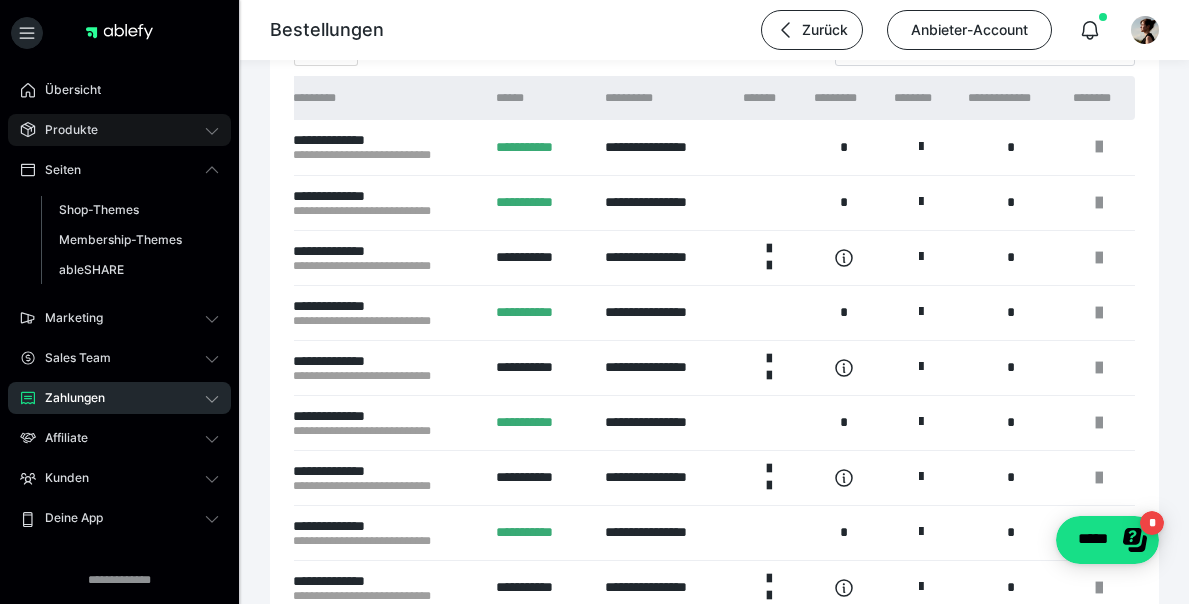click on "Produkte" at bounding box center (64, 130) 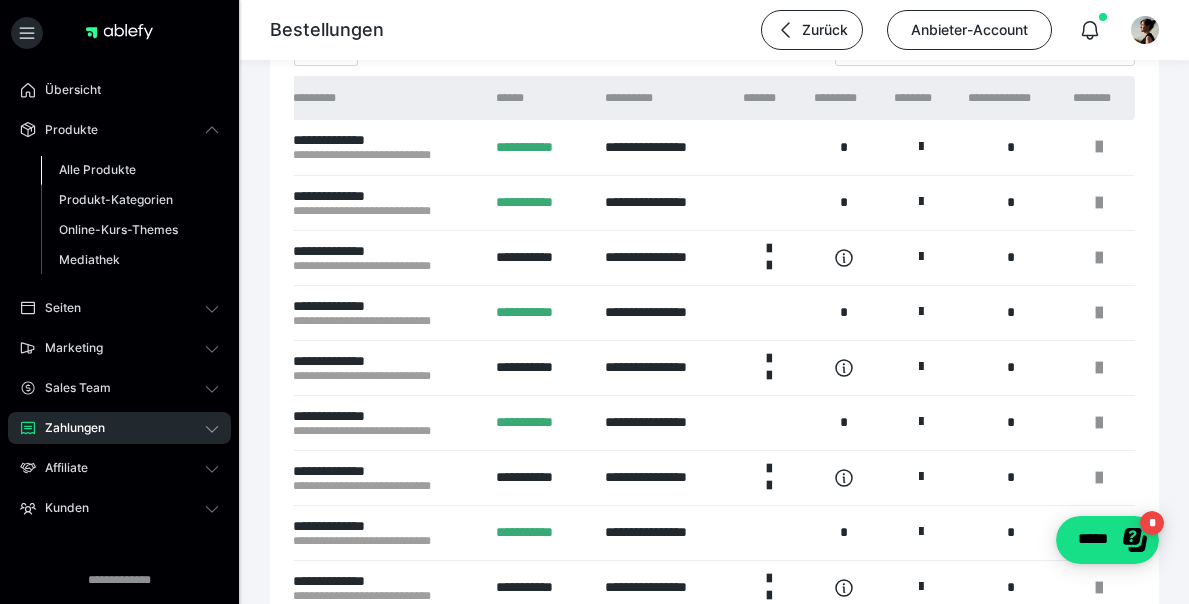 click on "Alle Produkte" at bounding box center [97, 169] 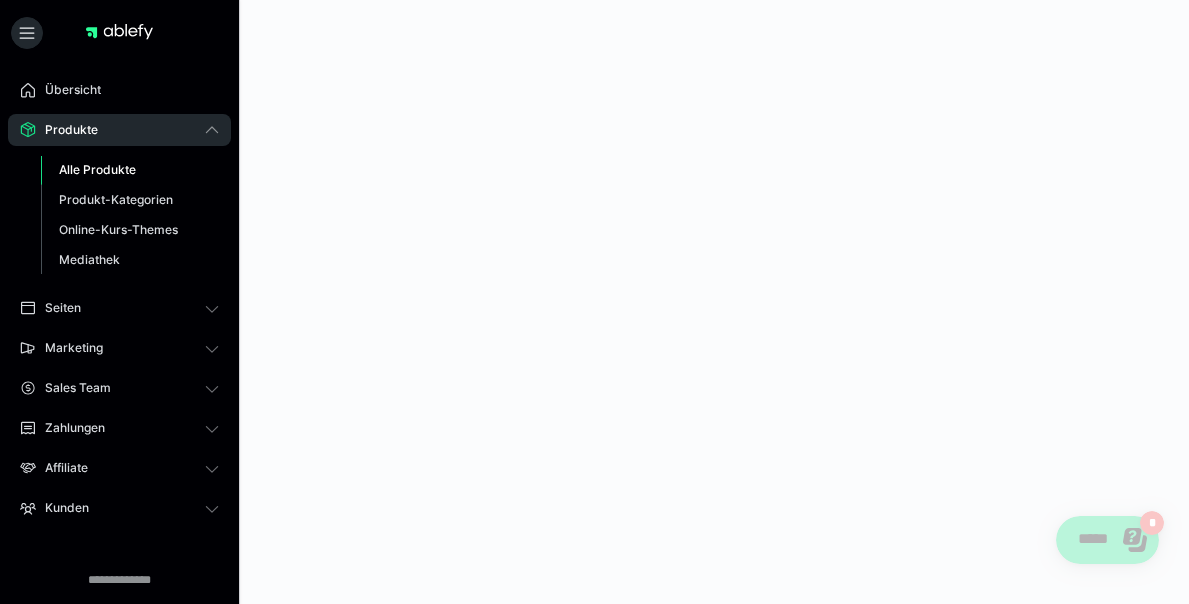 scroll, scrollTop: 0, scrollLeft: 0, axis: both 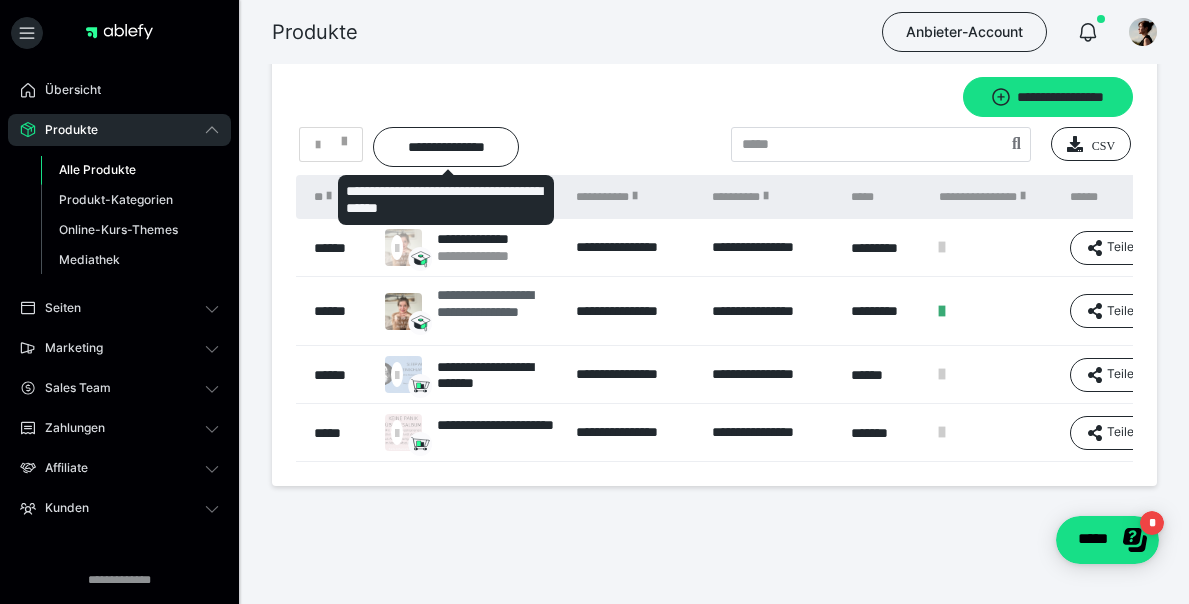 click on "**********" at bounding box center [496, 311] 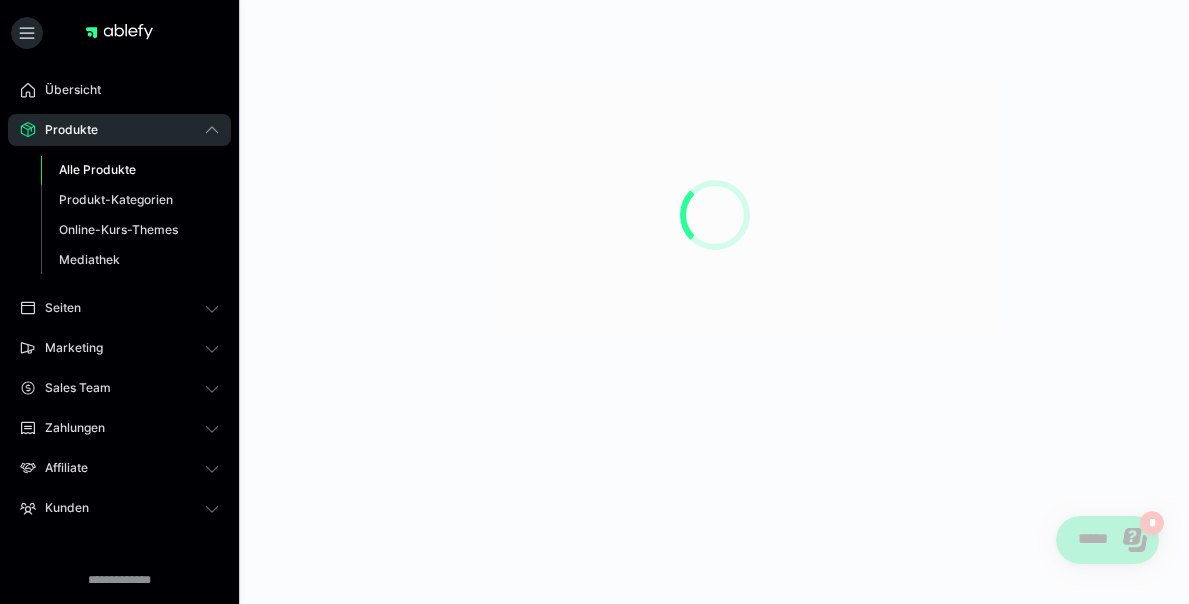 scroll, scrollTop: 0, scrollLeft: 0, axis: both 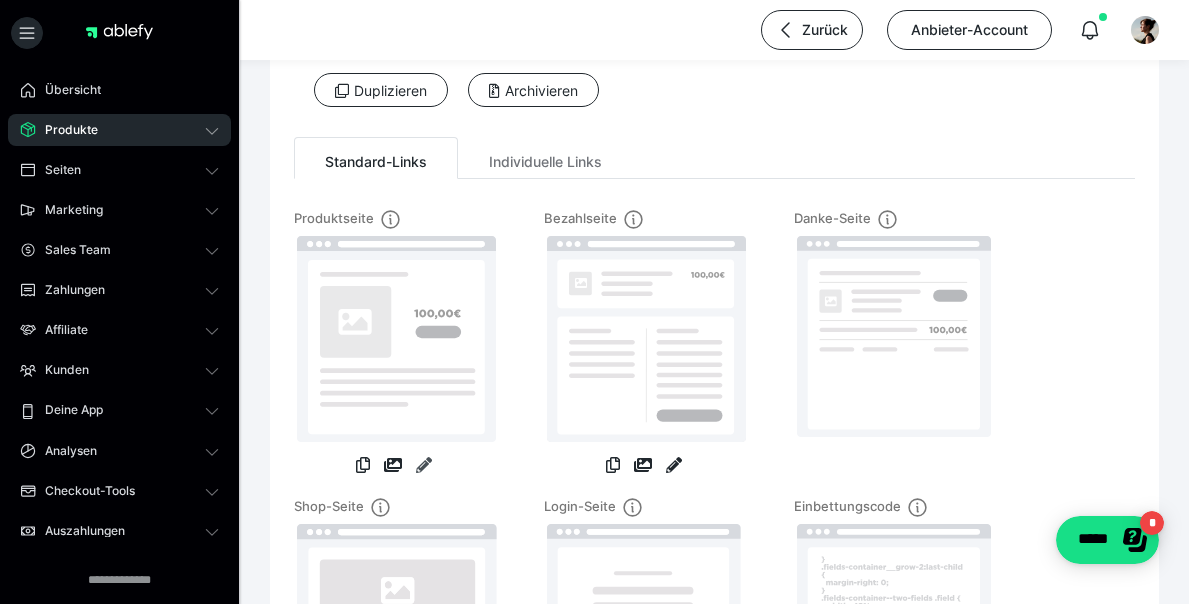 click at bounding box center [424, 465] 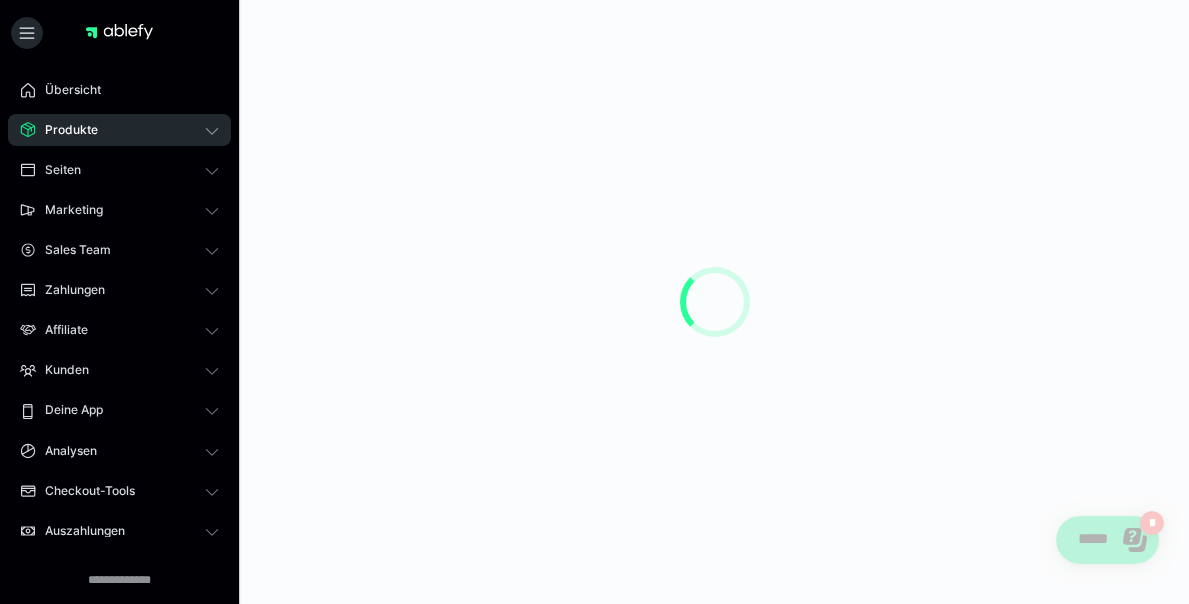 scroll, scrollTop: 0, scrollLeft: 0, axis: both 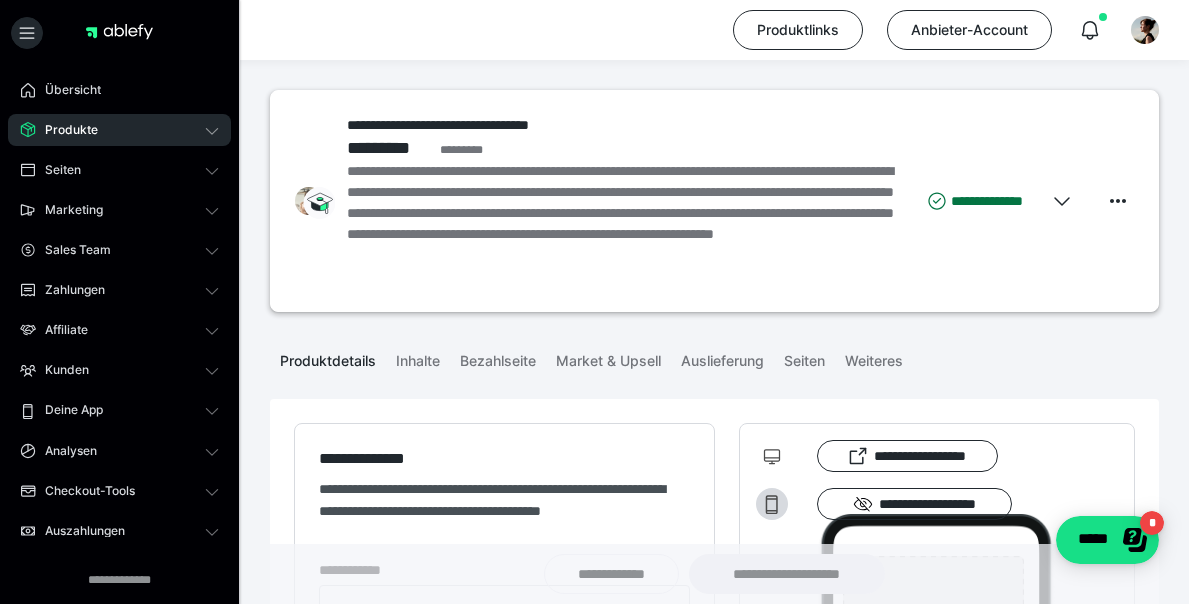 type on "**********" 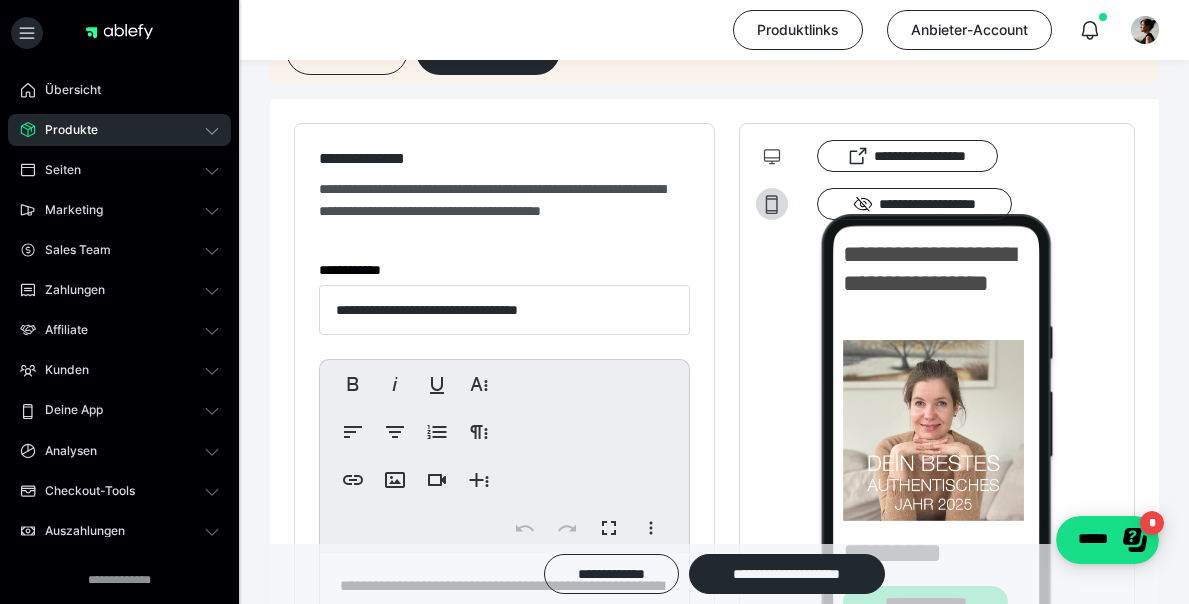 scroll, scrollTop: 0, scrollLeft: 0, axis: both 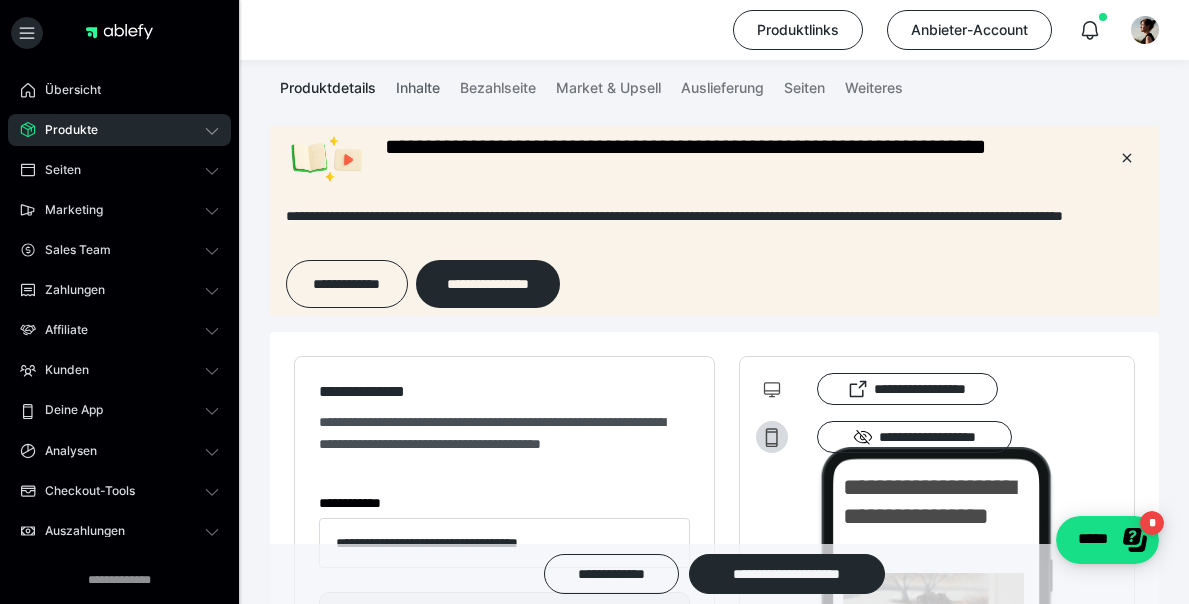 click on "Inhalte" at bounding box center [418, 84] 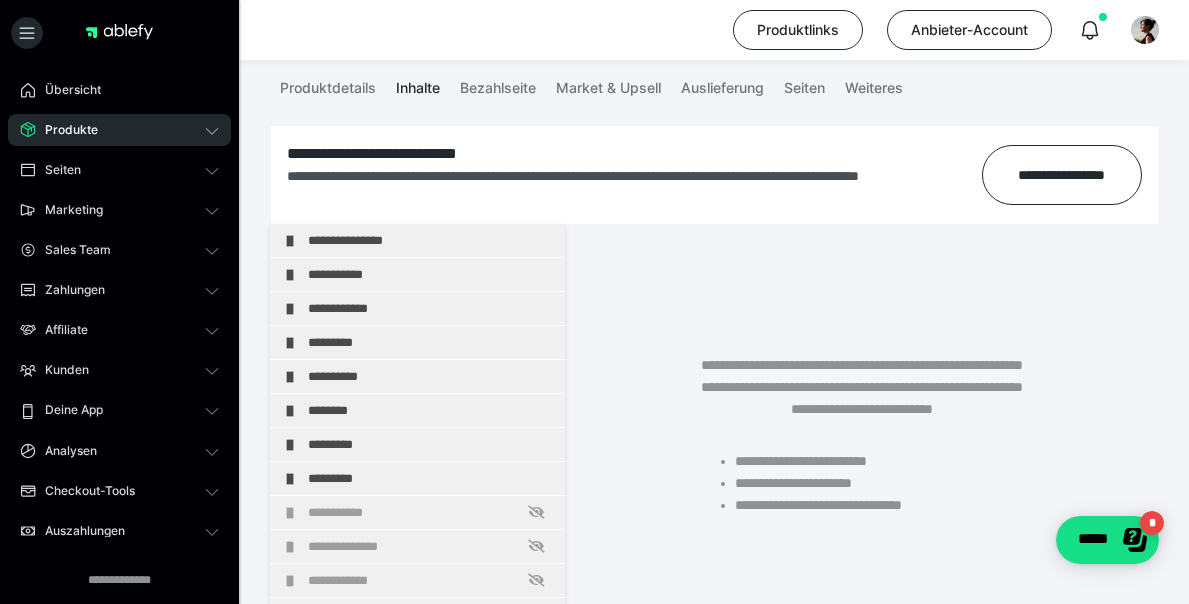 click on "**********" at bounding box center (417, 444) 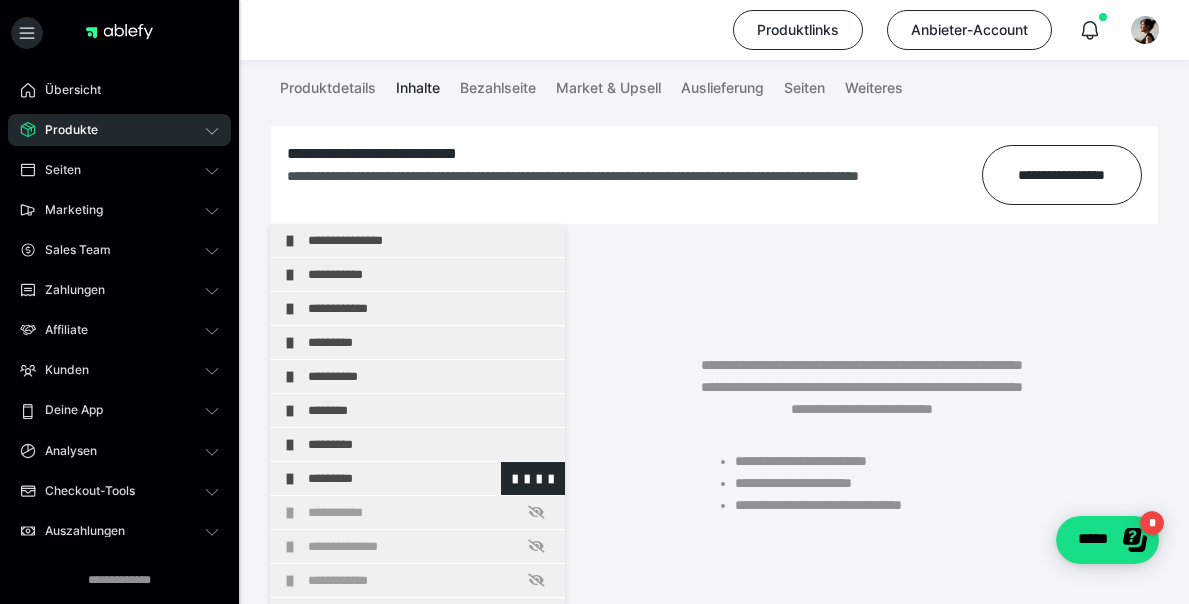 click on "*********" at bounding box center (431, 478) 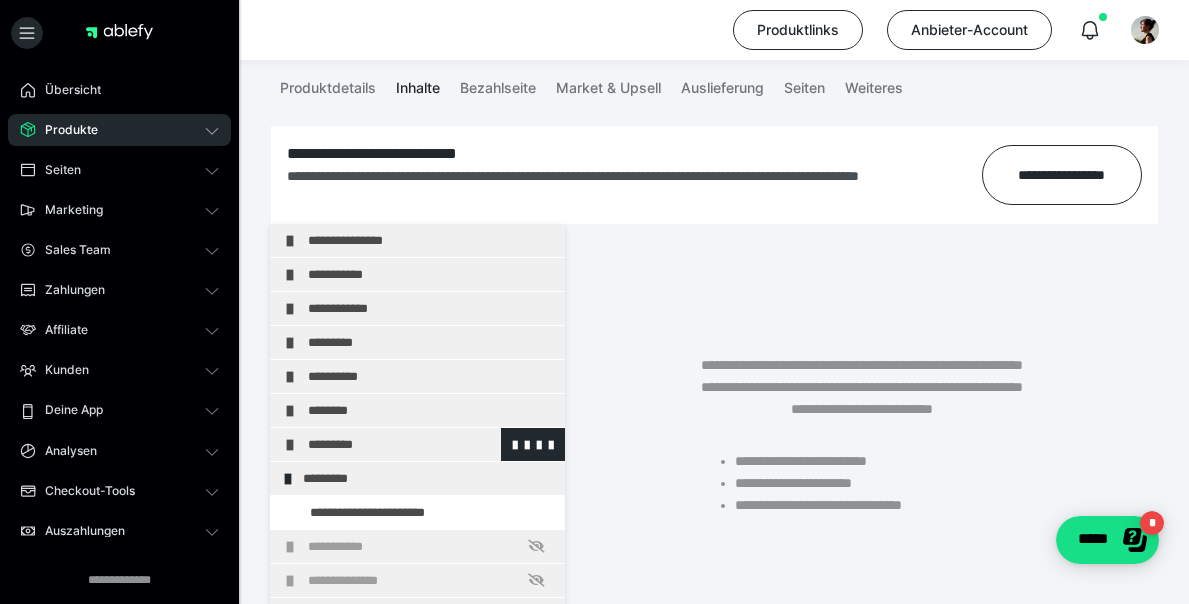 click on "*********" at bounding box center [431, 444] 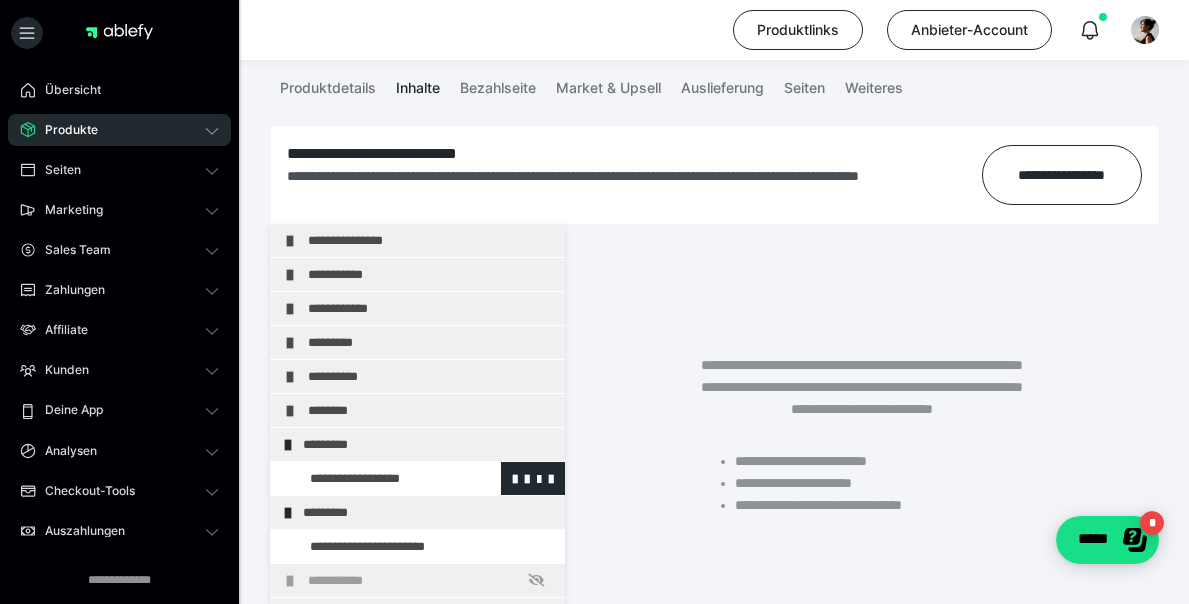 click at bounding box center [375, 478] 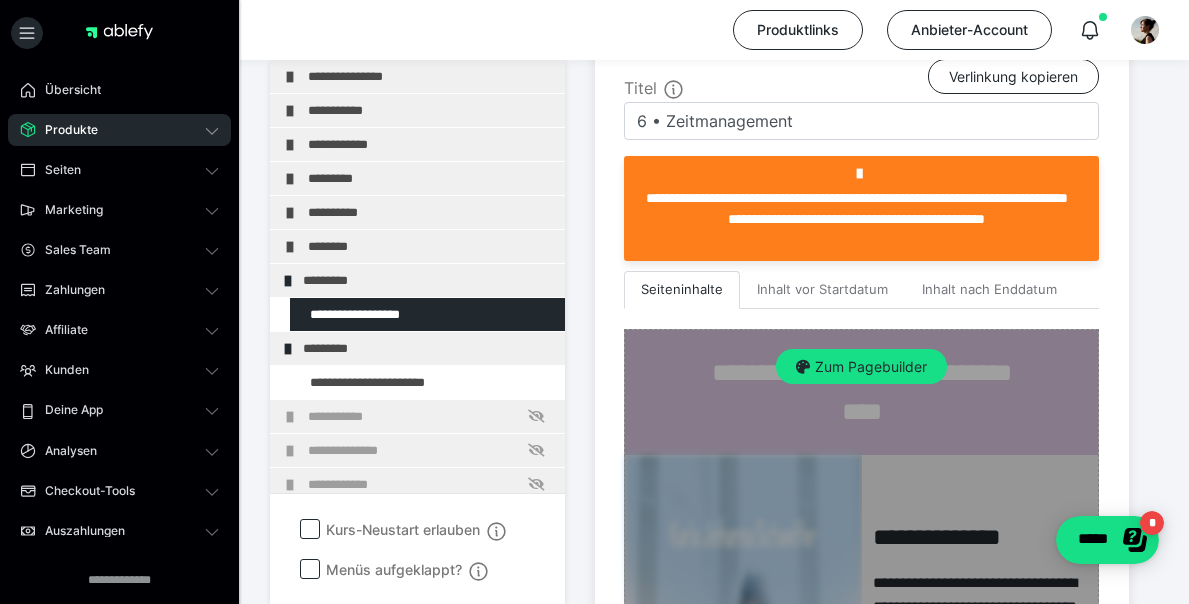 scroll, scrollTop: 563, scrollLeft: 0, axis: vertical 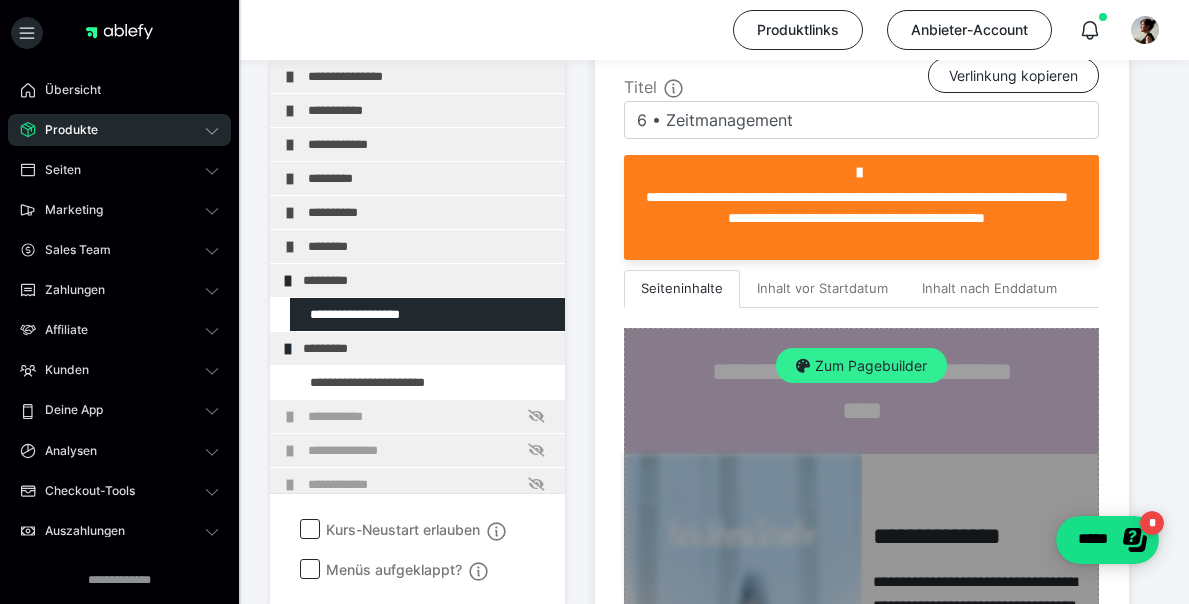 click on "Zum Pagebuilder" at bounding box center [861, 366] 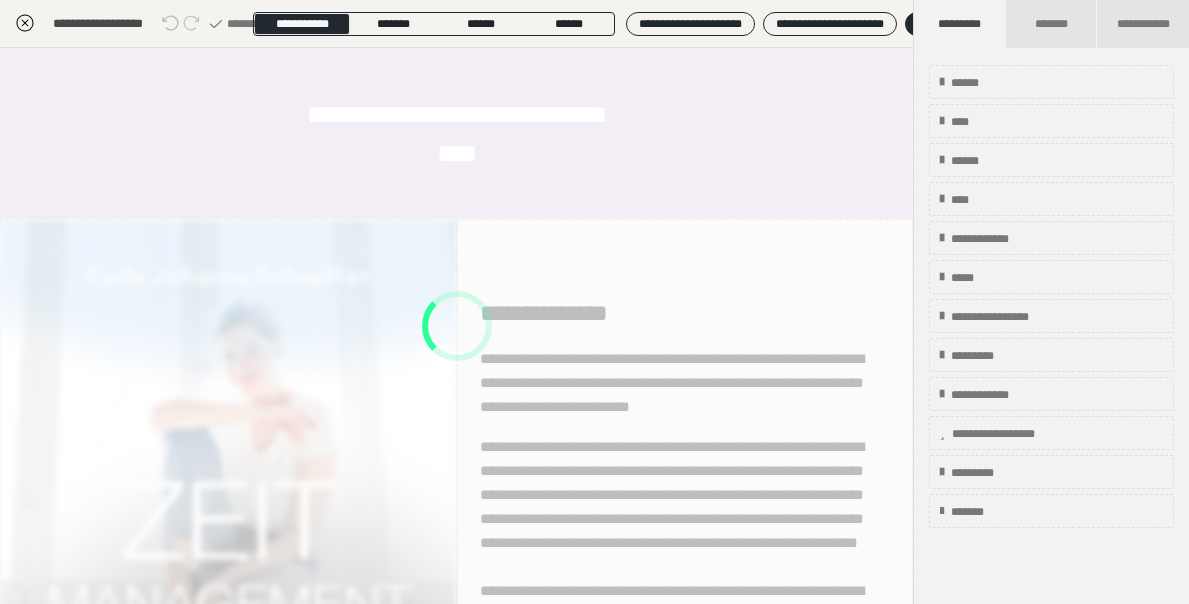 scroll, scrollTop: 462, scrollLeft: 0, axis: vertical 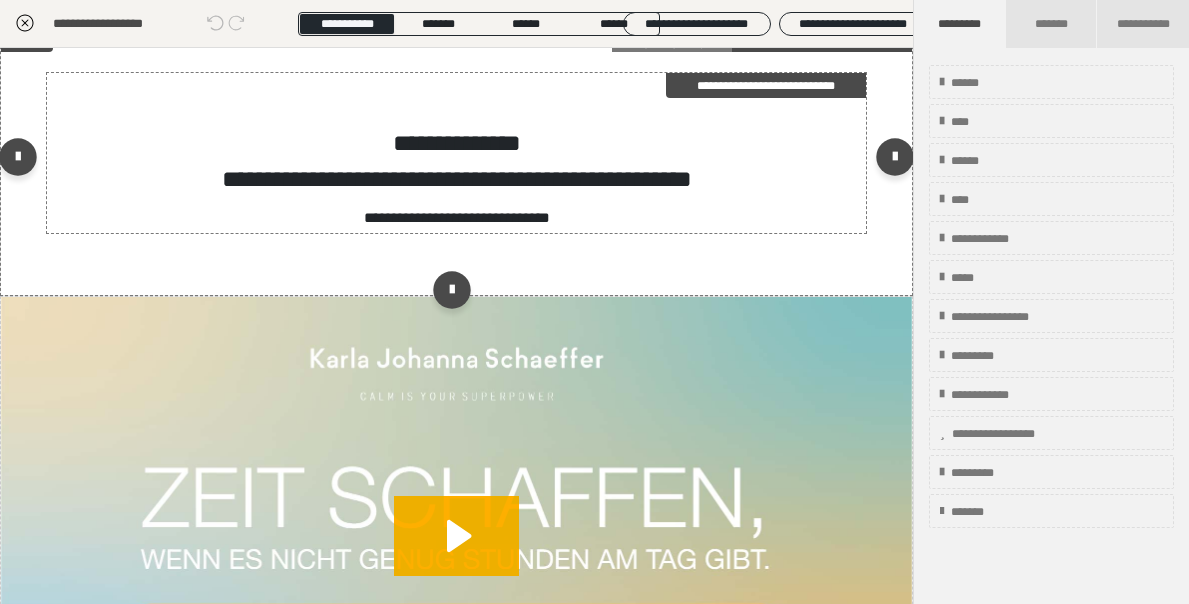 click on "**********" at bounding box center [457, 143] 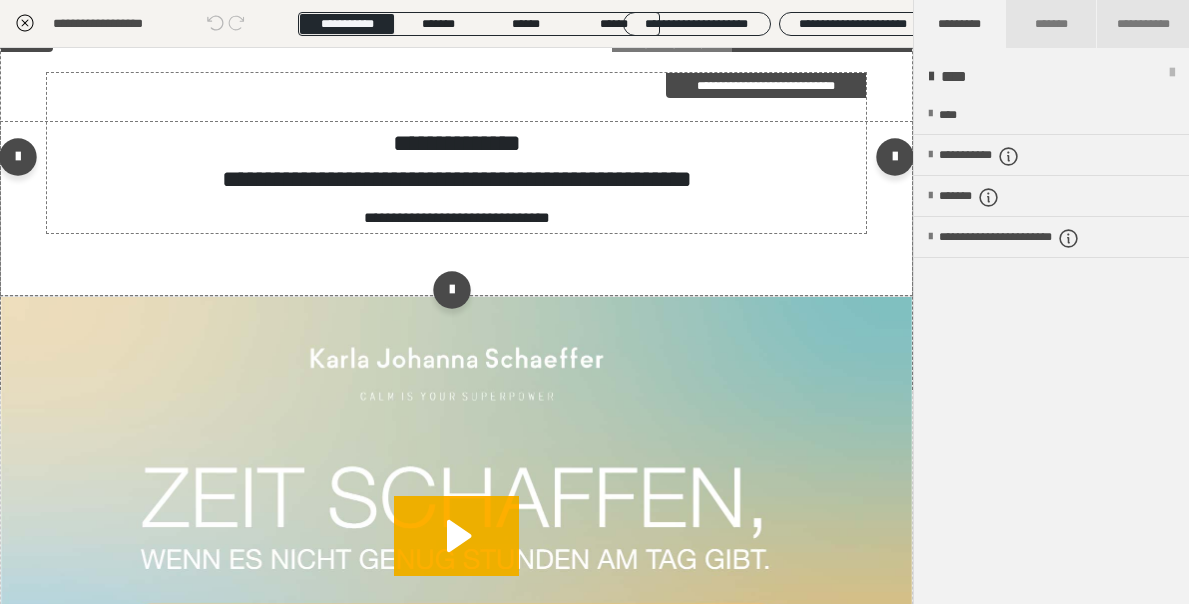 click on "**********" at bounding box center (457, 143) 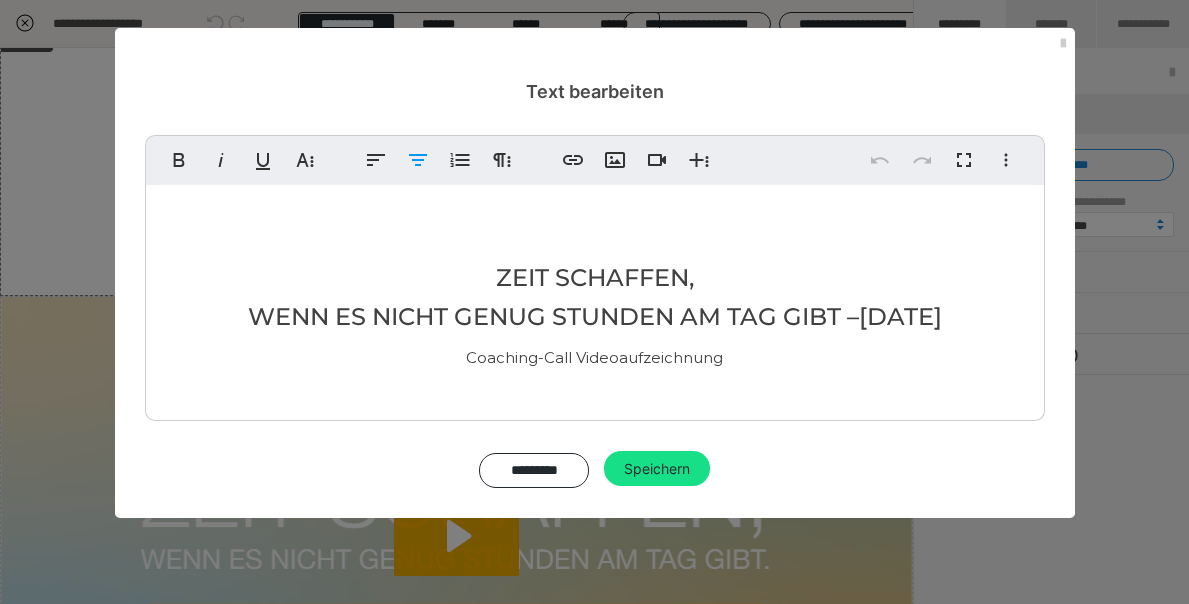 click on "ZEIT SCHAFFEN," at bounding box center [595, 277] 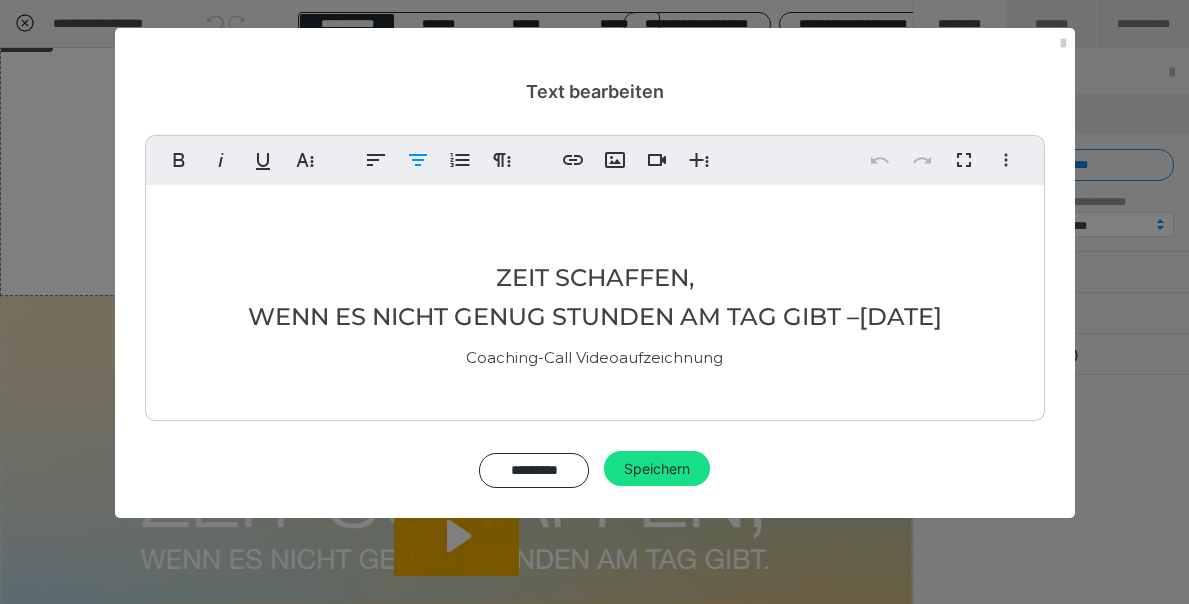 copy on "ZEIT SCHAFFEN, WENN ES NICHT GENUG STUNDEN AM TAG GIBT –  11.06.2025 Coaching-Call Videoaufzeichnung" 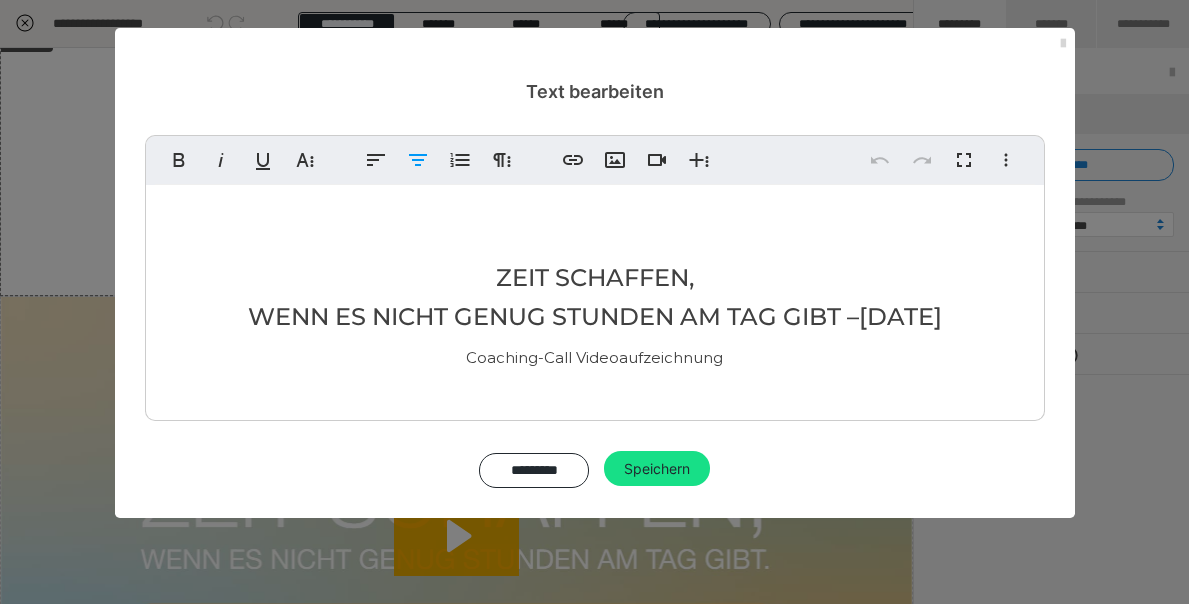 click at bounding box center (1063, 44) 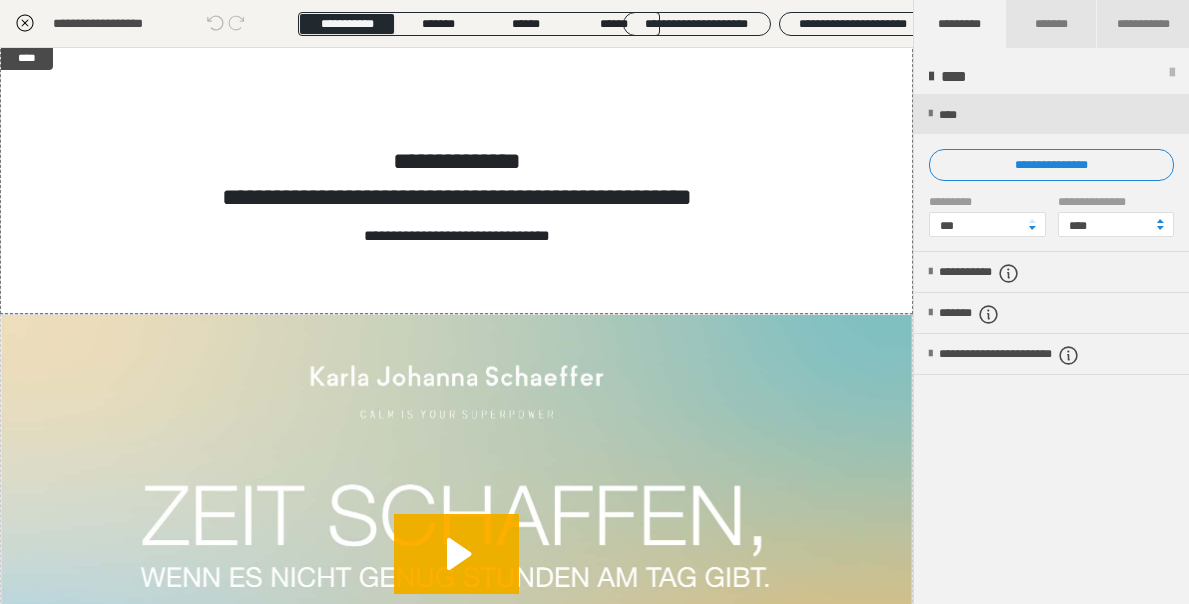 scroll, scrollTop: 2450, scrollLeft: 0, axis: vertical 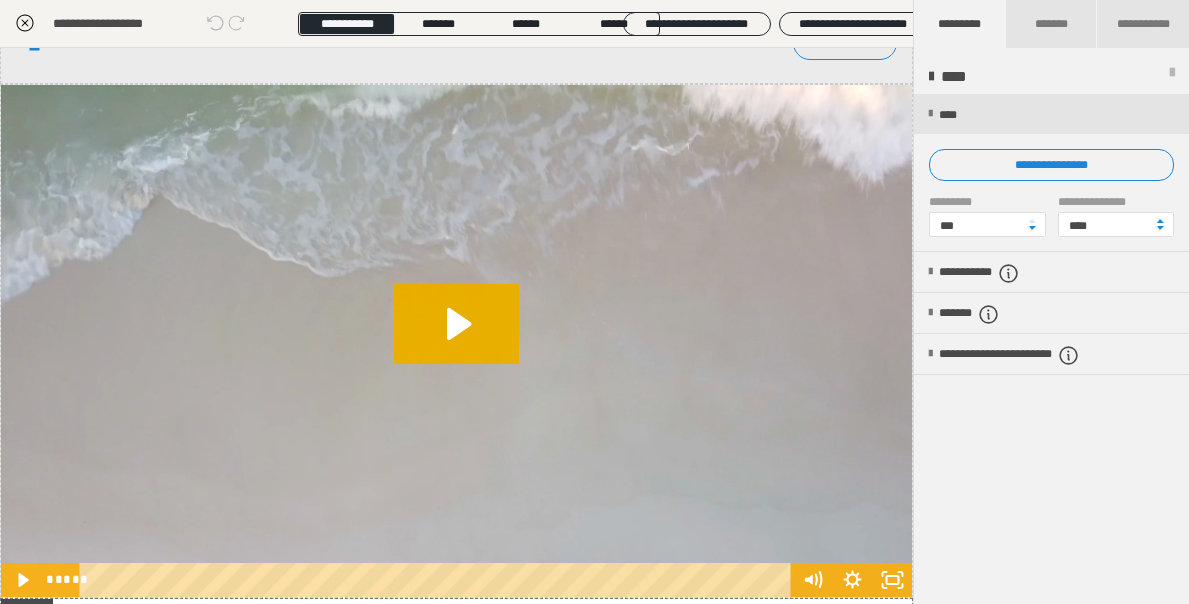 click 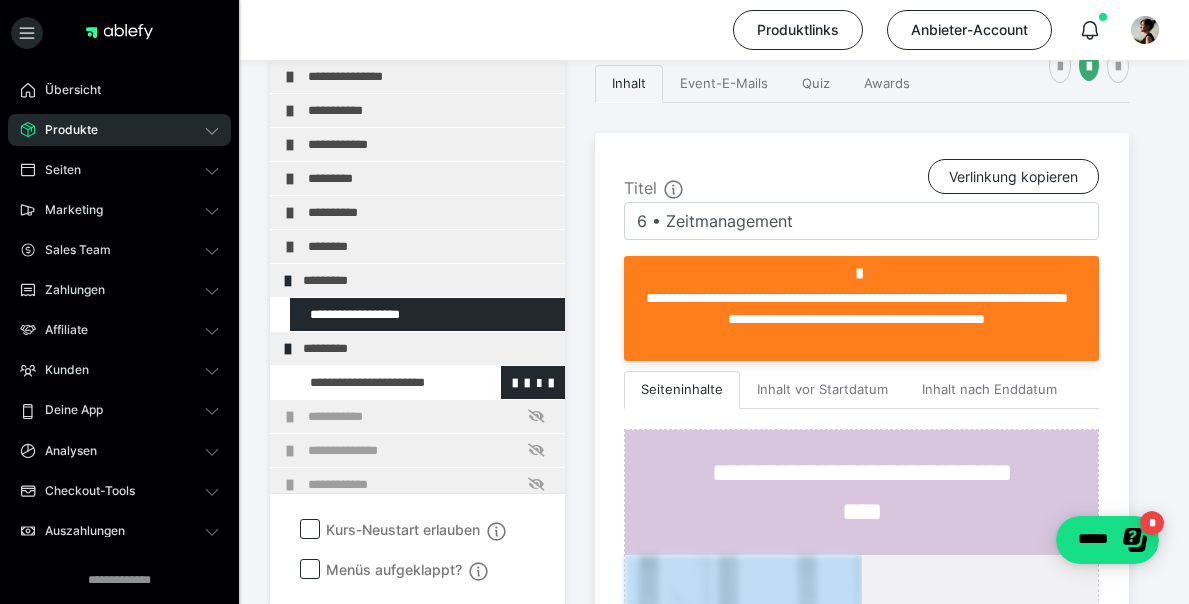 click at bounding box center [375, 382] 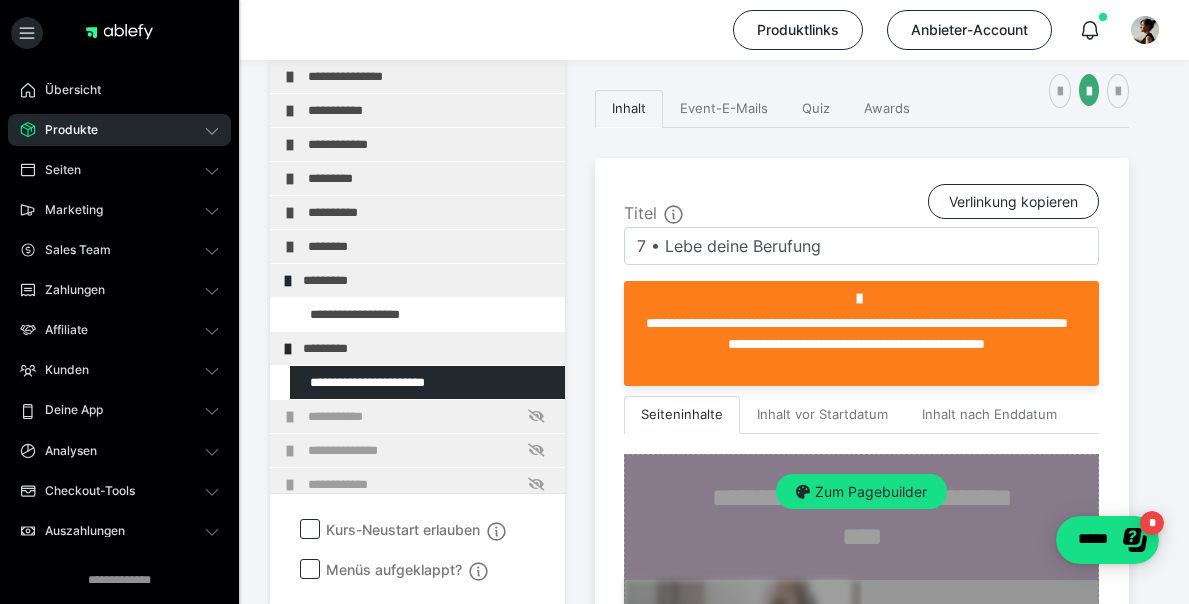 scroll, scrollTop: 600, scrollLeft: 0, axis: vertical 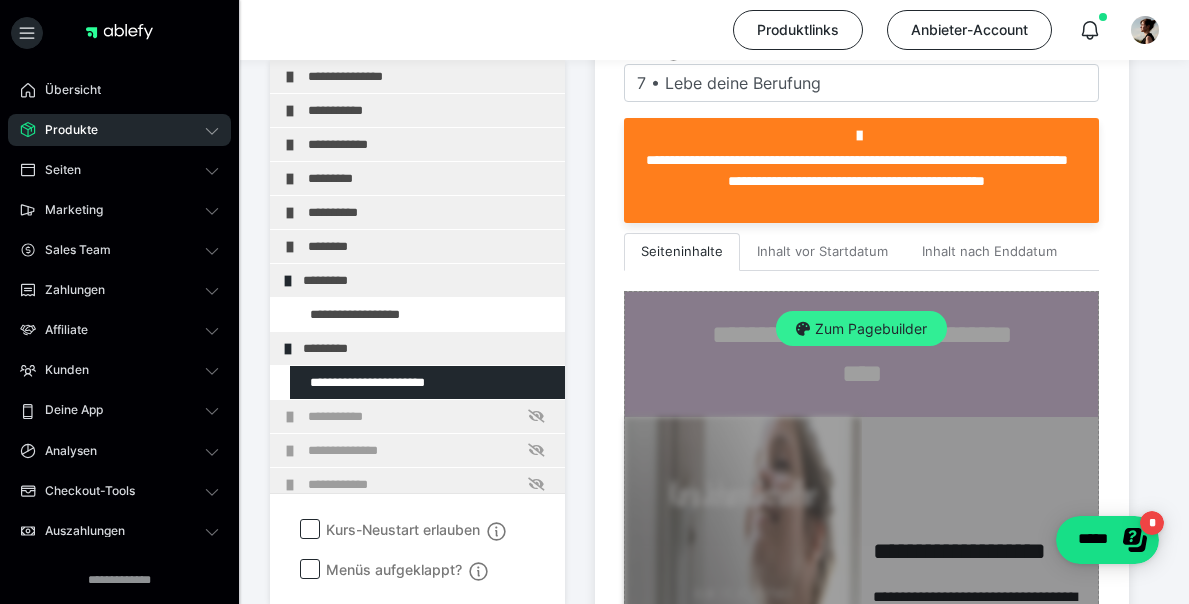 click on "Zum Pagebuilder" at bounding box center [861, 329] 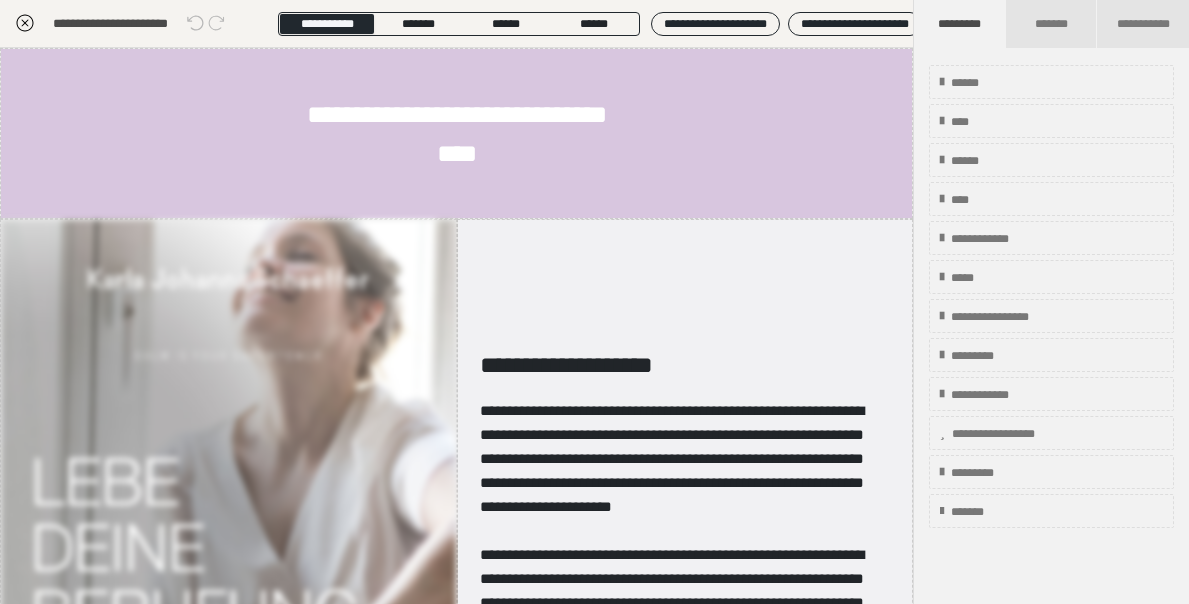 scroll, scrollTop: 462, scrollLeft: 0, axis: vertical 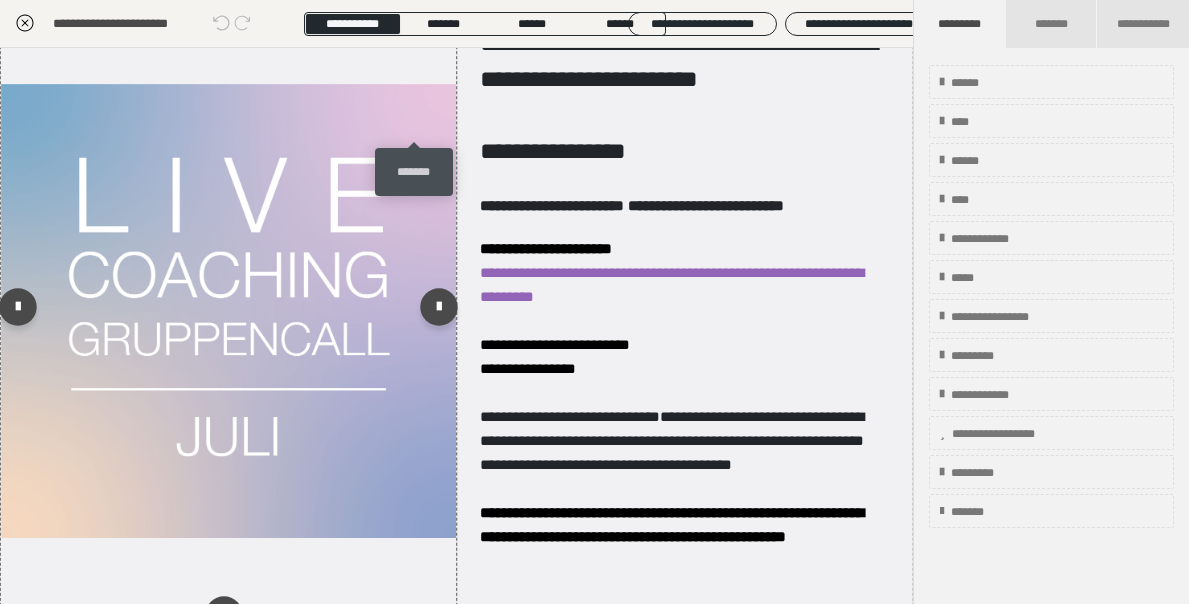 click at bounding box center (419, 14) 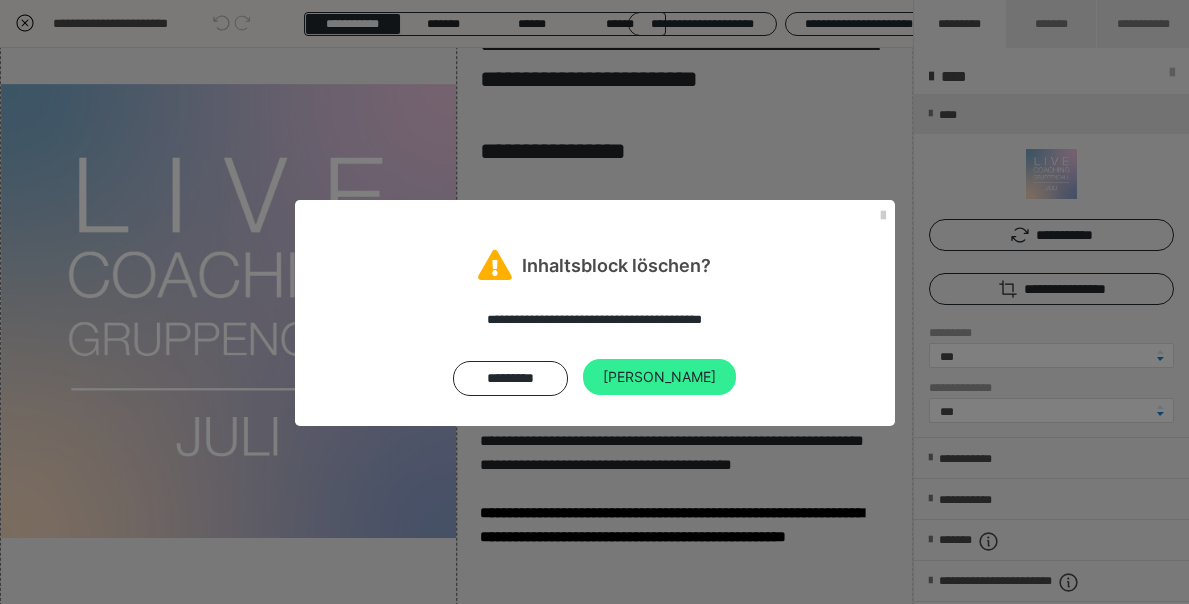 click on "Ja" at bounding box center [659, 377] 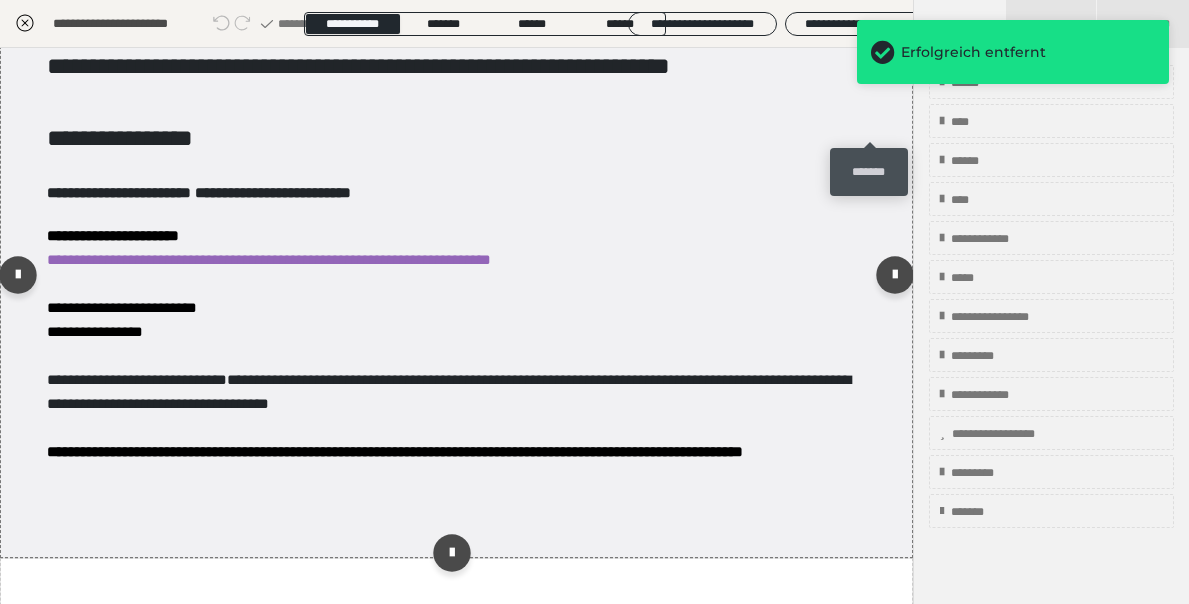 click at bounding box center (875, 14) 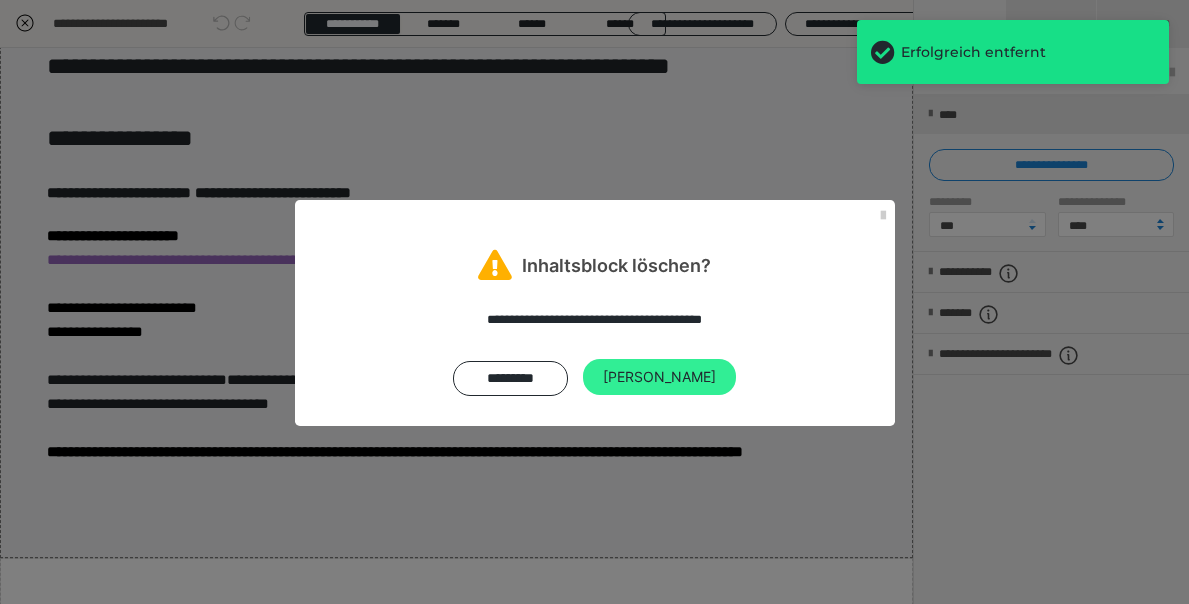 click on "Ja" at bounding box center [659, 377] 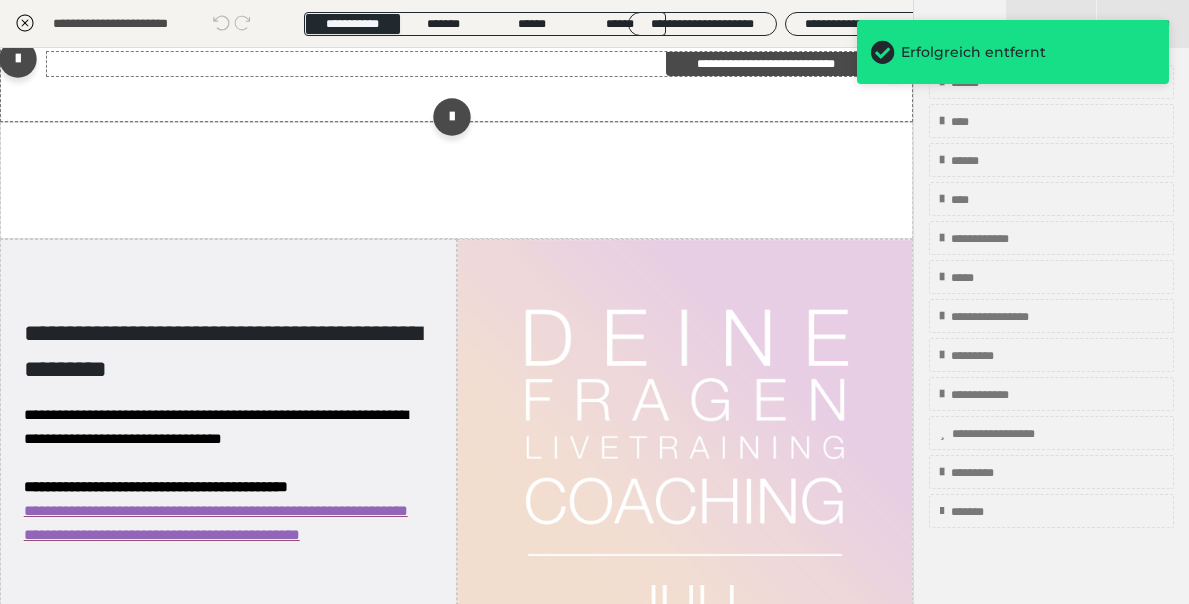 scroll, scrollTop: 3138, scrollLeft: 0, axis: vertical 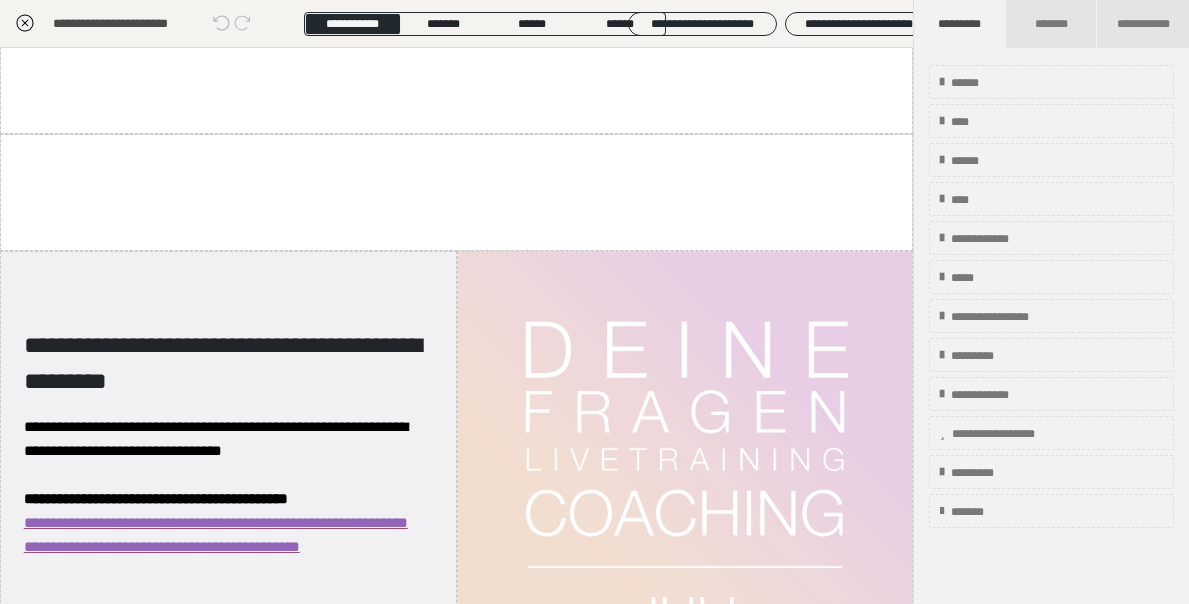 click on "Erfolgreich entfernt" at bounding box center (1013, 37) 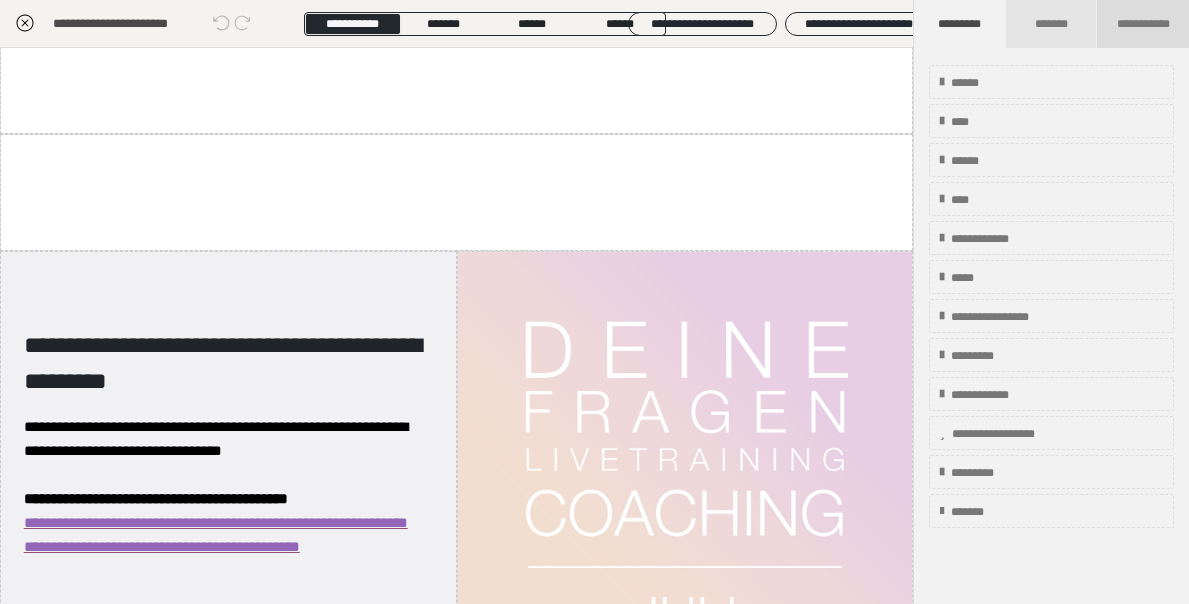click on "**********" at bounding box center (1143, 24) 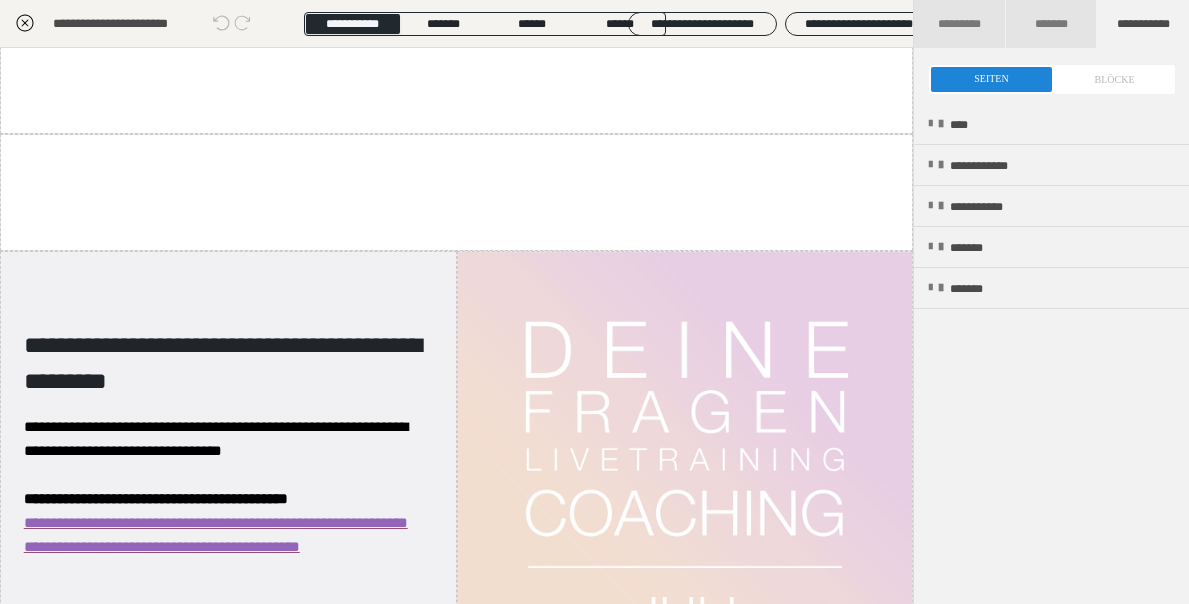 click at bounding box center [1052, 79] 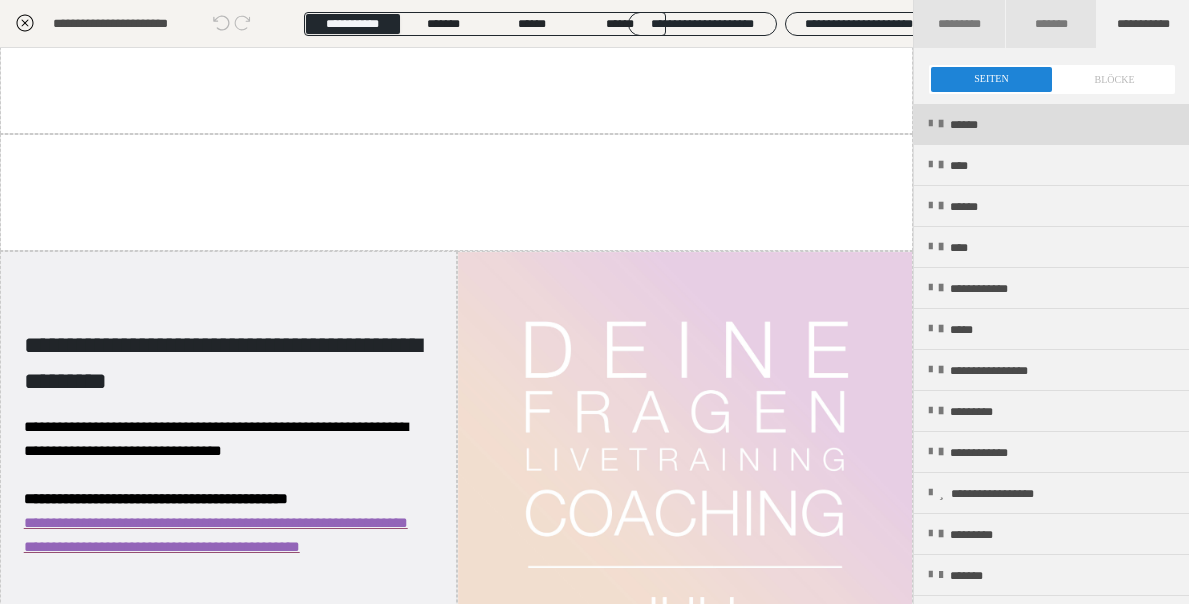click on "******" at bounding box center [1051, 124] 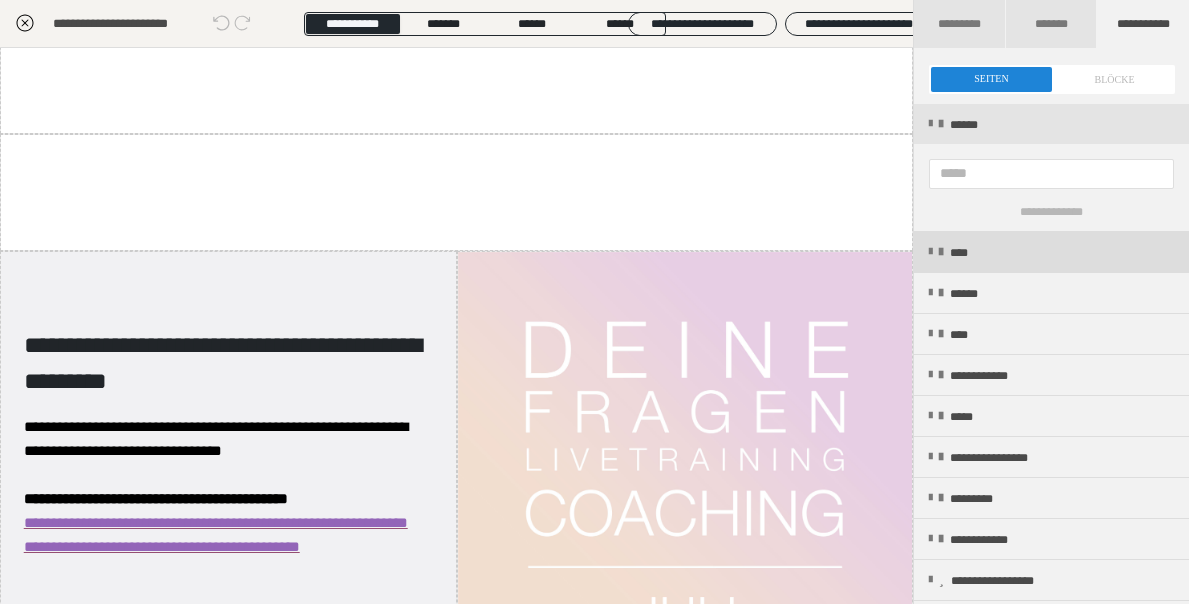 click on "****" at bounding box center (965, 253) 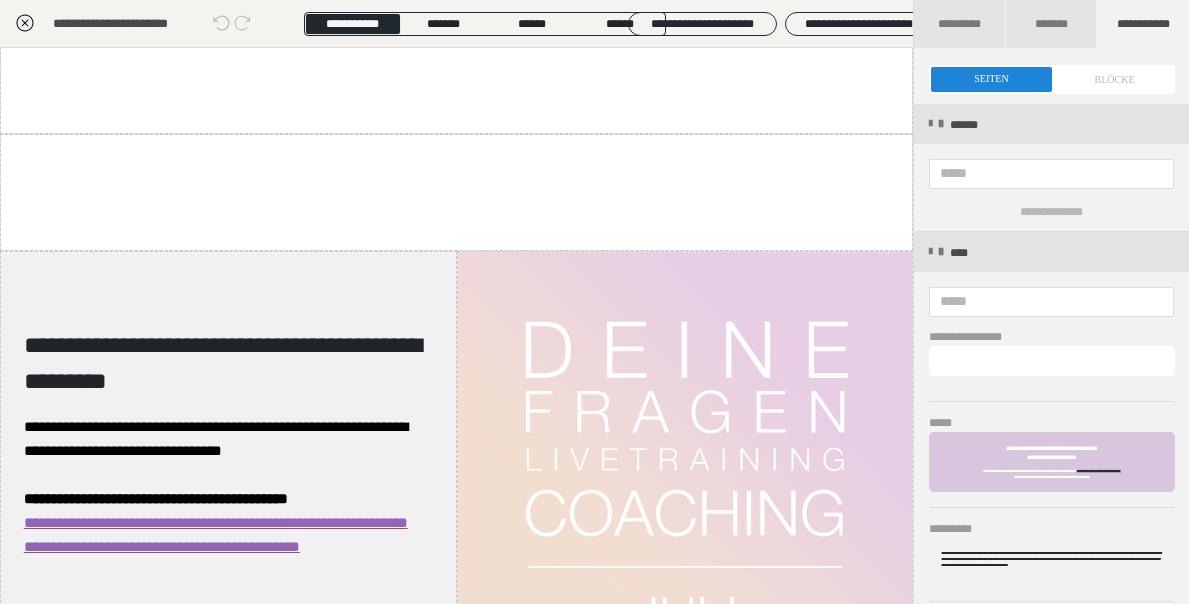 scroll, scrollTop: 0, scrollLeft: 0, axis: both 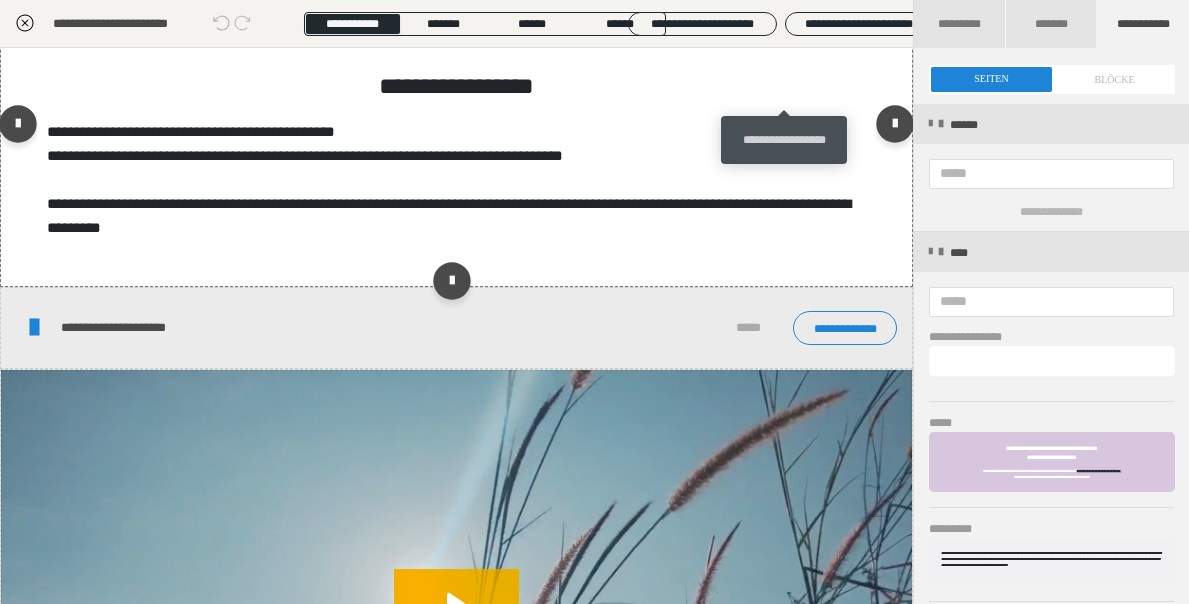 click at bounding box center [788, -17] 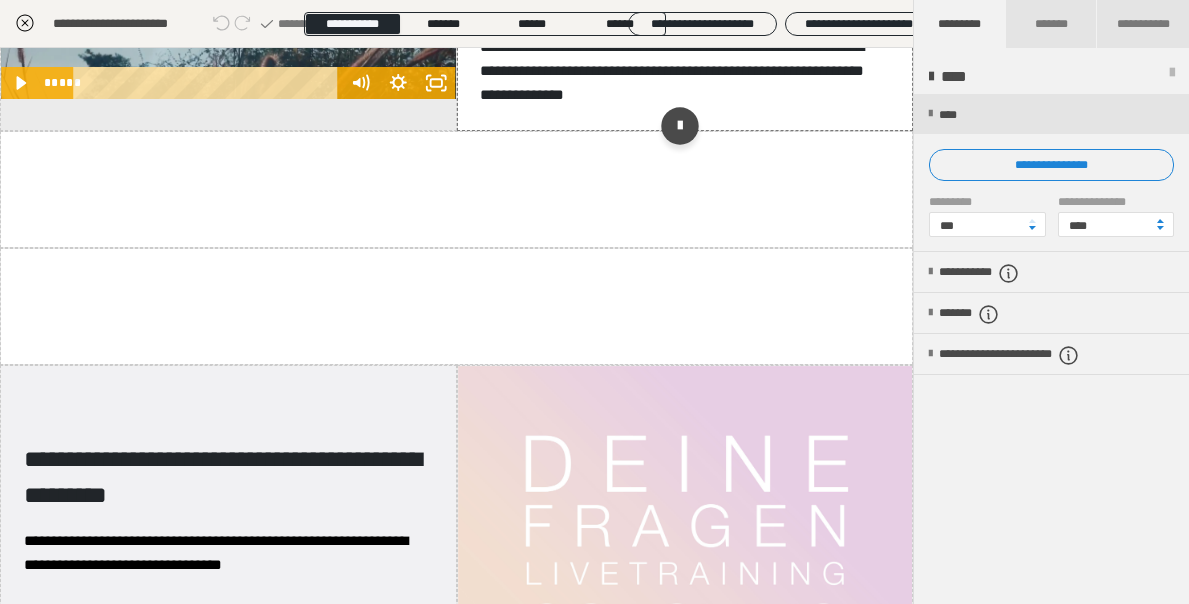 scroll, scrollTop: 2846, scrollLeft: 0, axis: vertical 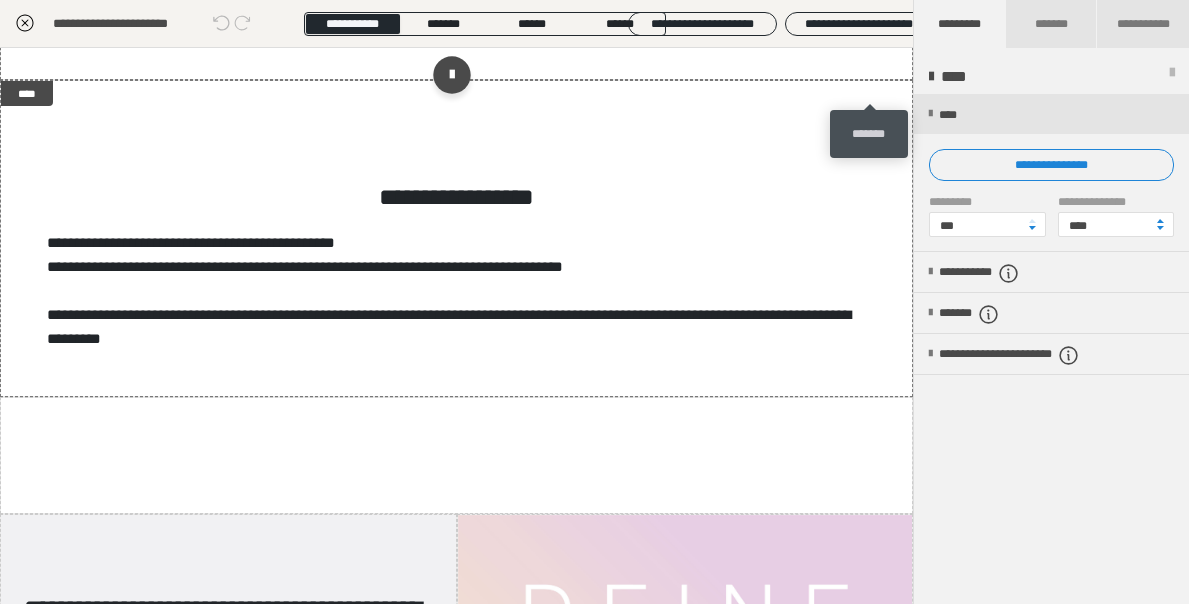 click at bounding box center (875, -24) 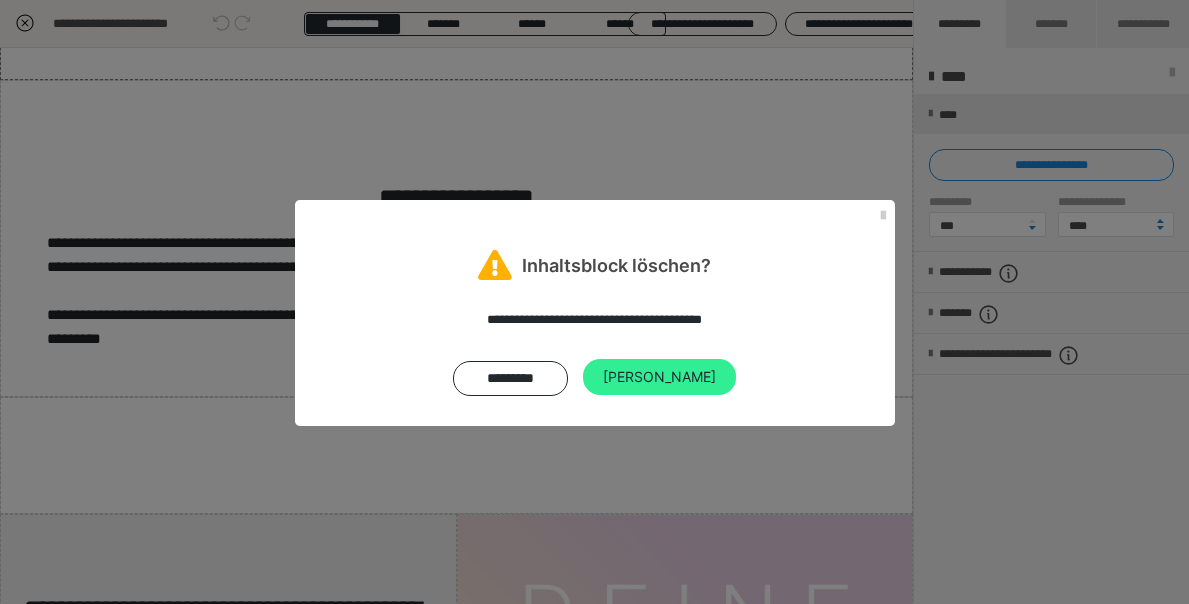 click on "Ja" at bounding box center (659, 377) 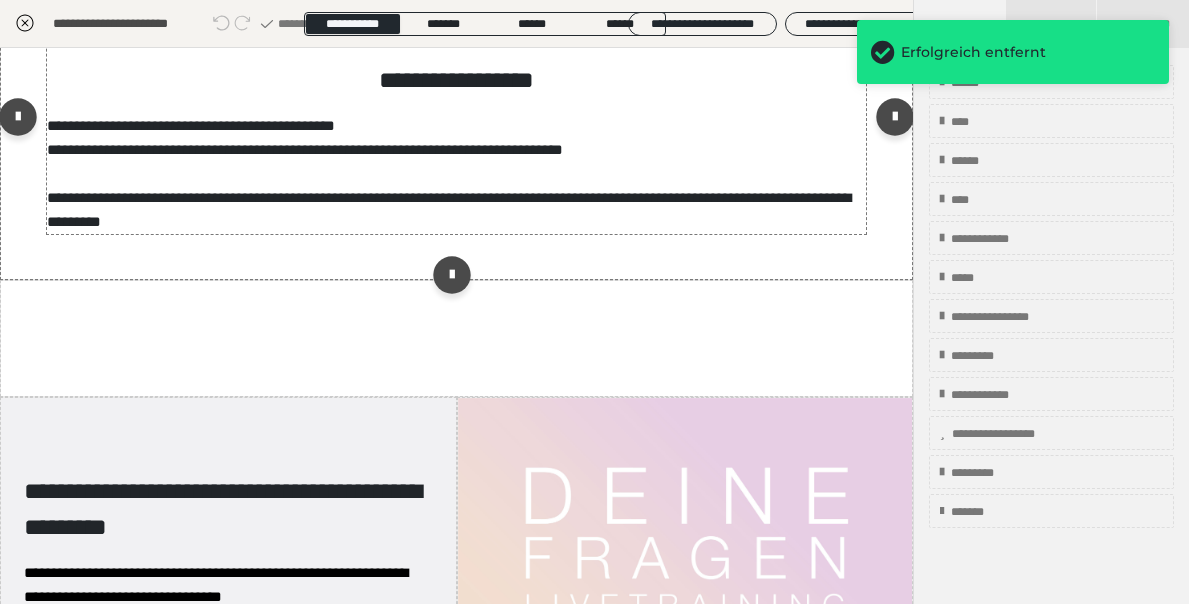 click on "**********" at bounding box center [456, 80] 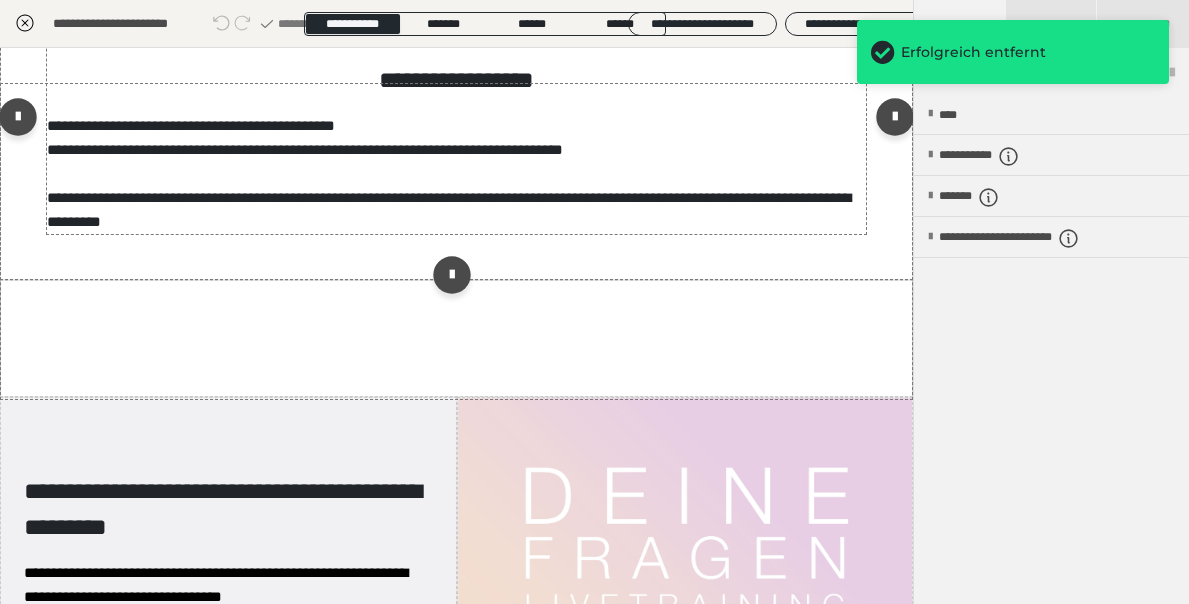 click on "**********" at bounding box center (456, 80) 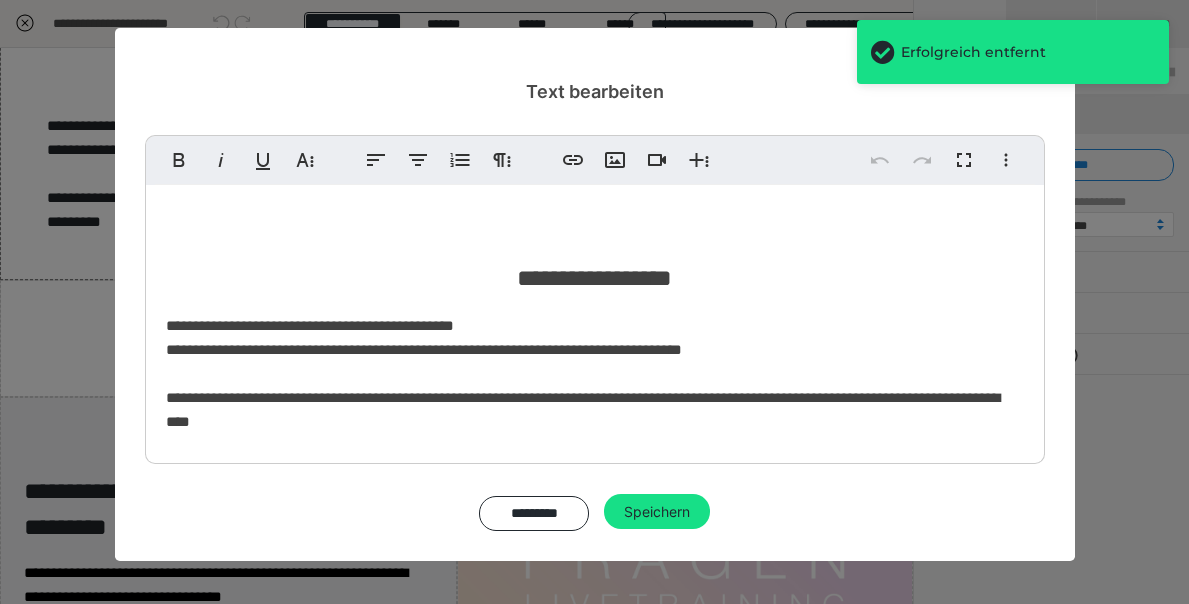 click on "**********" at bounding box center (594, 278) 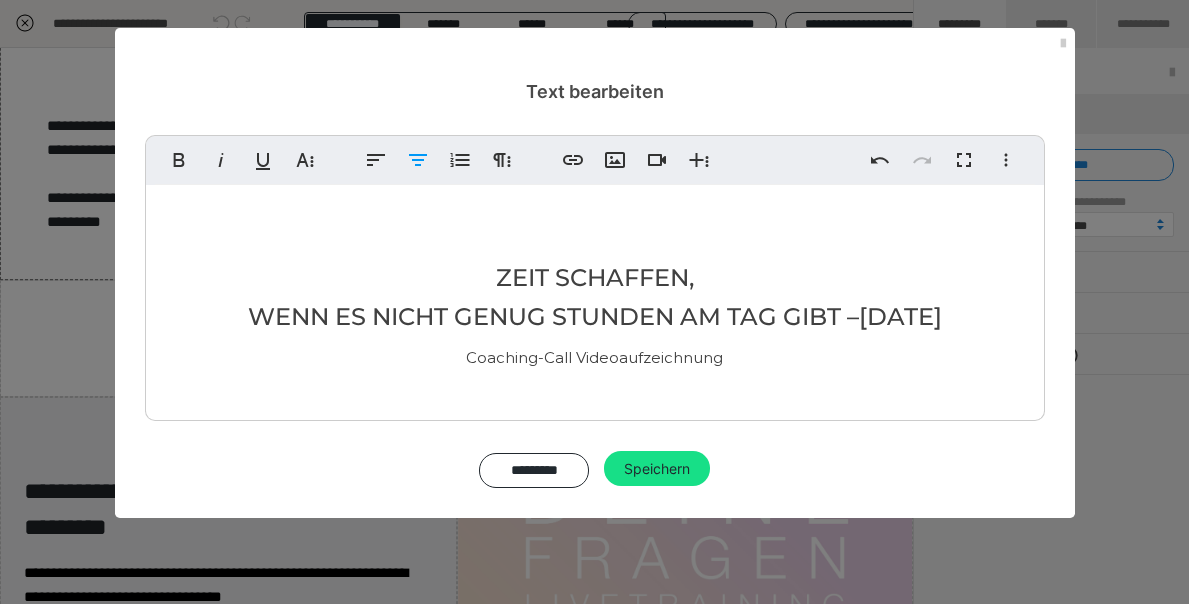 click on "WENN ES NICHT GENUG STUNDEN AM TAG GIBT –" at bounding box center [553, 316] 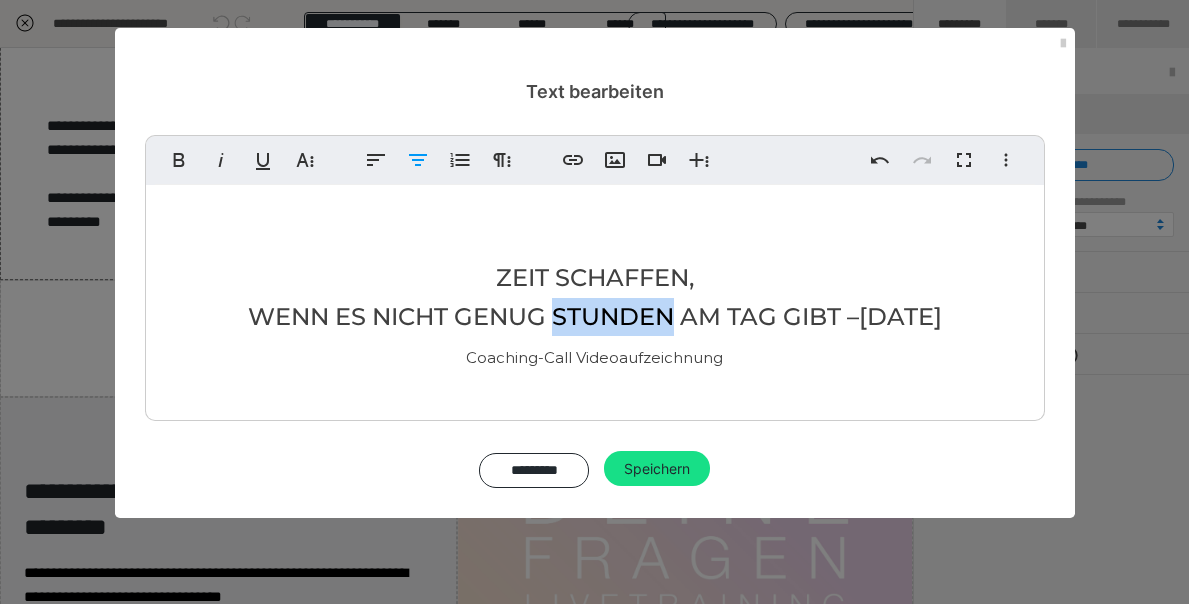 click on "WENN ES NICHT GENUG STUNDEN AM TAG GIBT –" at bounding box center [553, 316] 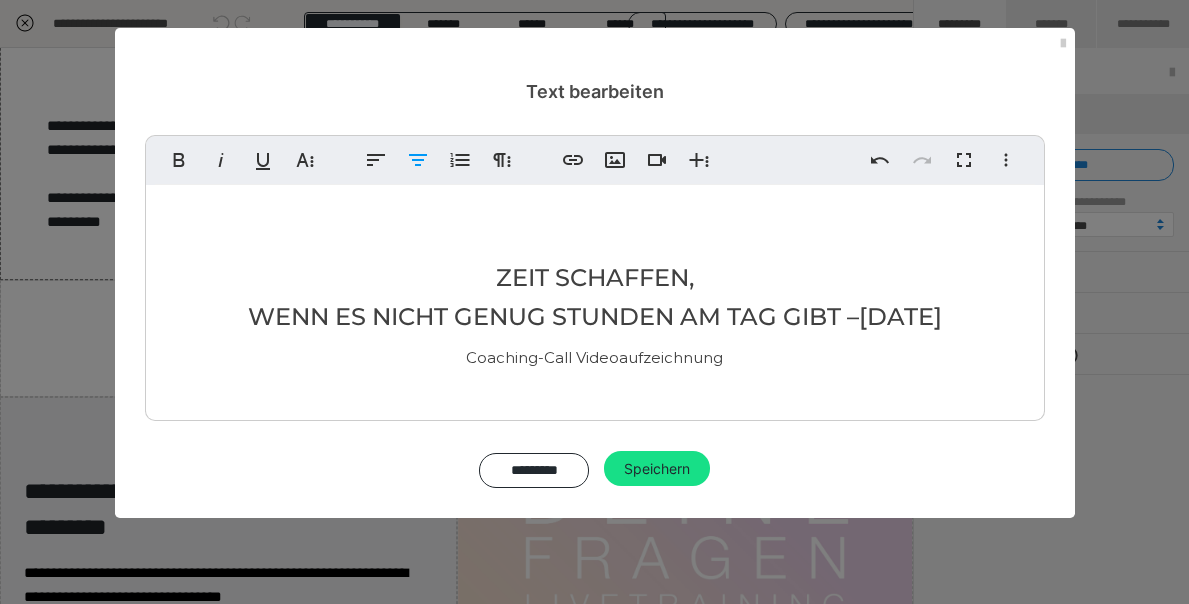 click on "ZEIT SCHAFFEN," at bounding box center (595, 277) 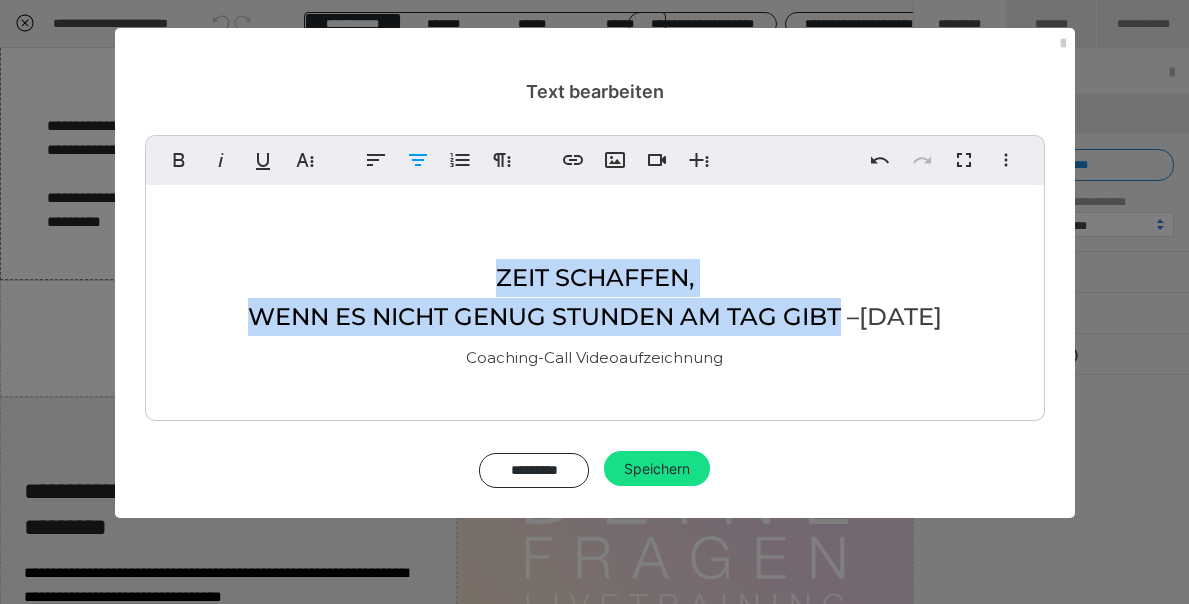 drag, startPoint x: 494, startPoint y: 275, endPoint x: 812, endPoint y: 310, distance: 319.9203 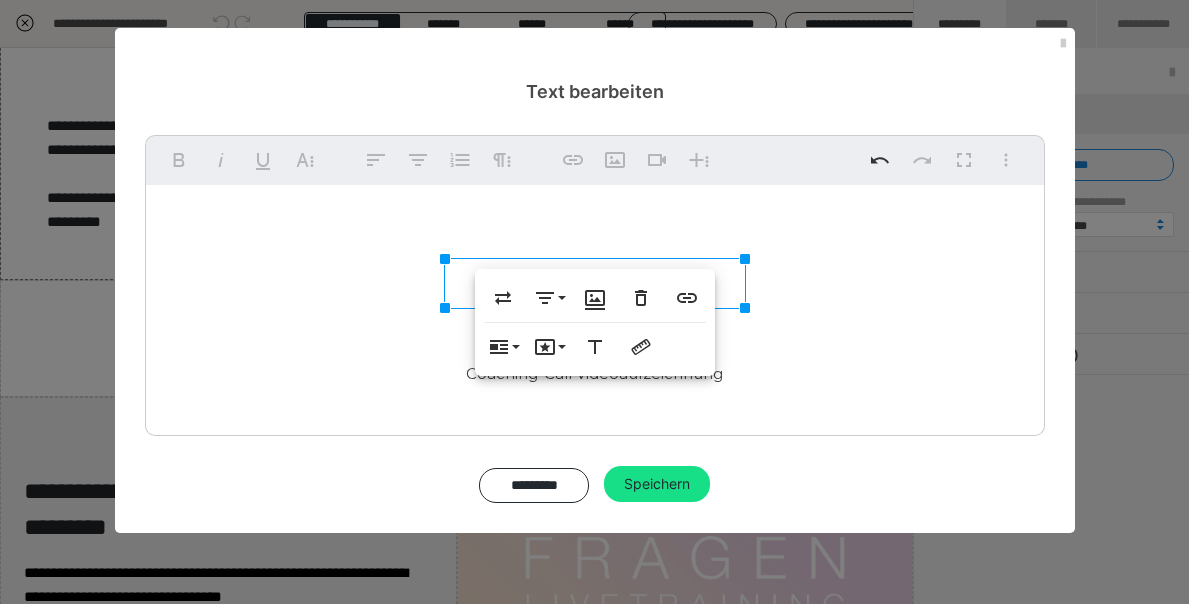 click on "–  11.06.2025 Coaching-Call Videoaufzeichnung" at bounding box center (595, 324) 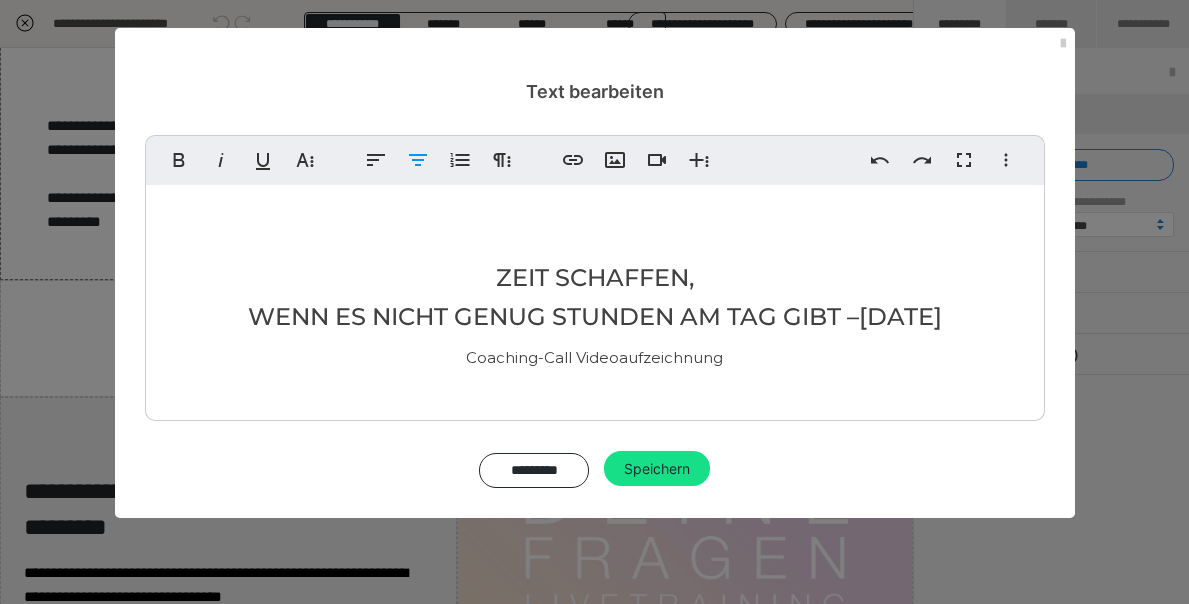 click on "ZEIT SCHAFFEN," at bounding box center (595, 277) 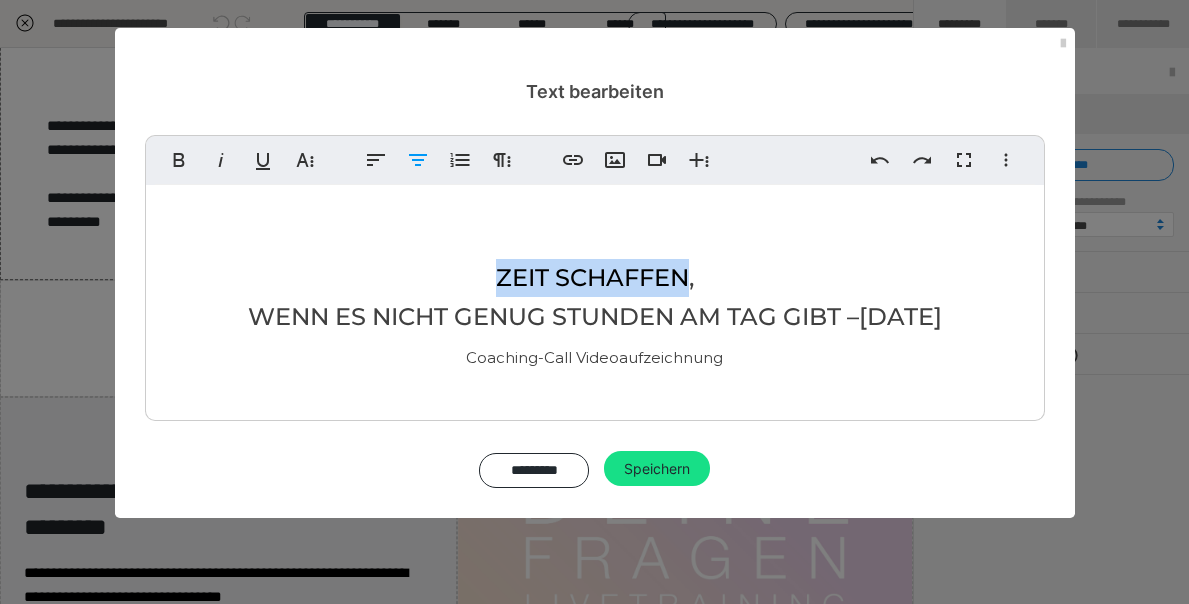 drag, startPoint x: 498, startPoint y: 276, endPoint x: 690, endPoint y: 283, distance: 192.12756 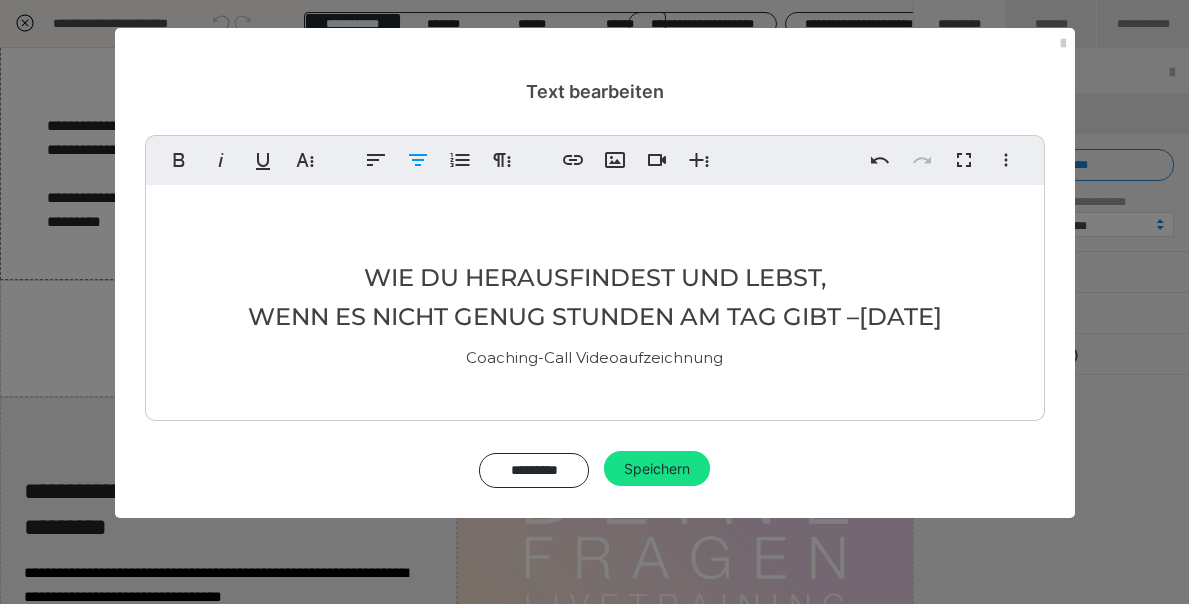 click on "WENN ES NICHT GENUG STUNDEN AM TAG GIBT –" at bounding box center [553, 316] 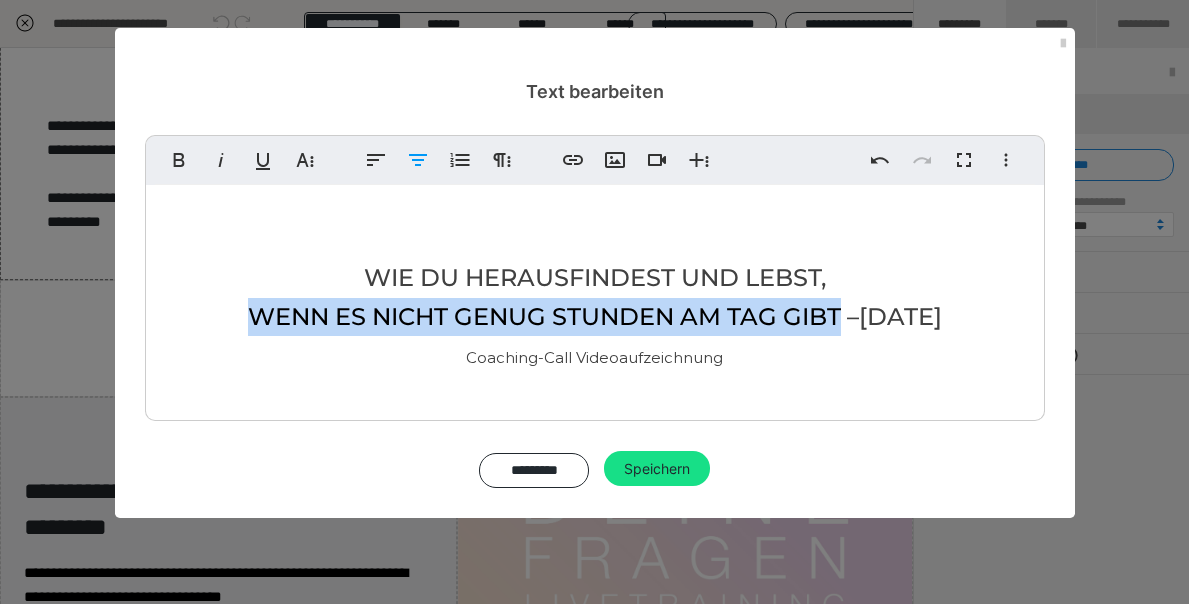 drag, startPoint x: 818, startPoint y: 318, endPoint x: 236, endPoint y: 323, distance: 582.0215 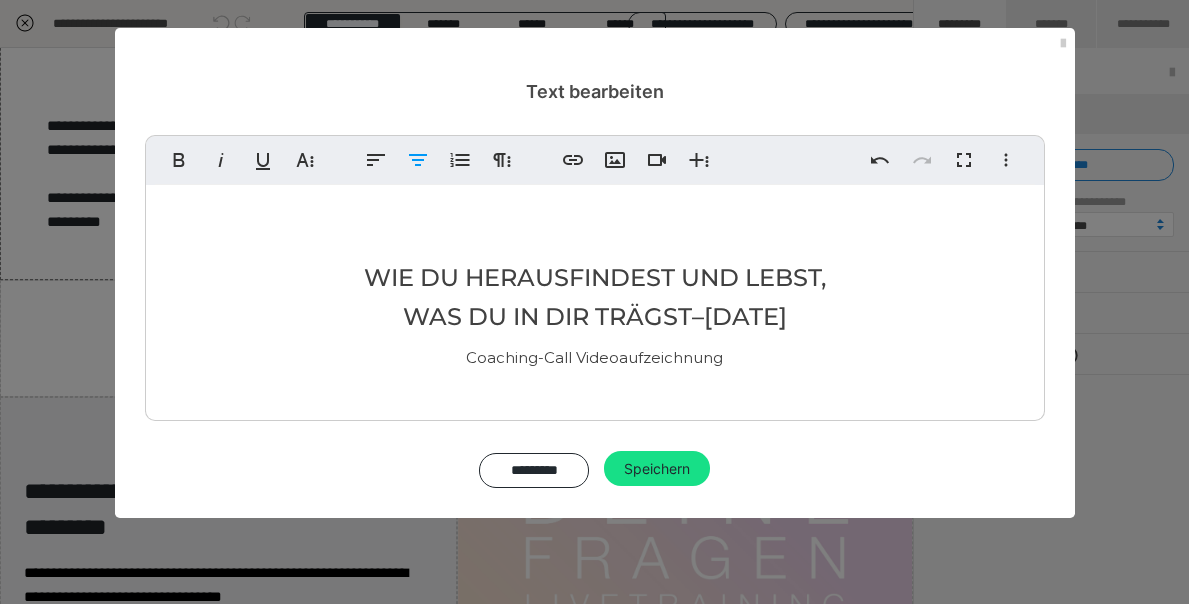 click on "11.06.2025" at bounding box center [745, 316] 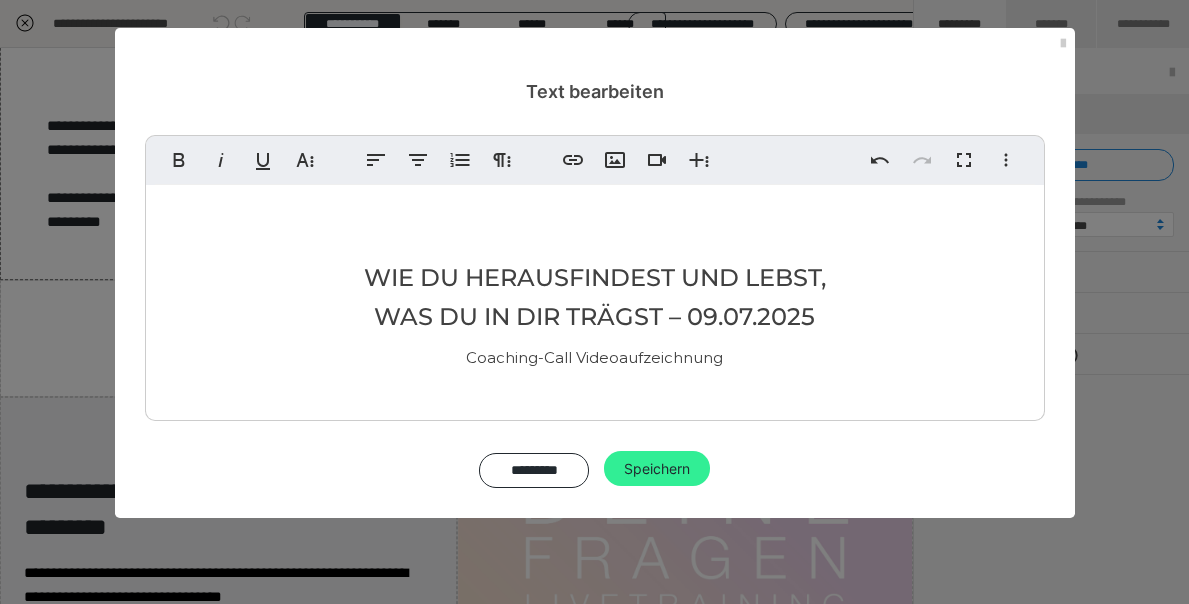 click on "Speichern" at bounding box center [657, 469] 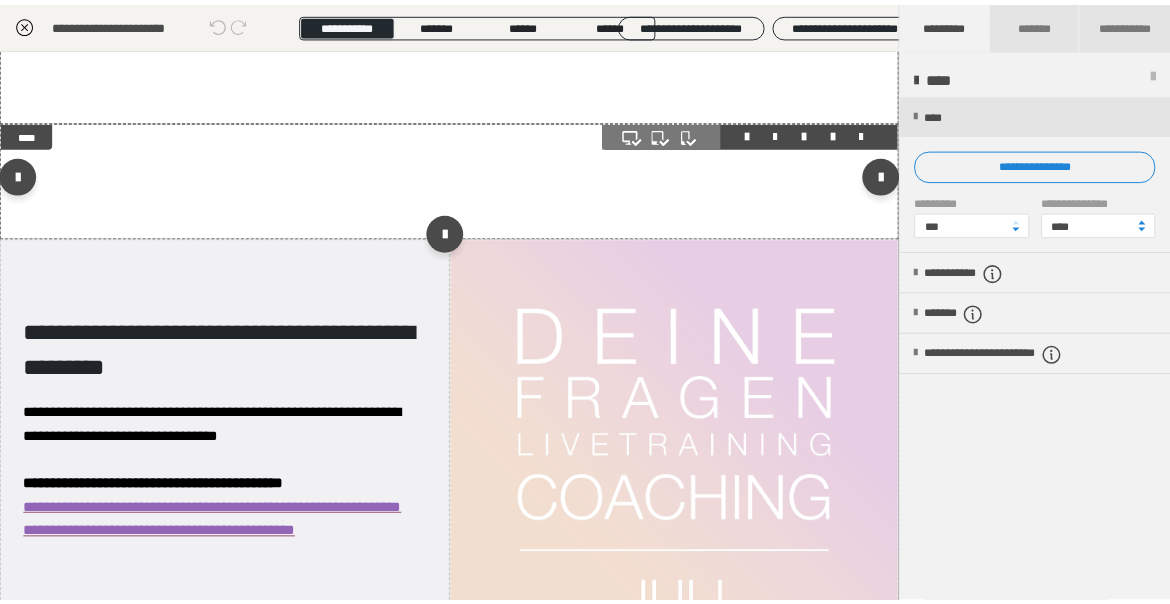 scroll, scrollTop: 3276, scrollLeft: 0, axis: vertical 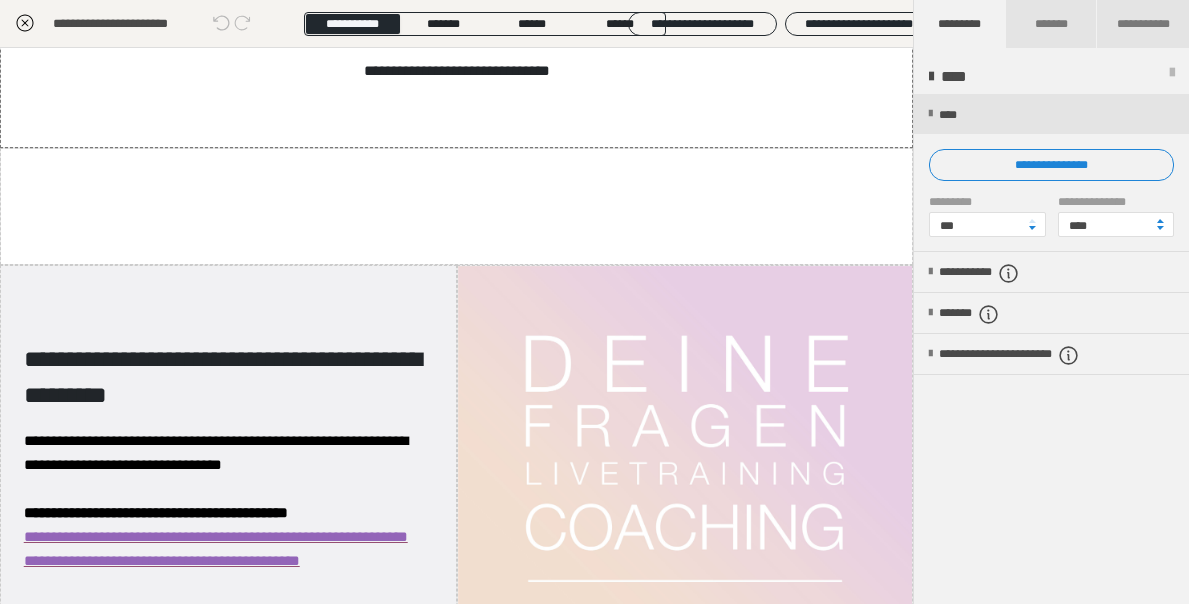 click at bounding box center (1172, 77) 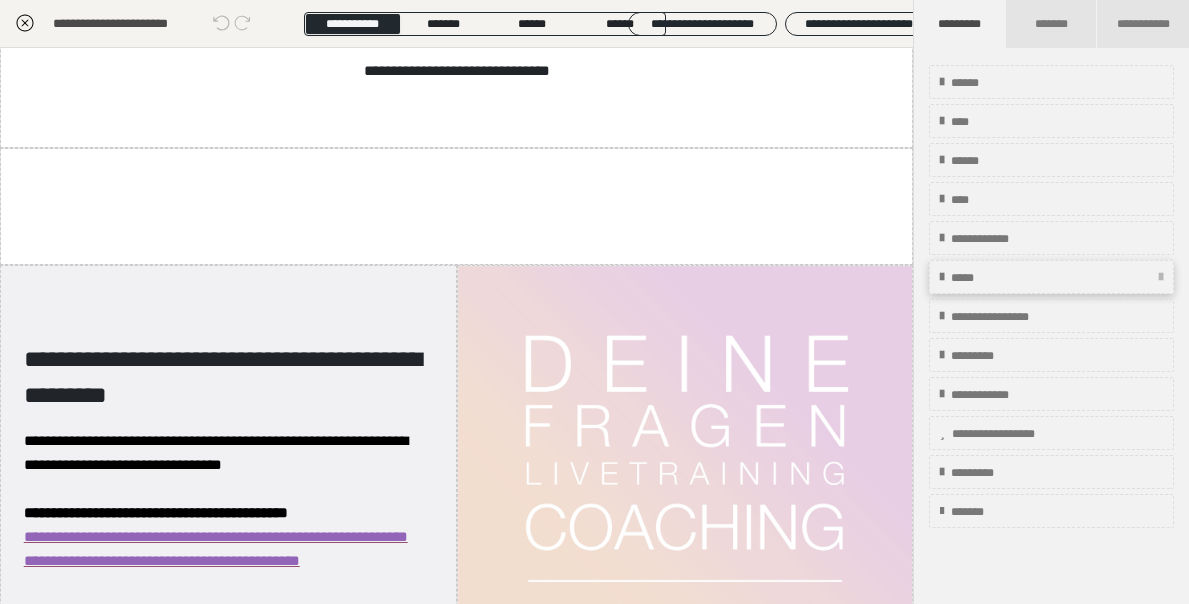 click on "*****" at bounding box center (971, 278) 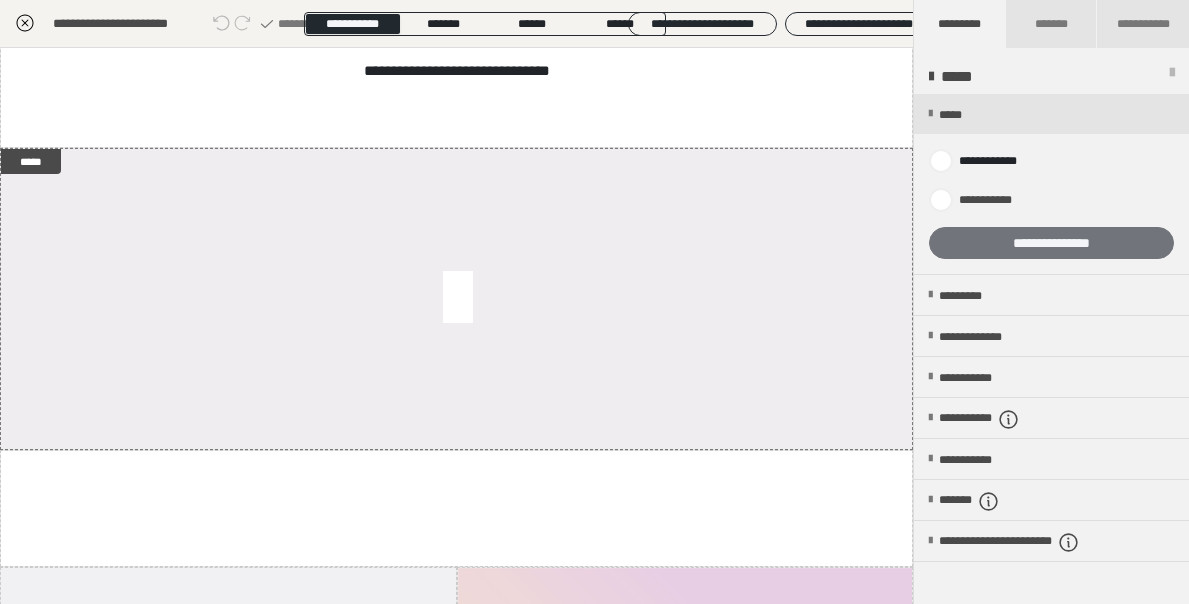 click on "**********" at bounding box center (1051, 243) 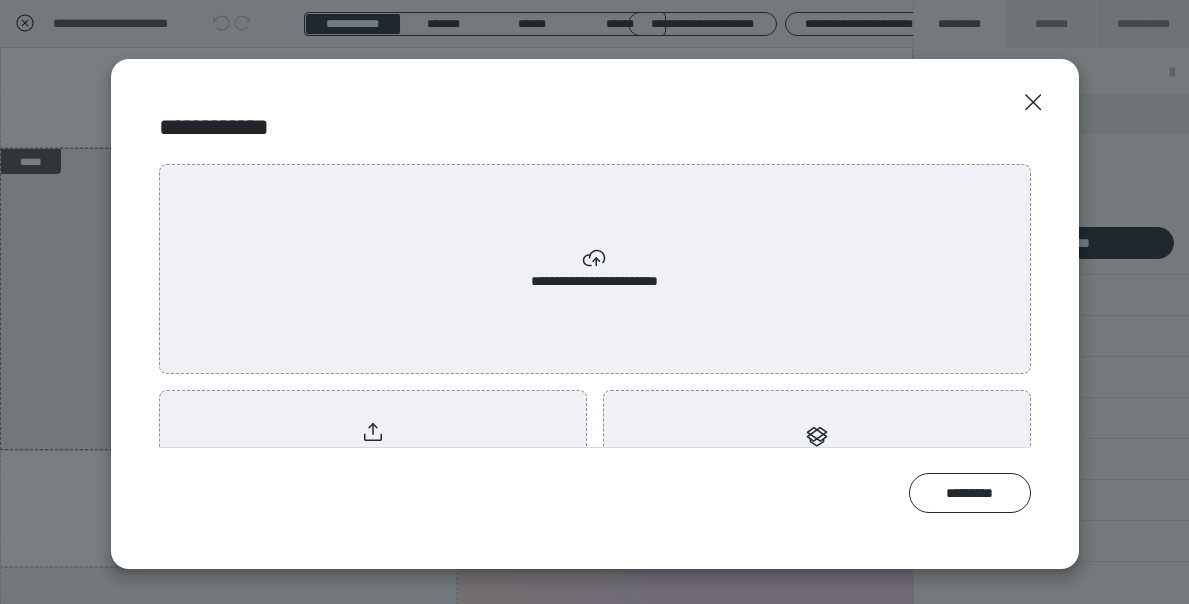 click 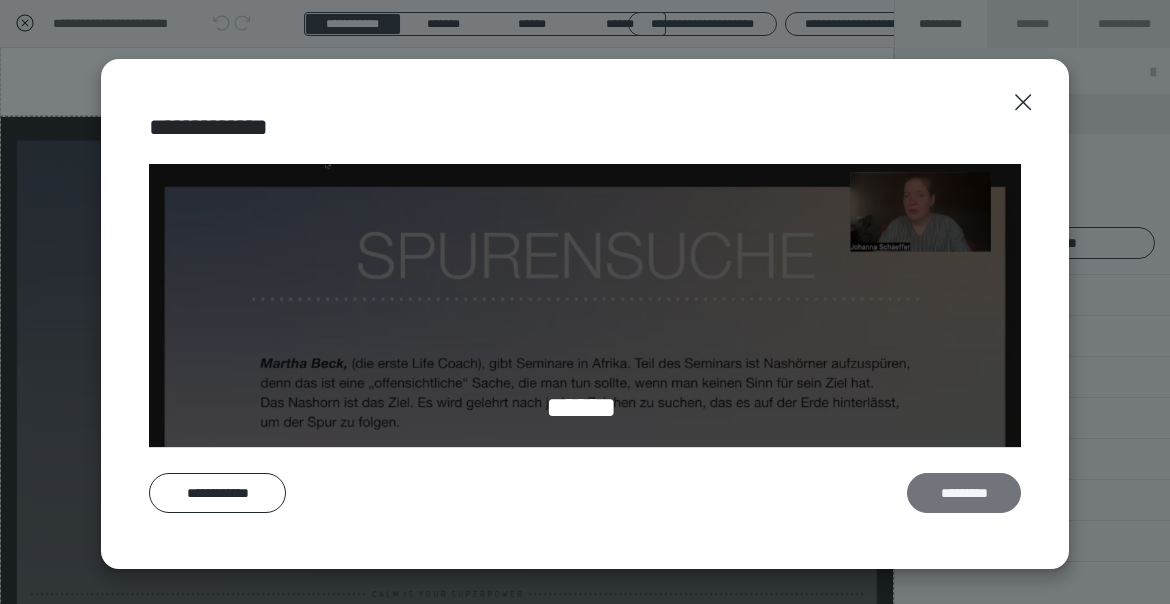 click on "*********" at bounding box center (964, 493) 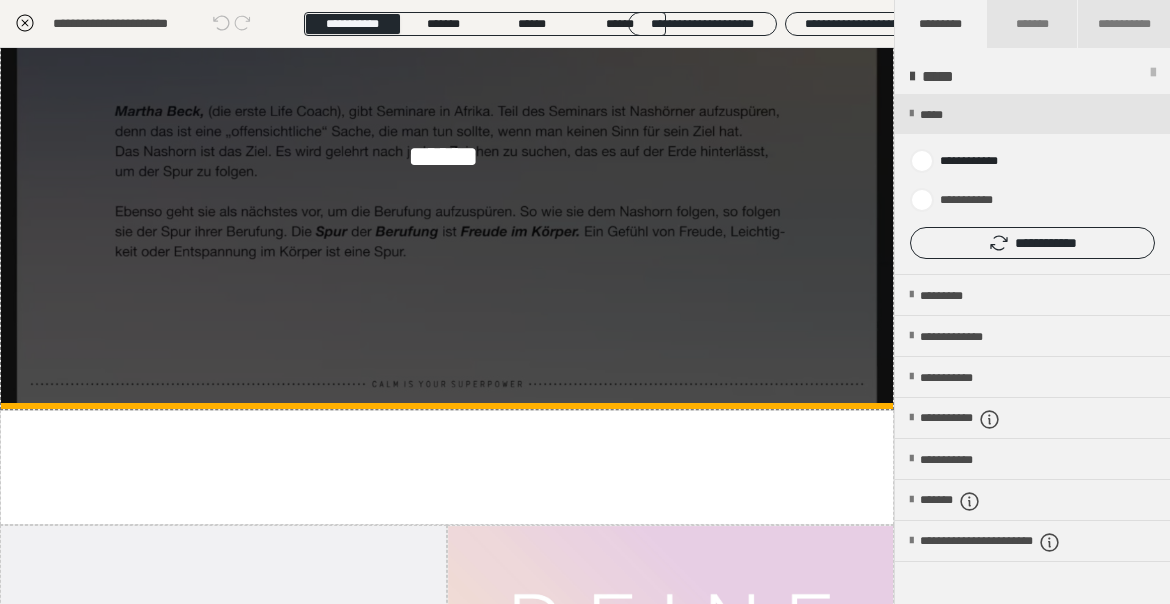 scroll, scrollTop: 3516, scrollLeft: 0, axis: vertical 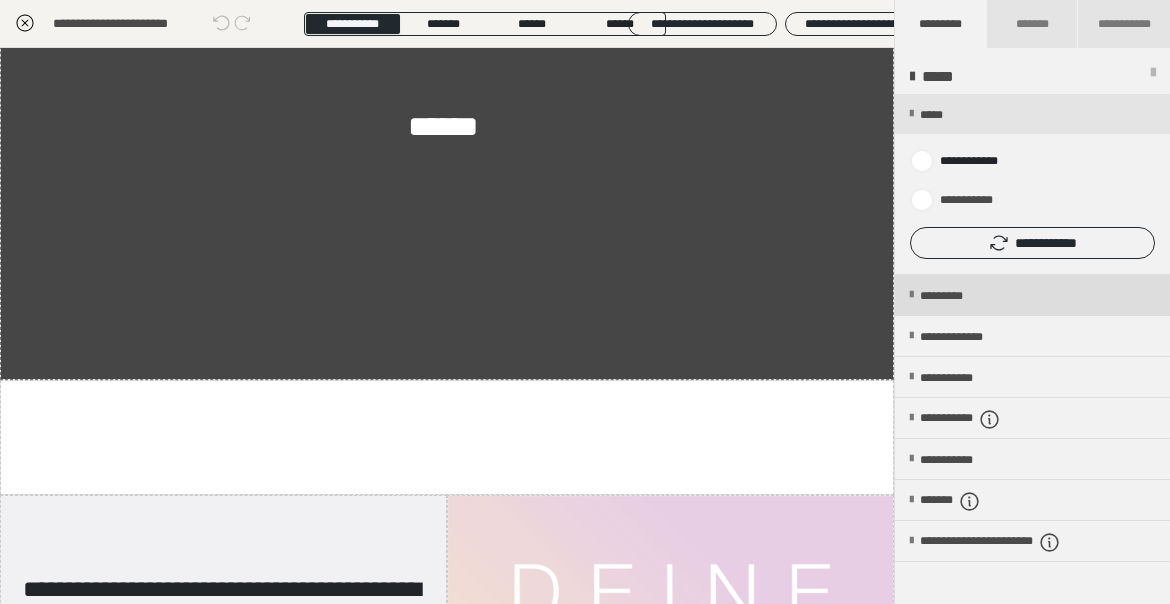 click on "*********" at bounding box center (958, 296) 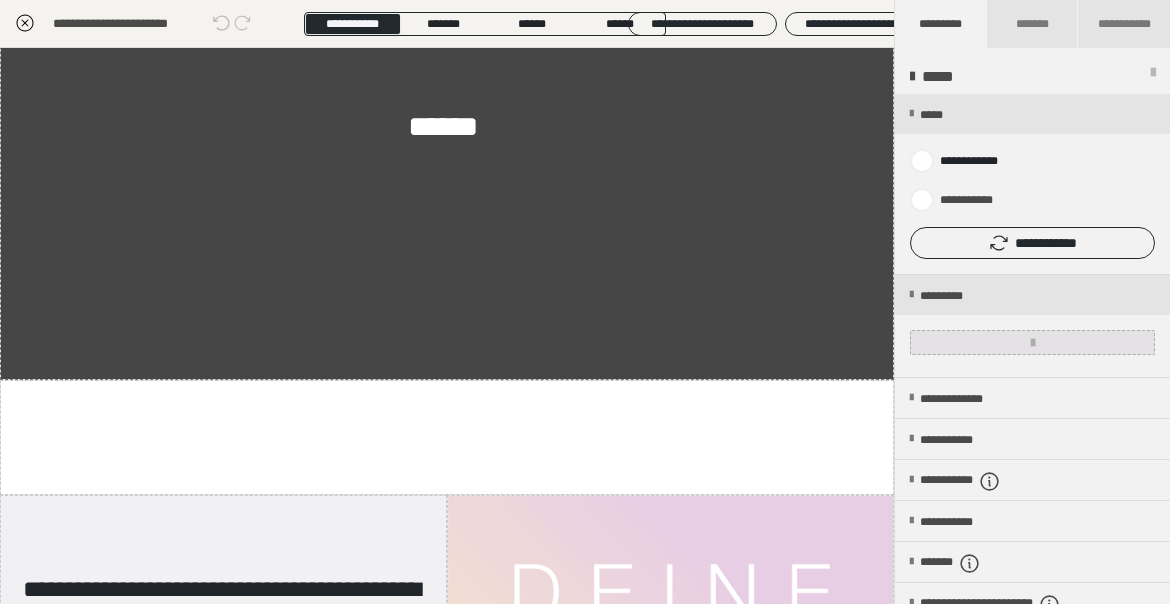 click at bounding box center [1032, 342] 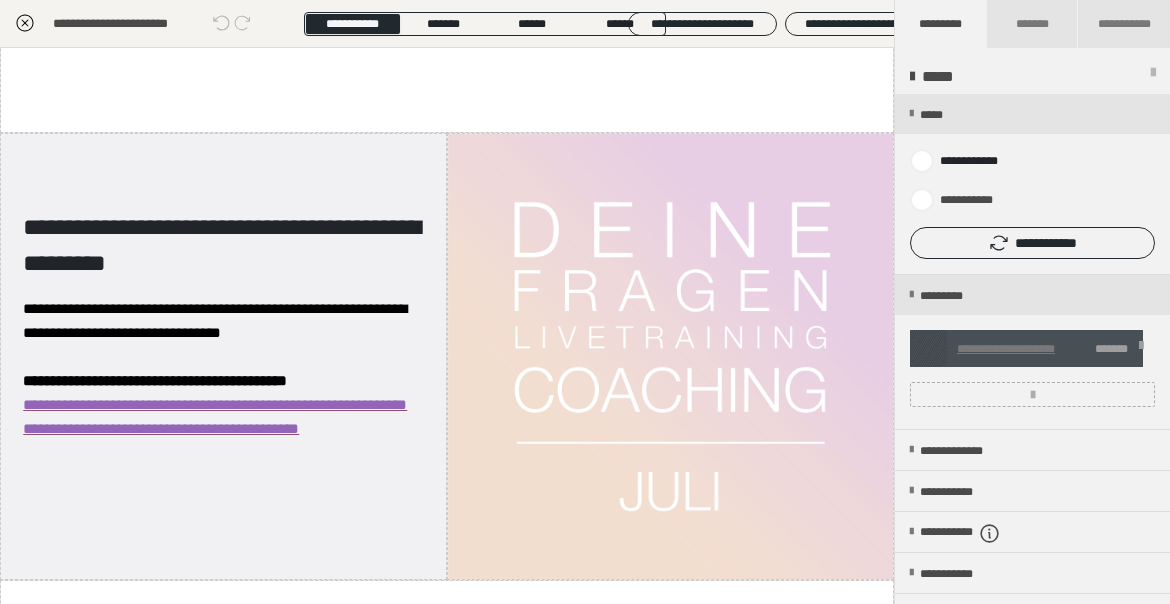 scroll, scrollTop: 3883, scrollLeft: 0, axis: vertical 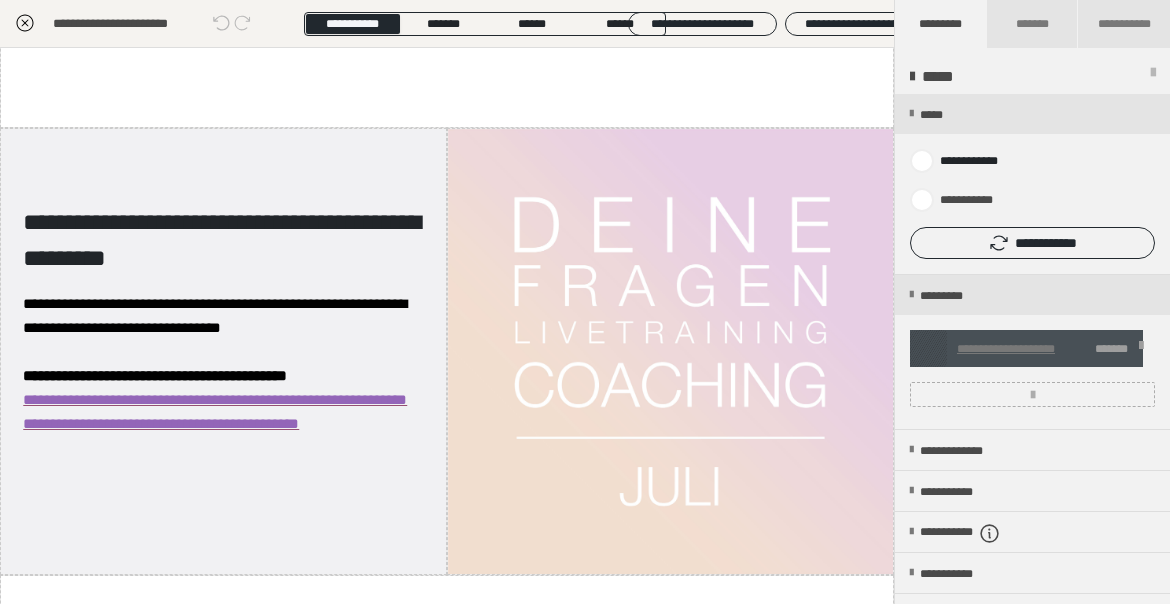 click on "**********" at bounding box center (1124, 24) 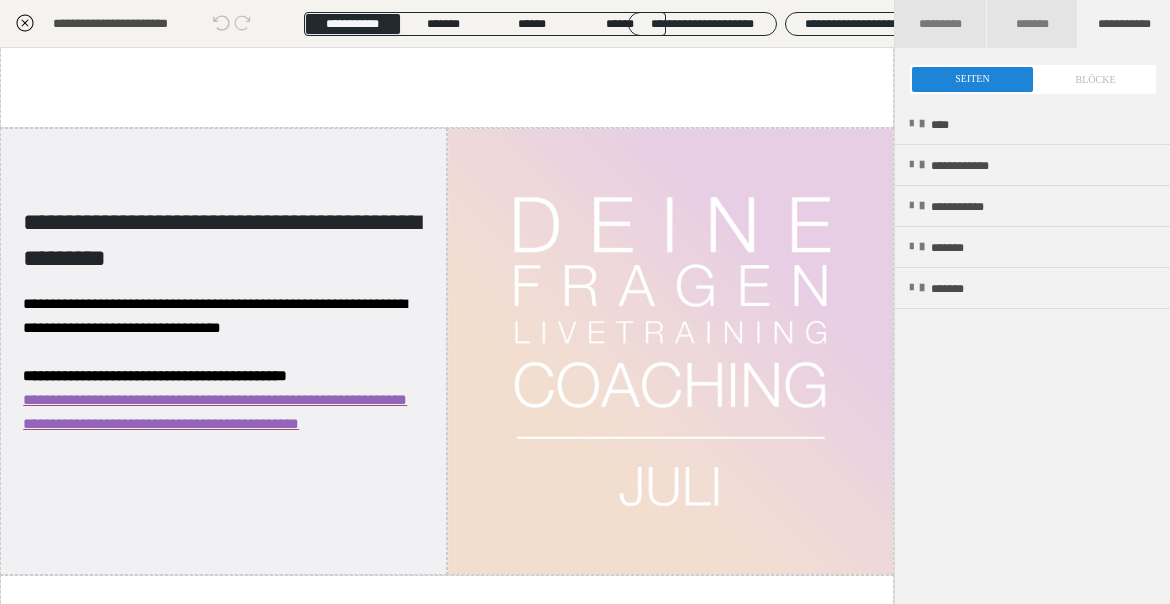 click at bounding box center (1033, 79) 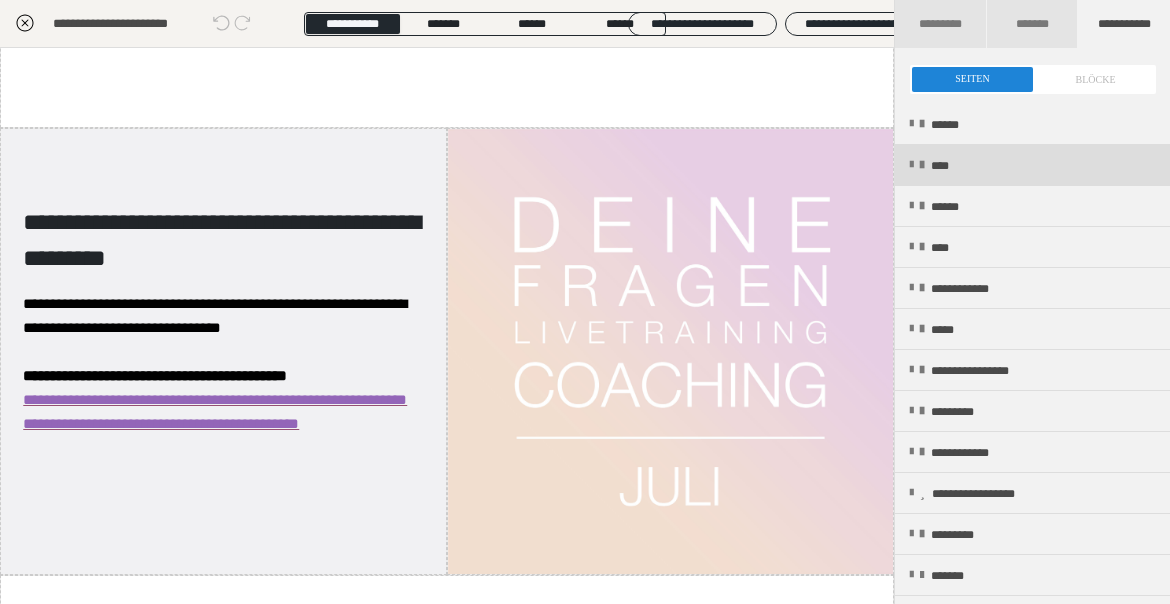 click on "****" at bounding box center (1032, 165) 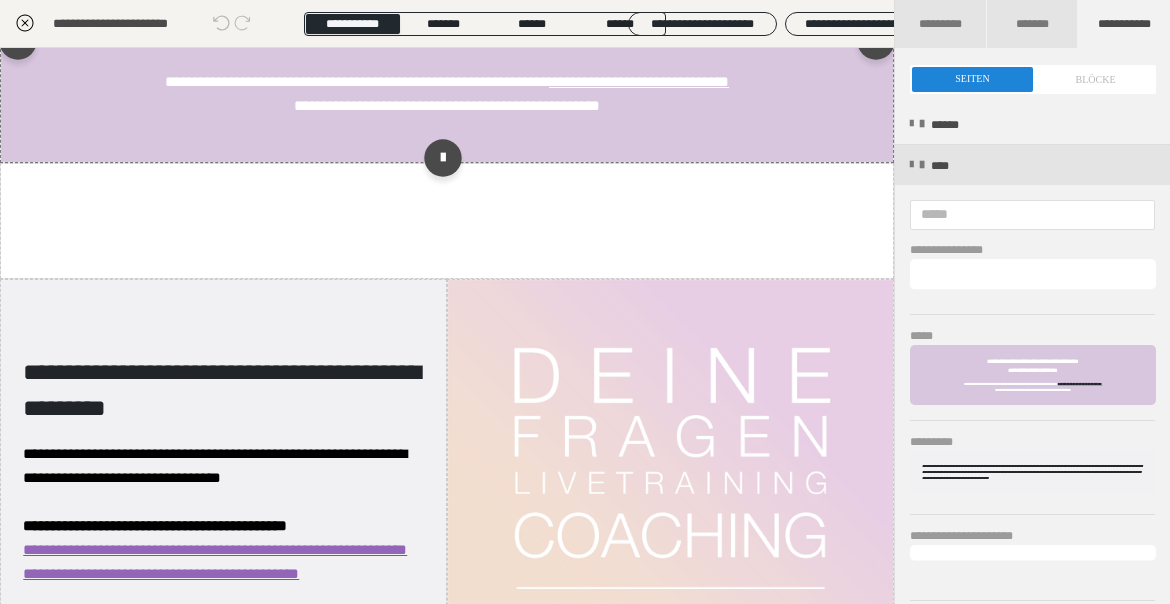 scroll, scrollTop: 3971, scrollLeft: 0, axis: vertical 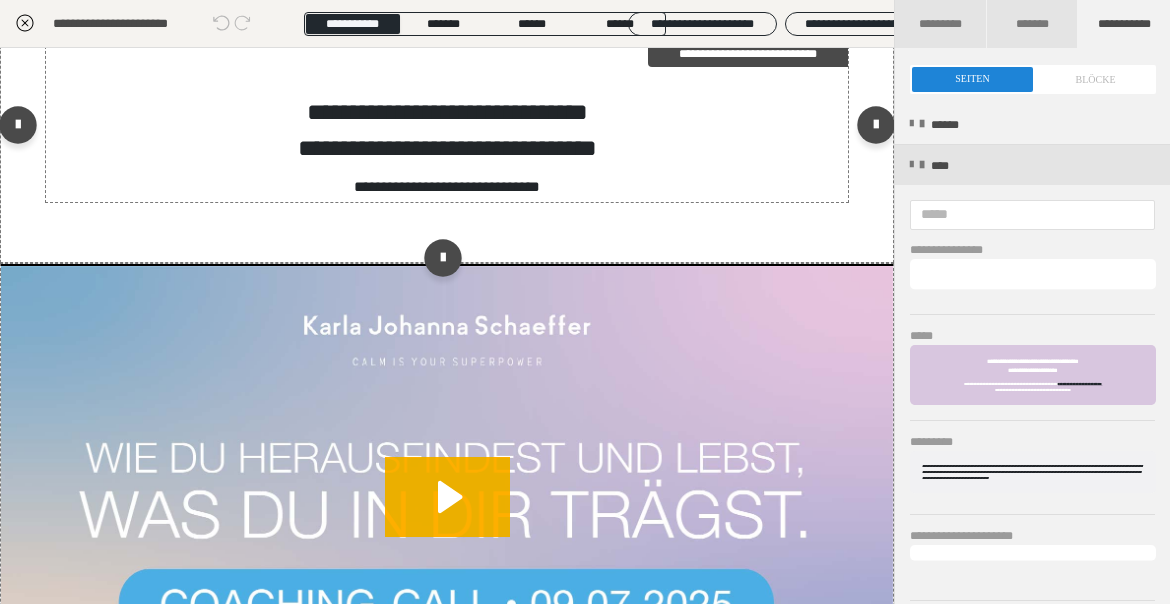 click on "**********" at bounding box center [411, 148] 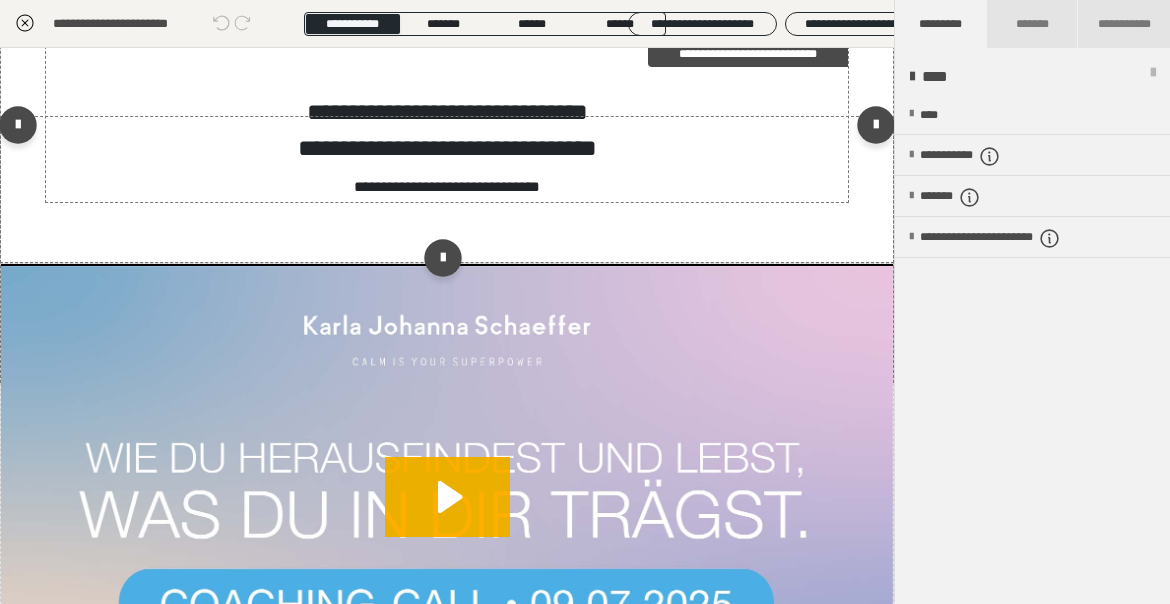 click on "**********" at bounding box center (411, 148) 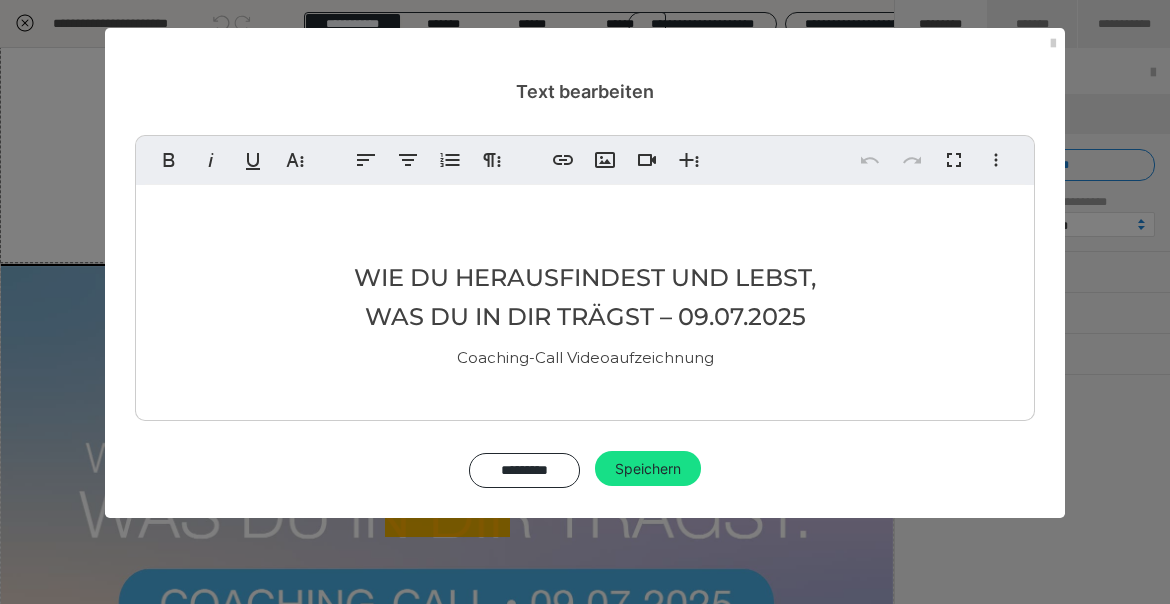 click on "WAS DU IN DIR TRÄGST – 09" at bounding box center [537, 316] 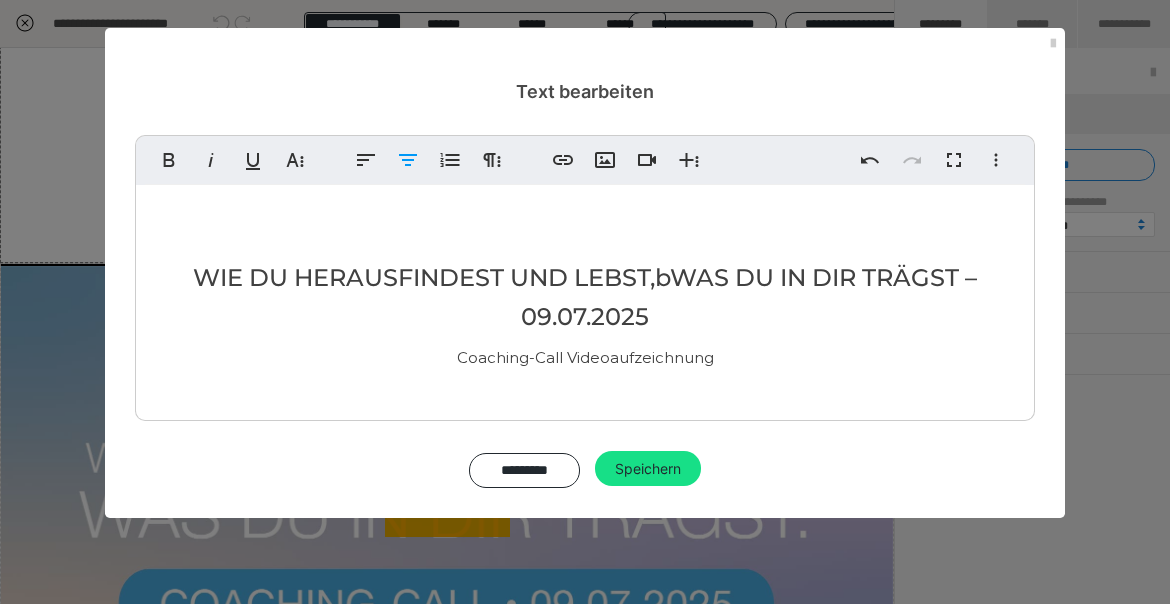 type 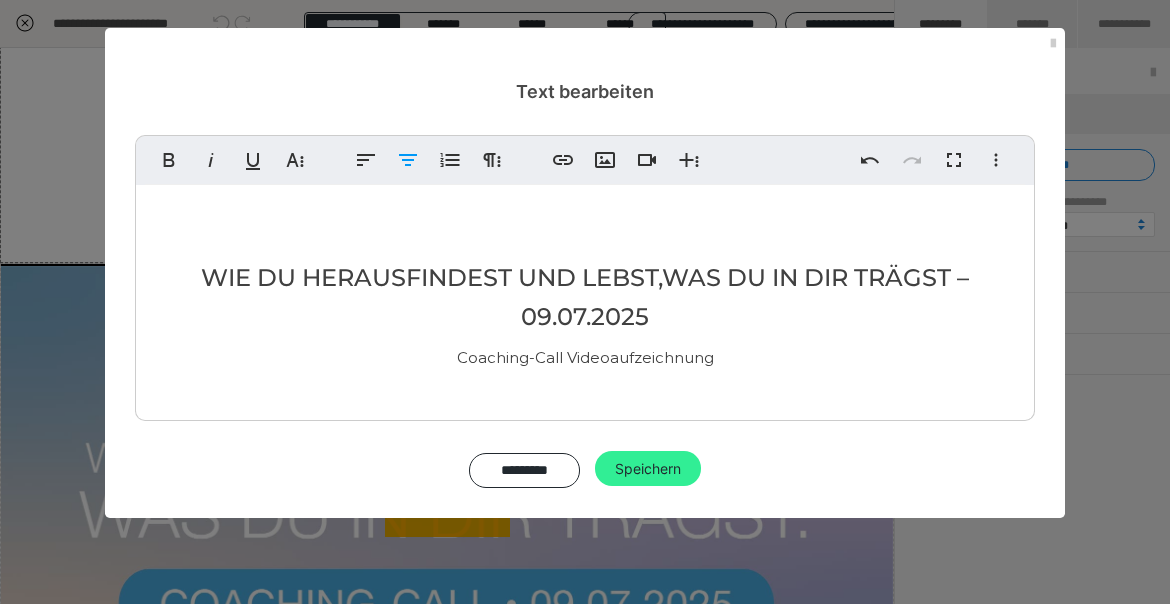 click on "Speichern" at bounding box center (648, 469) 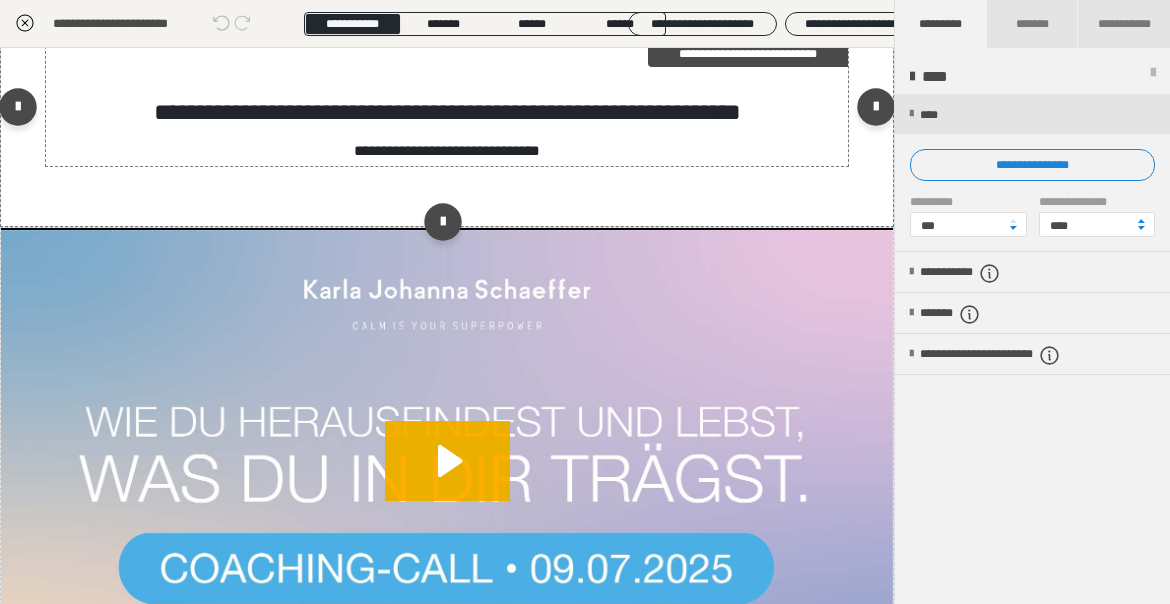 click on "**********" at bounding box center (298, 112) 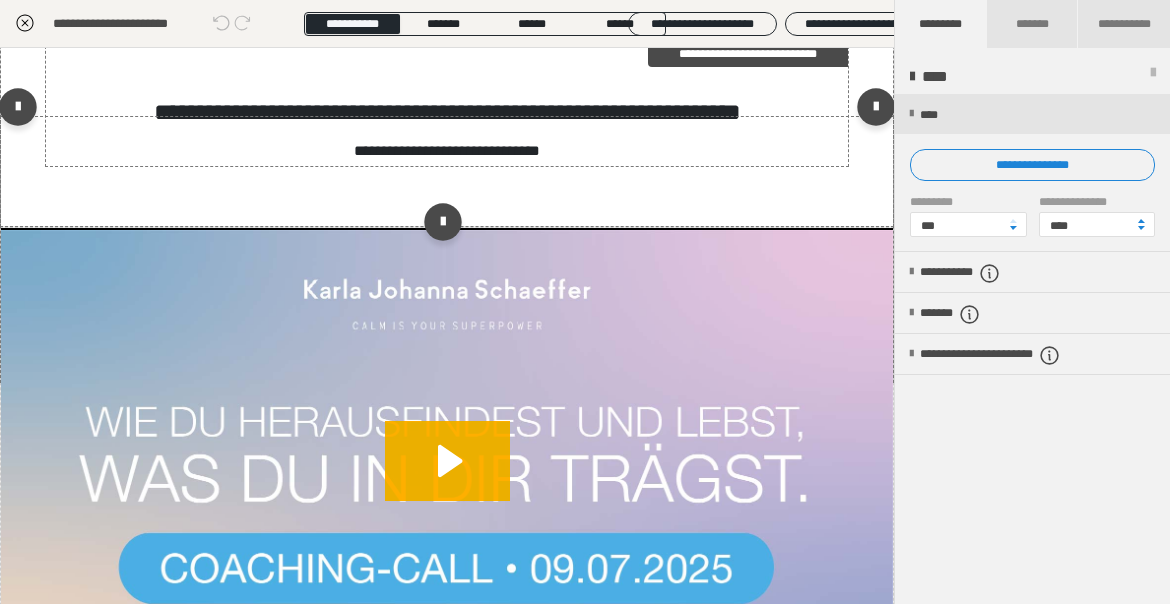 click on "**********" at bounding box center (298, 112) 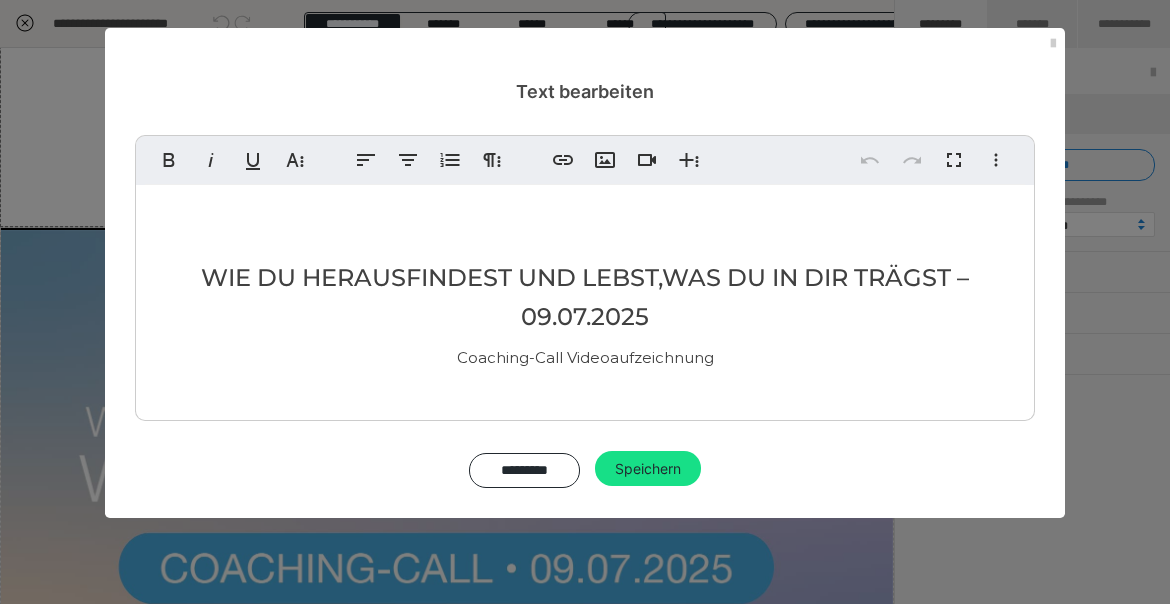 click on "WAS DU IN DIR TRÄGST – 09" at bounding box center [745, 296] 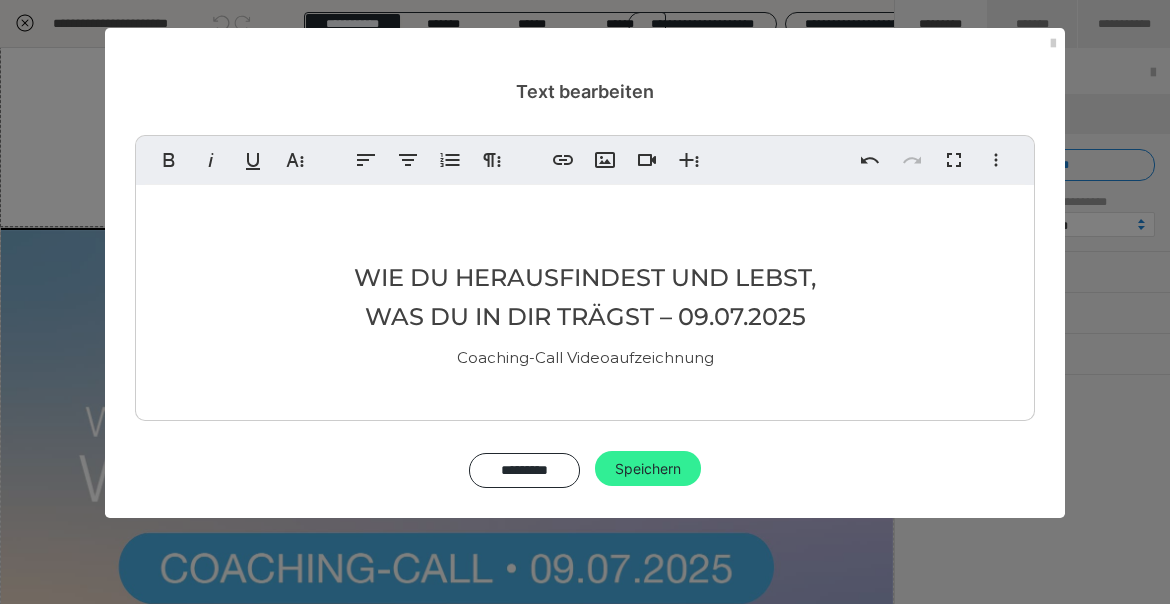 click on "Speichern" at bounding box center [648, 469] 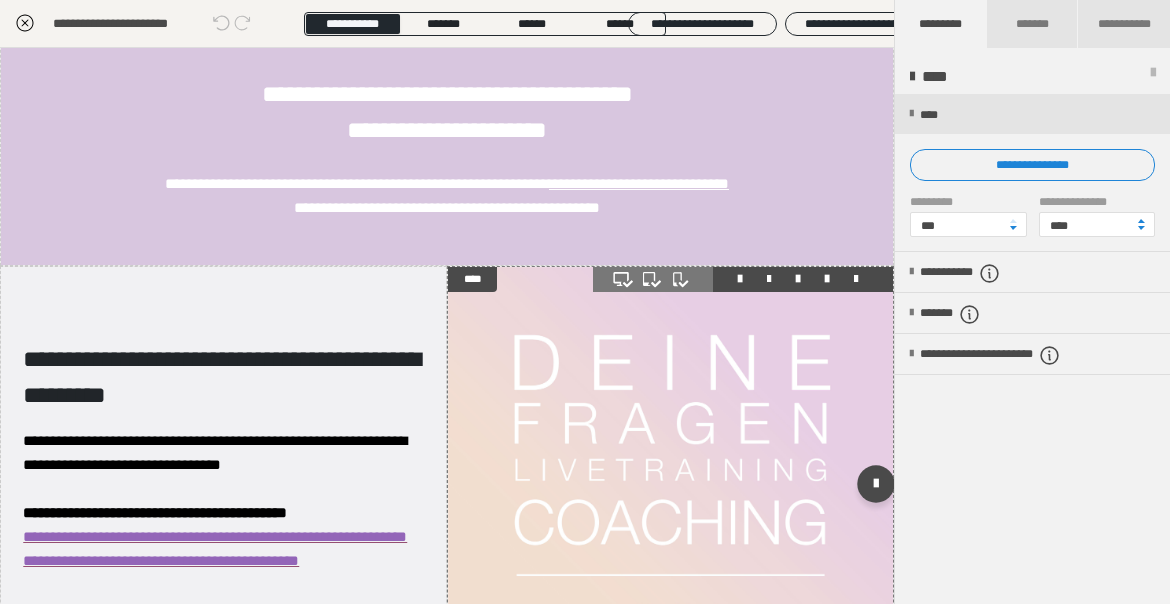 scroll, scrollTop: 3975, scrollLeft: 0, axis: vertical 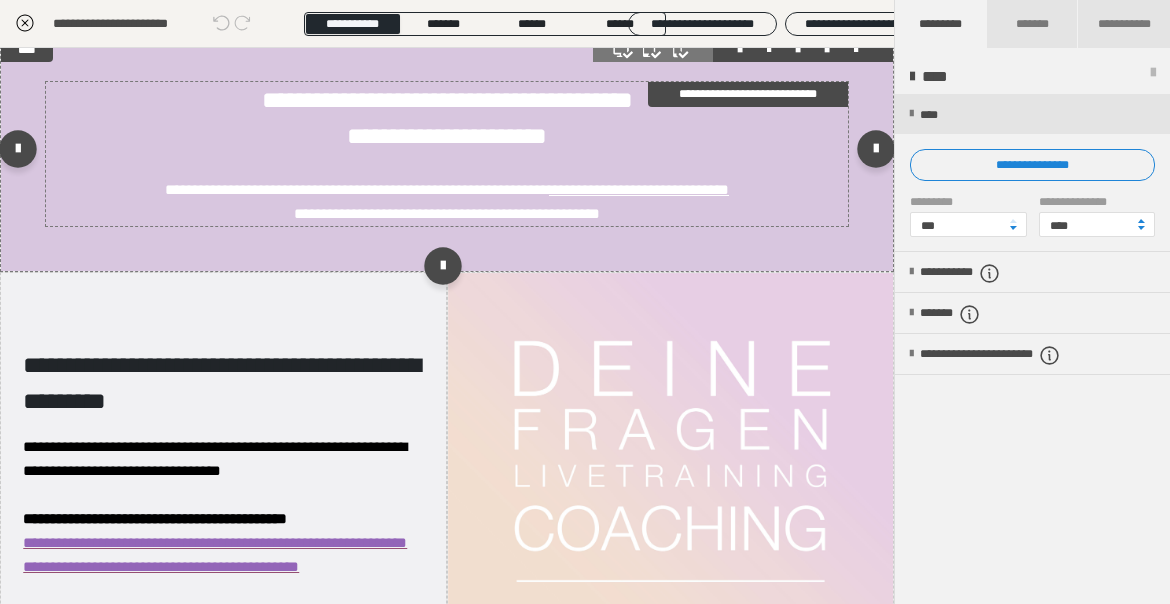 click on "**********" at bounding box center [447, 136] 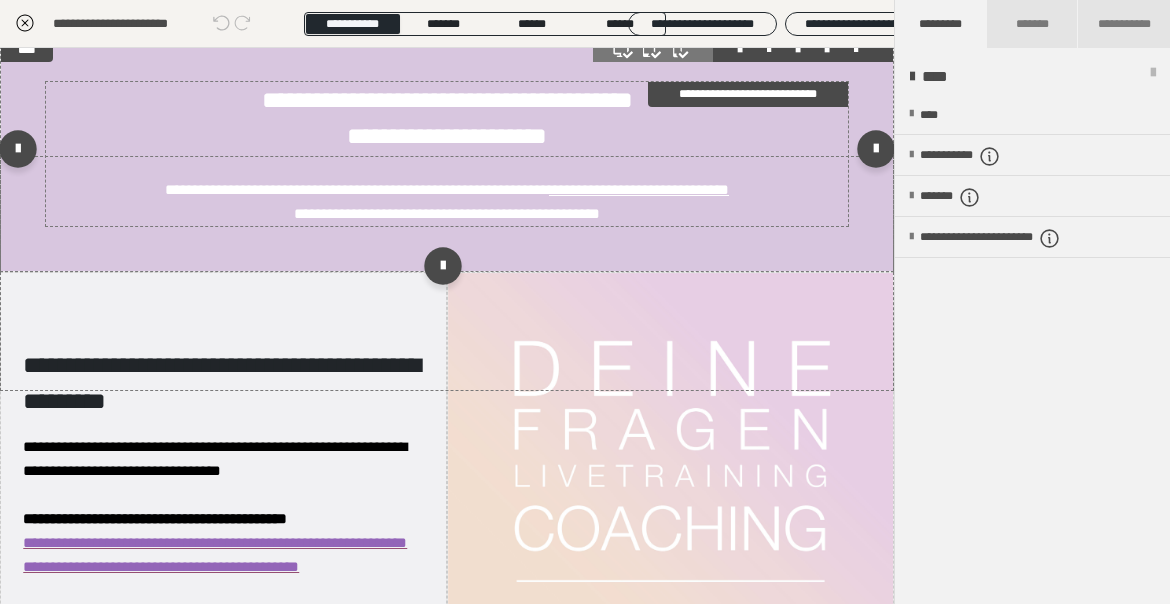 click on "**********" at bounding box center [447, 136] 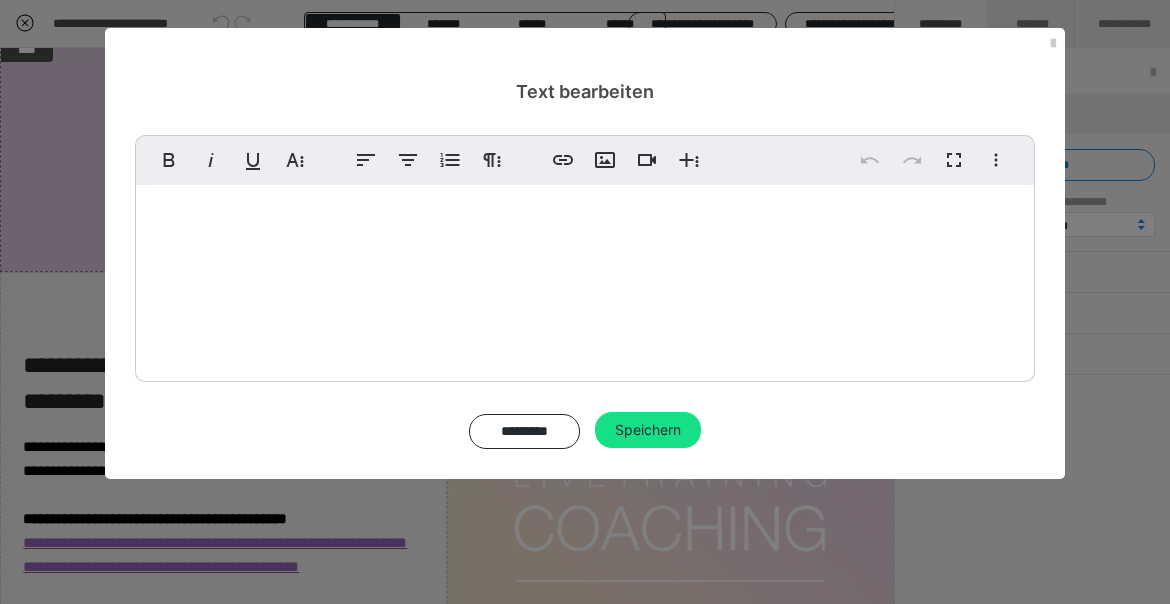 click on "**********" at bounding box center [585, 327] 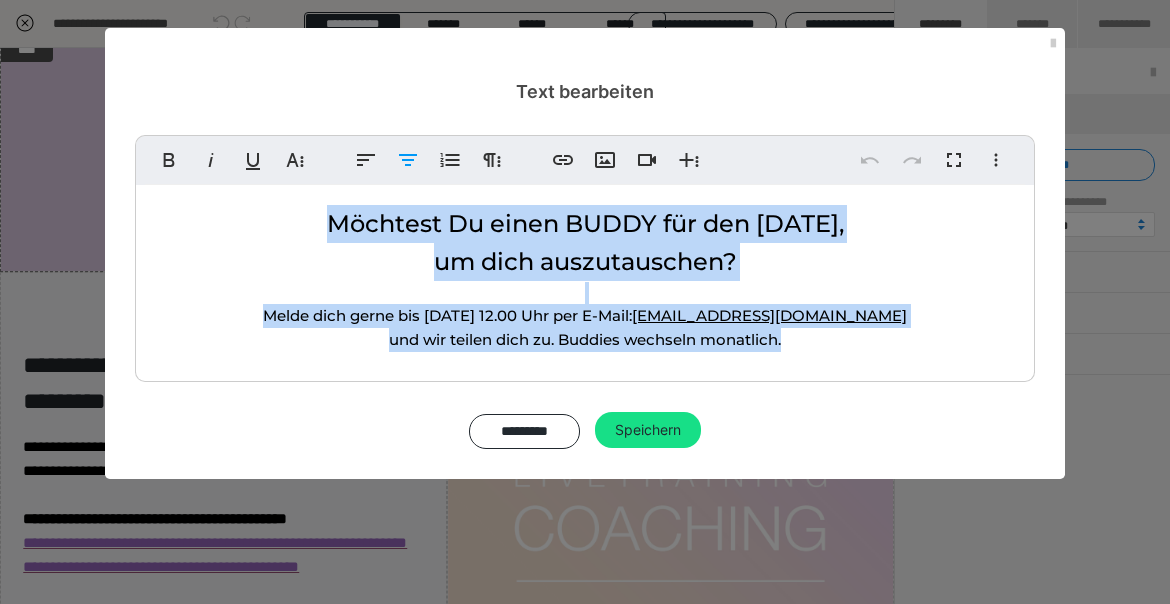 click on "Melde dich gerne bis Samstag 16.05.2025 – 12.00 Uhr per E-Mail:  team@karlajohannaschaeffer.com und wir teilen dich zu. Buddies wechseln monatlich." at bounding box center [585, 327] 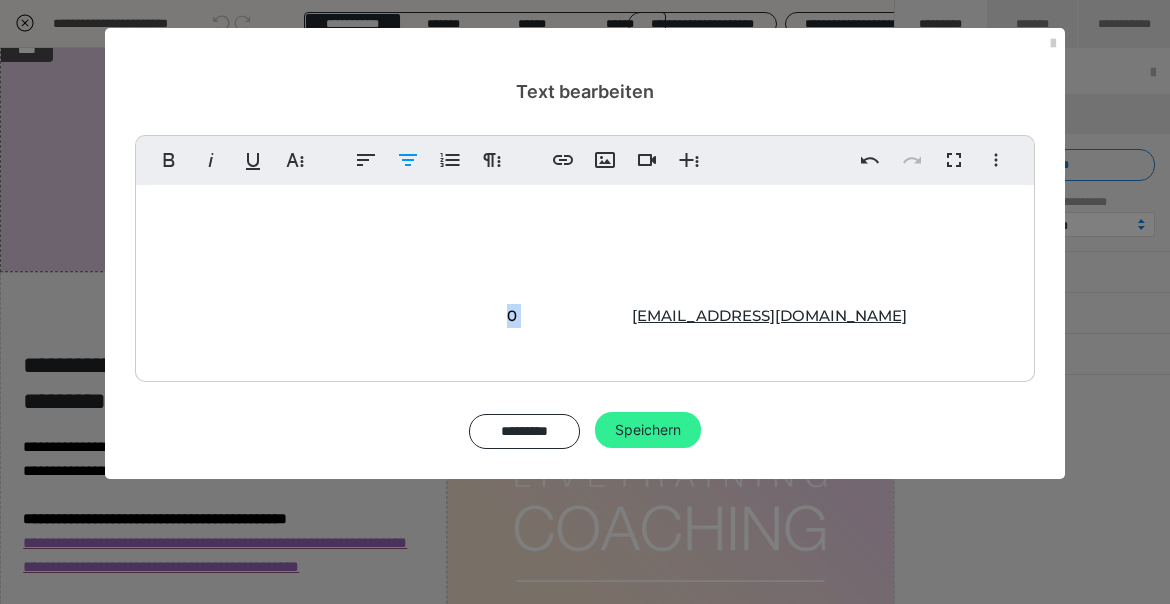 click on "Speichern" at bounding box center [648, 430] 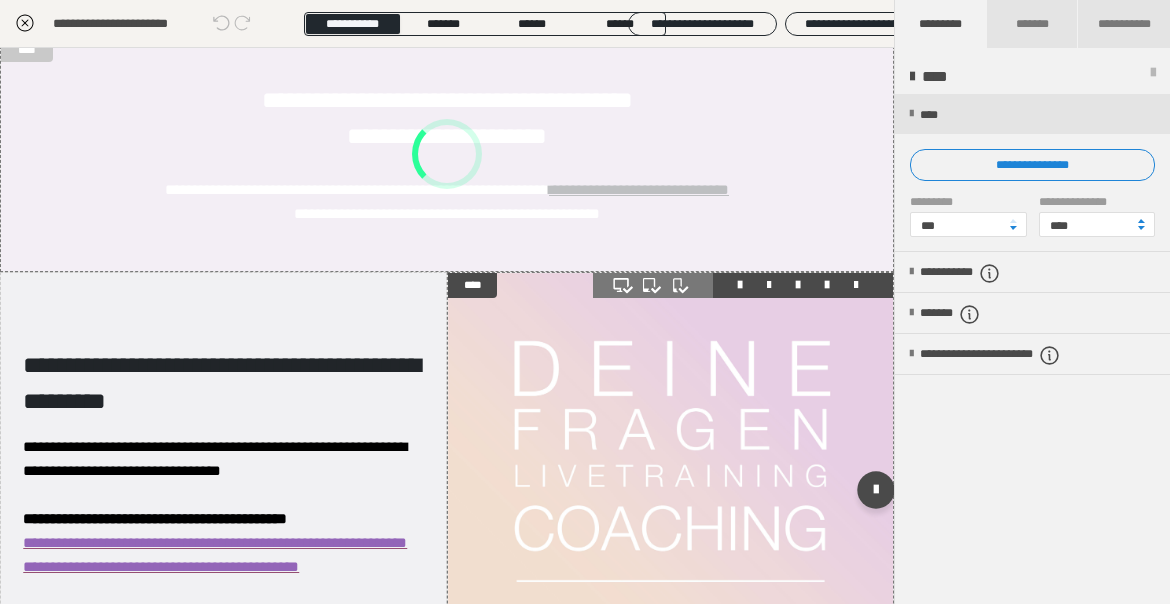 scroll, scrollTop: 0, scrollLeft: 0, axis: both 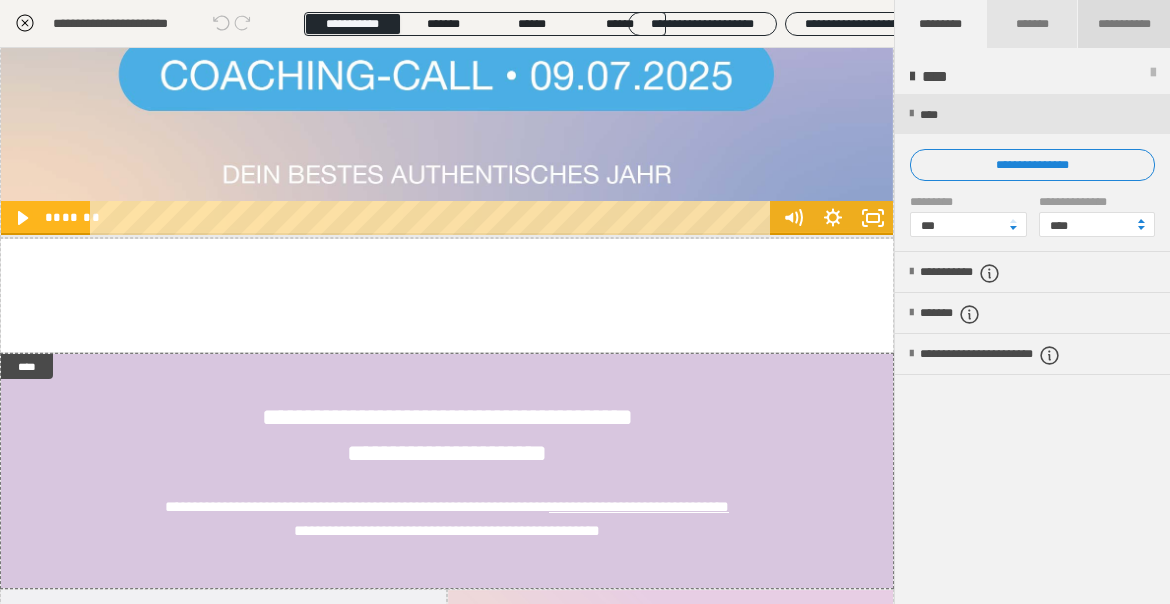 click on "**********" at bounding box center (1124, 24) 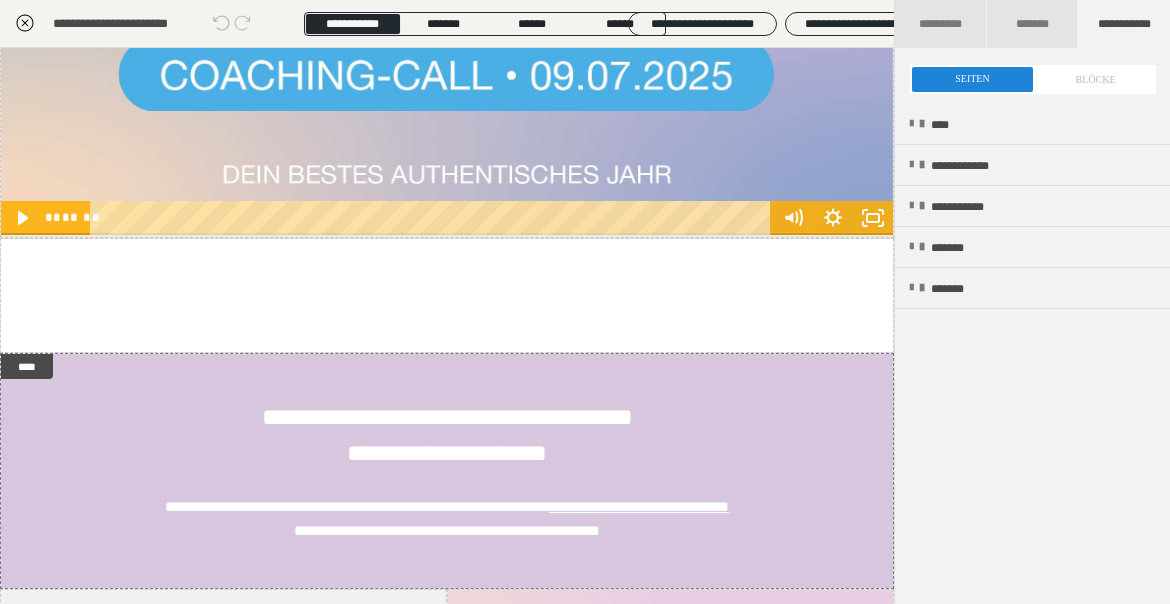 click at bounding box center [1033, 79] 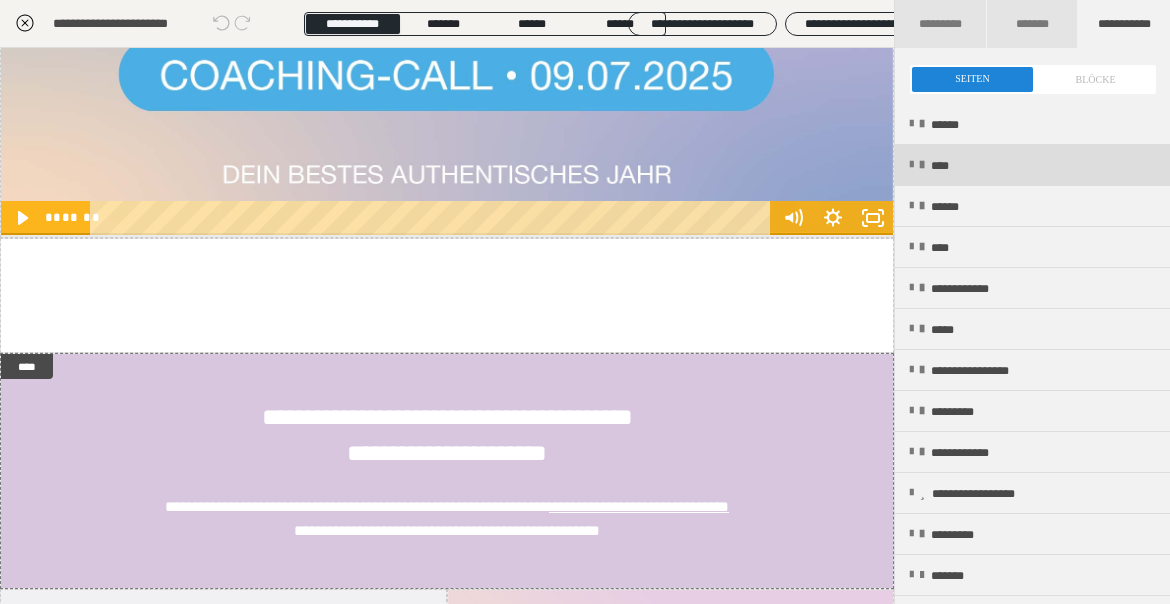 click on "****" at bounding box center (946, 166) 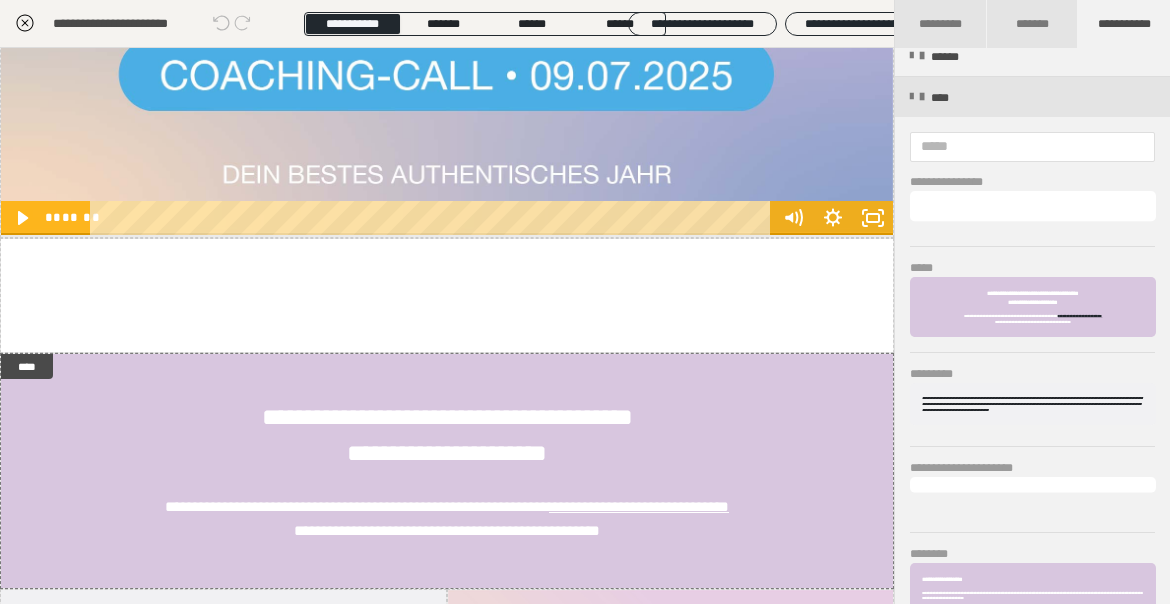 scroll, scrollTop: 48, scrollLeft: 0, axis: vertical 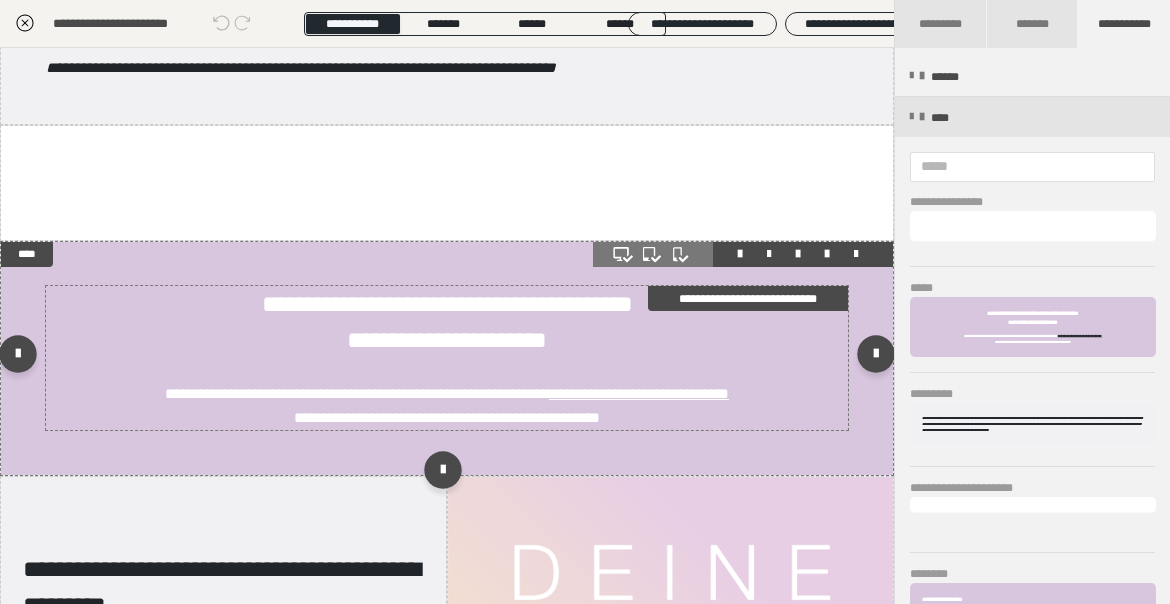 click on "**********" at bounding box center [447, 304] 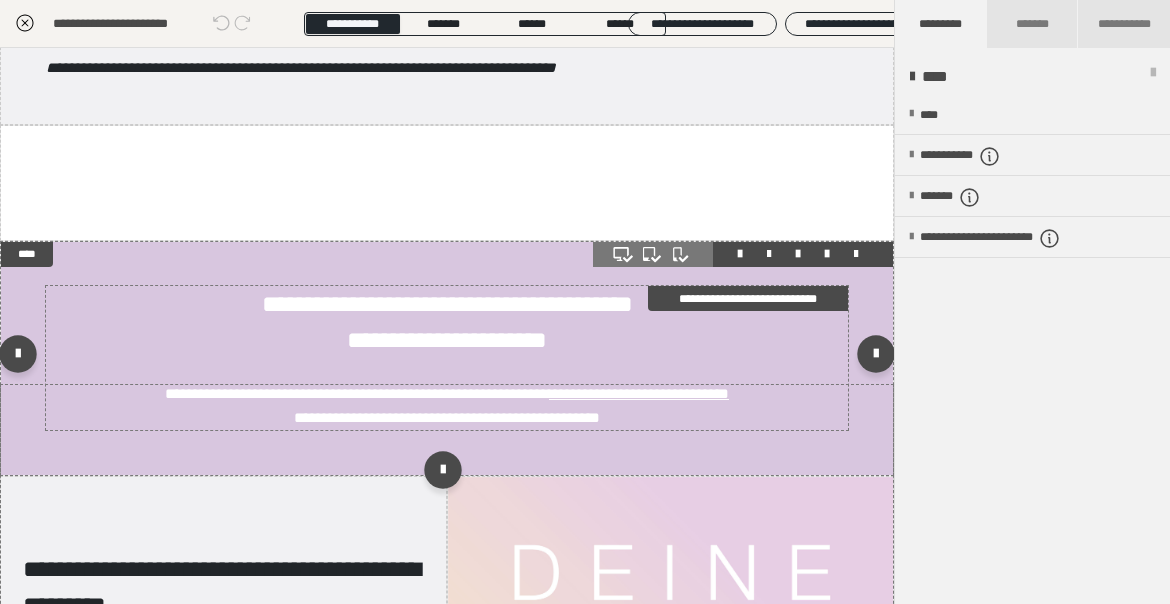 click on "**********" at bounding box center (447, 304) 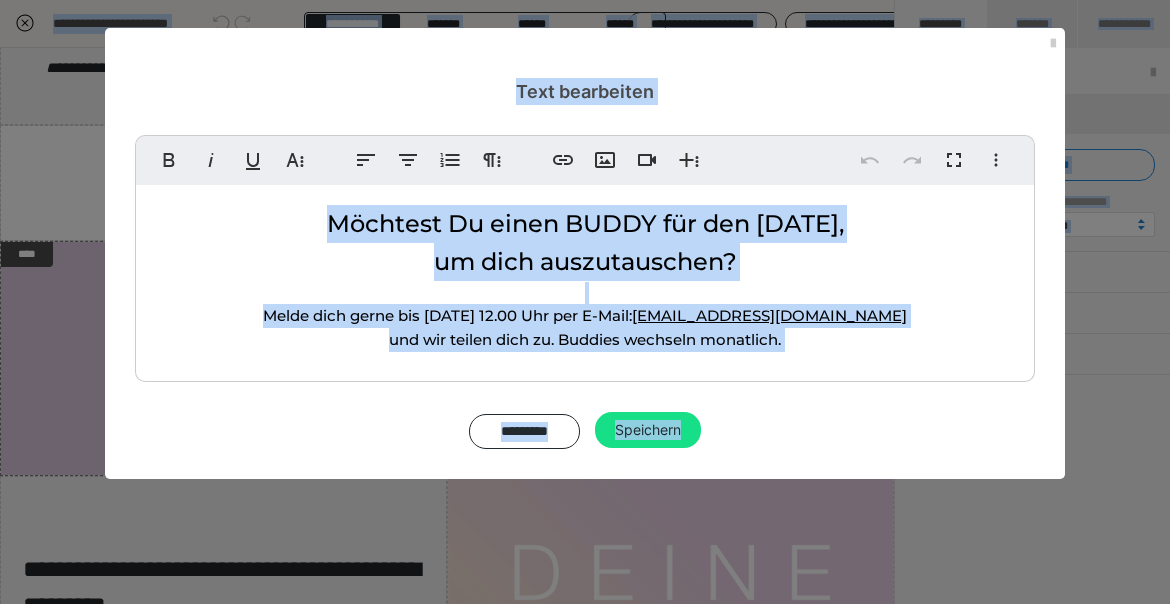 click on "Möchtest Du einen BUDDY für den Mai 2025," at bounding box center [585, 223] 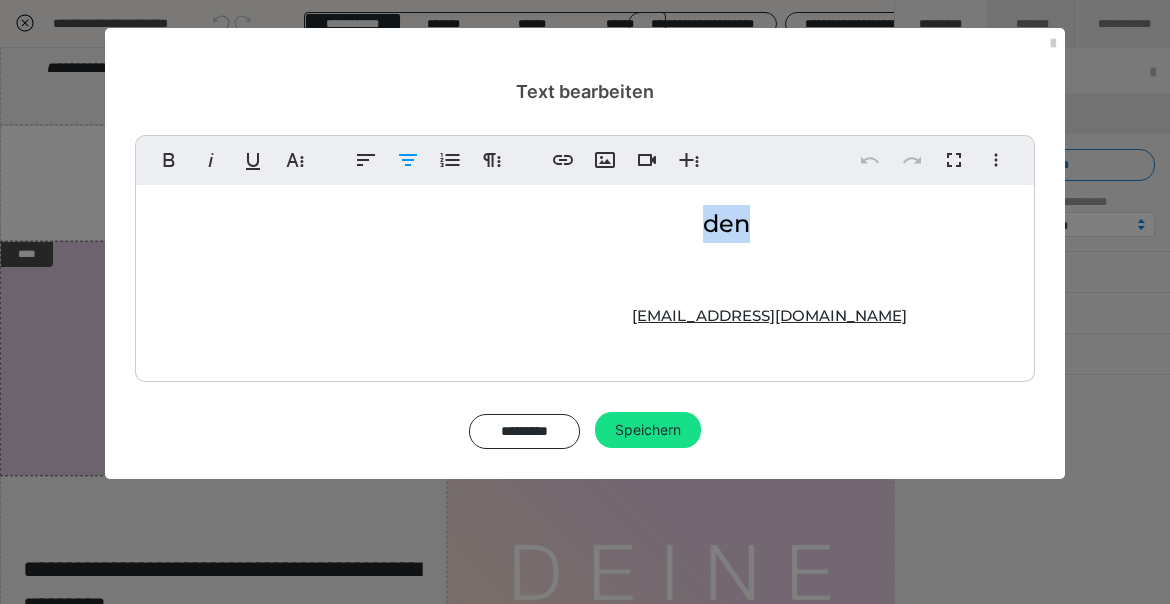 drag, startPoint x: 695, startPoint y: 226, endPoint x: 732, endPoint y: 230, distance: 37.215588 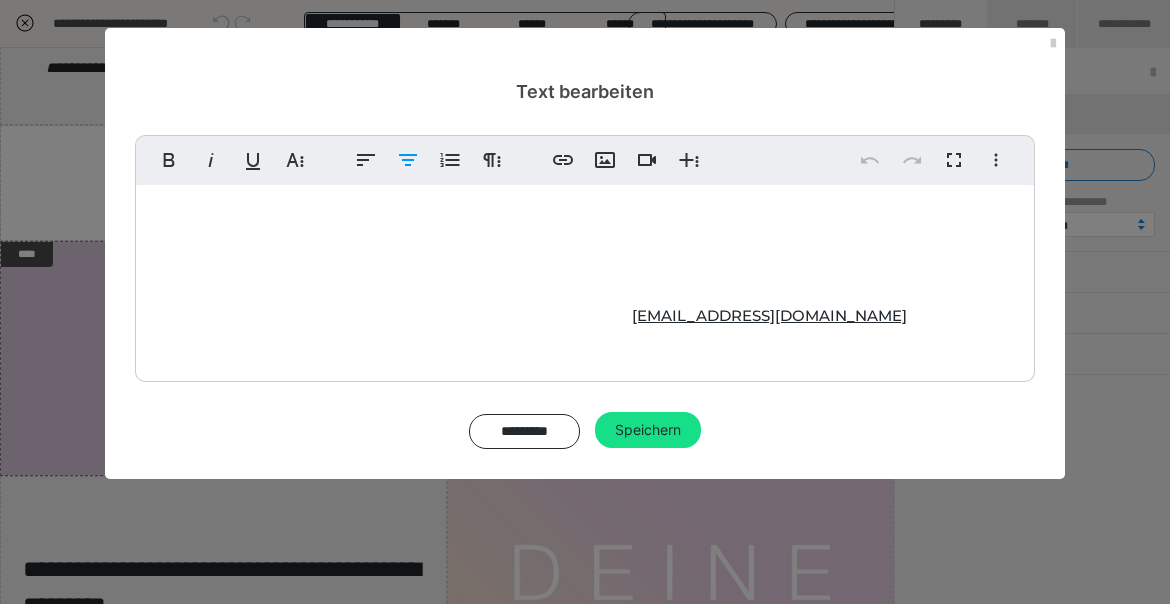 type 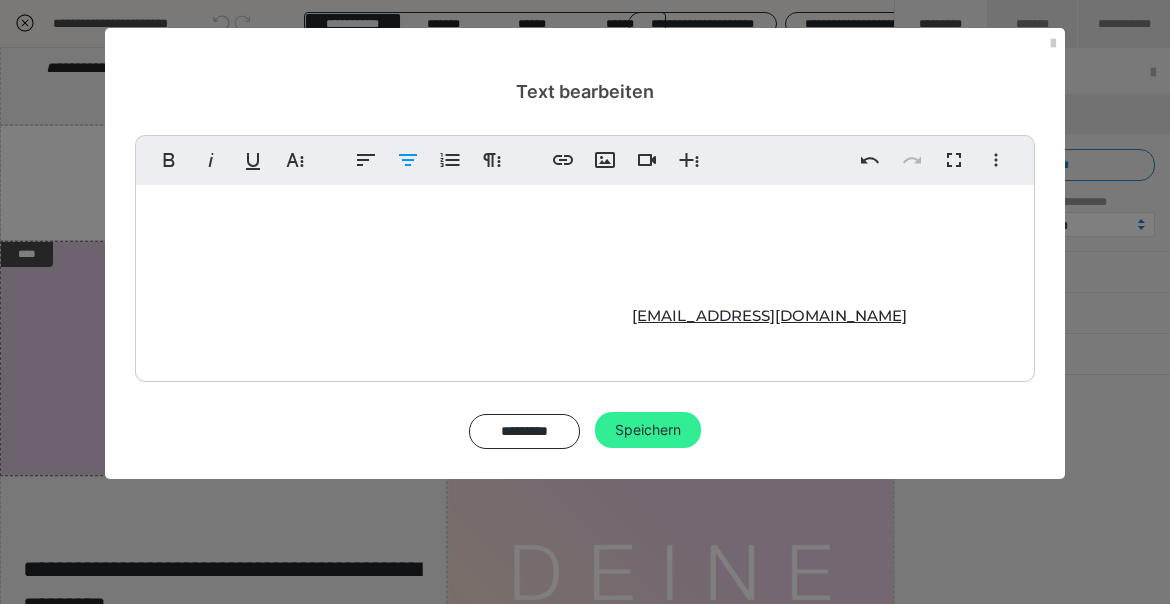 click on "Speichern" at bounding box center [648, 430] 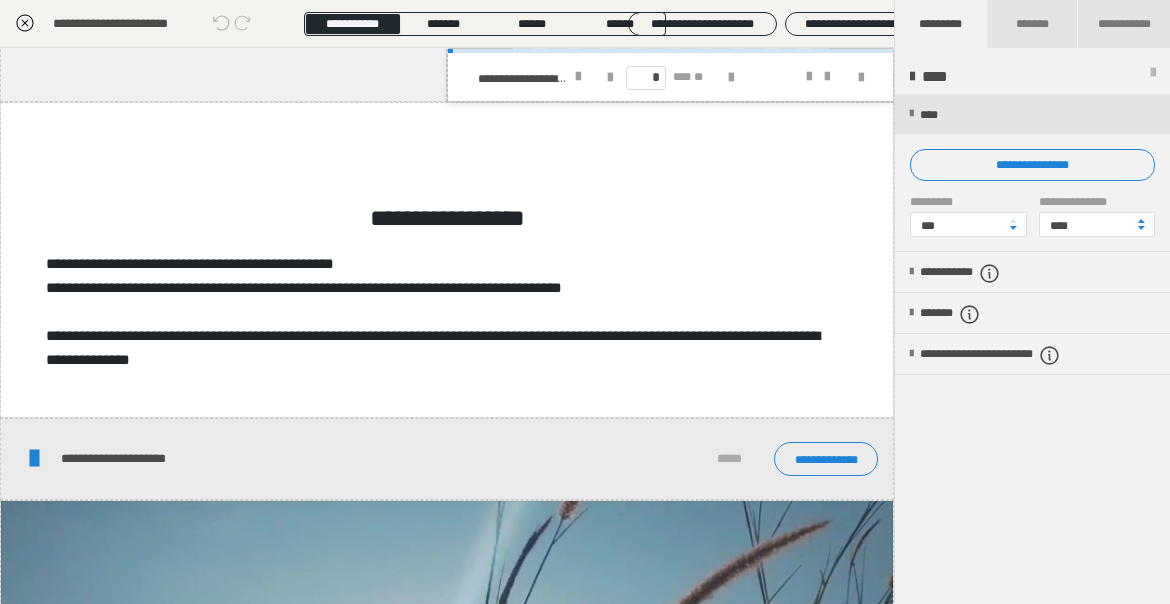 scroll, scrollTop: 2055, scrollLeft: 0, axis: vertical 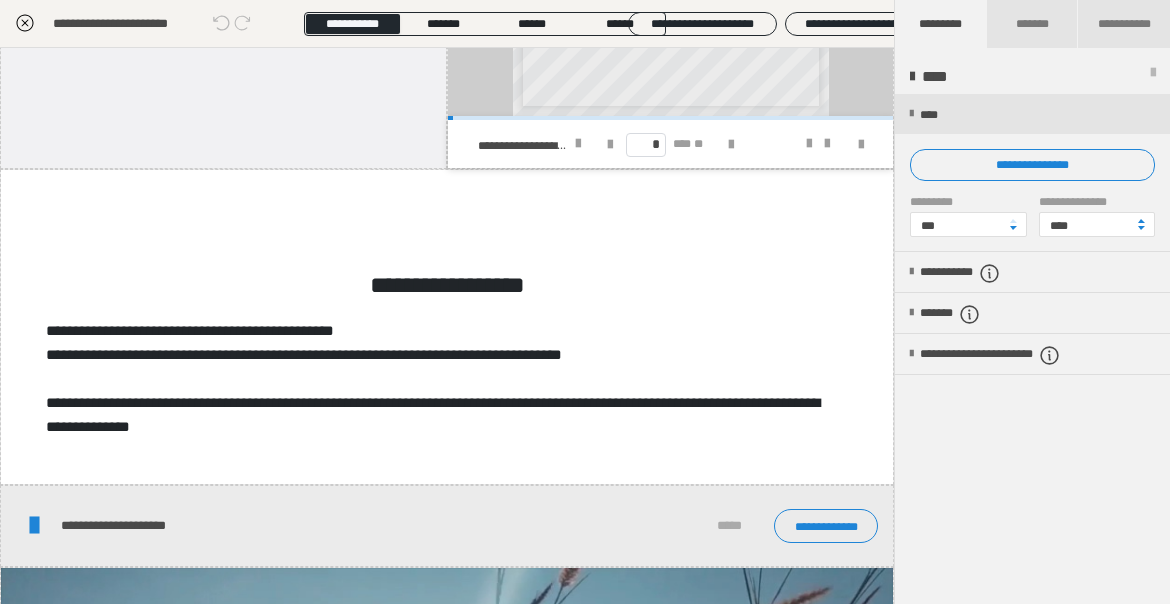 click 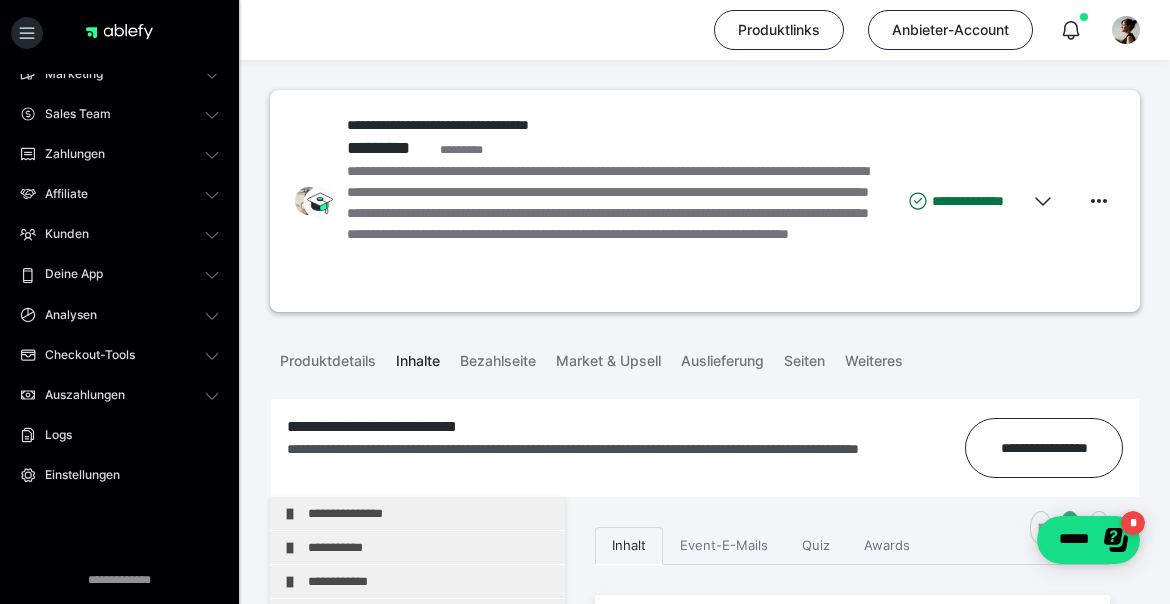 scroll, scrollTop: 135, scrollLeft: 0, axis: vertical 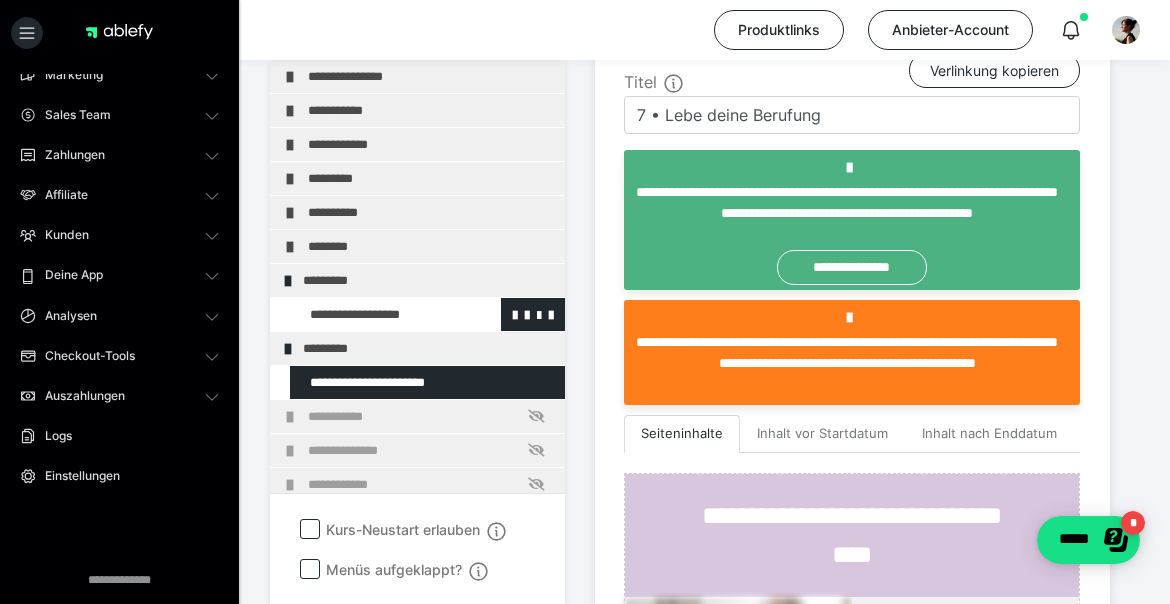 click at bounding box center [375, 314] 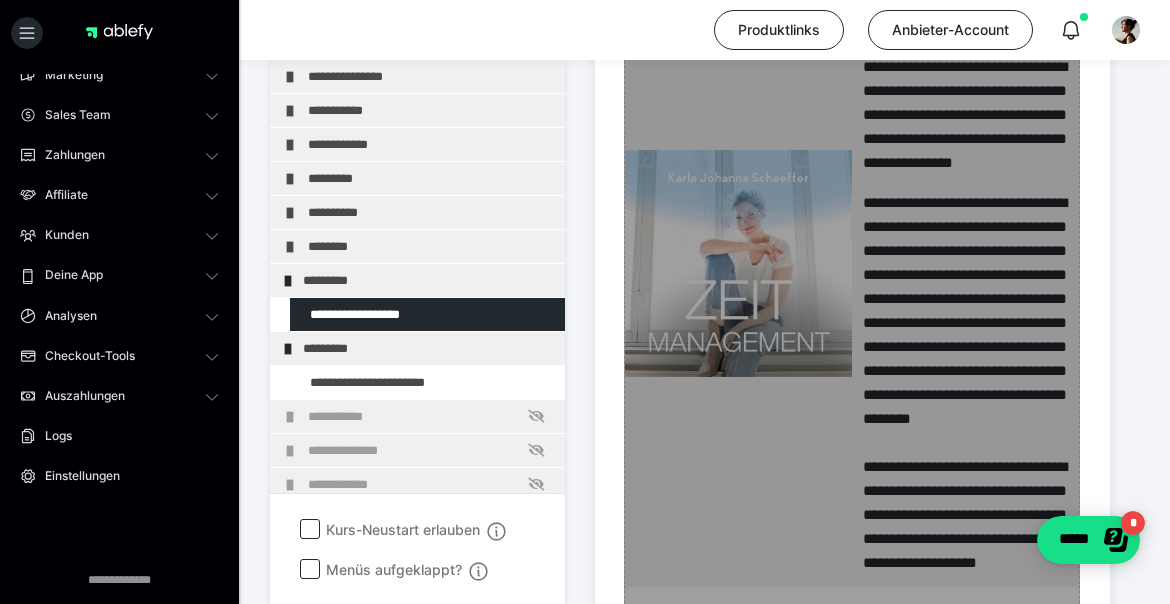 scroll, scrollTop: 492, scrollLeft: 0, axis: vertical 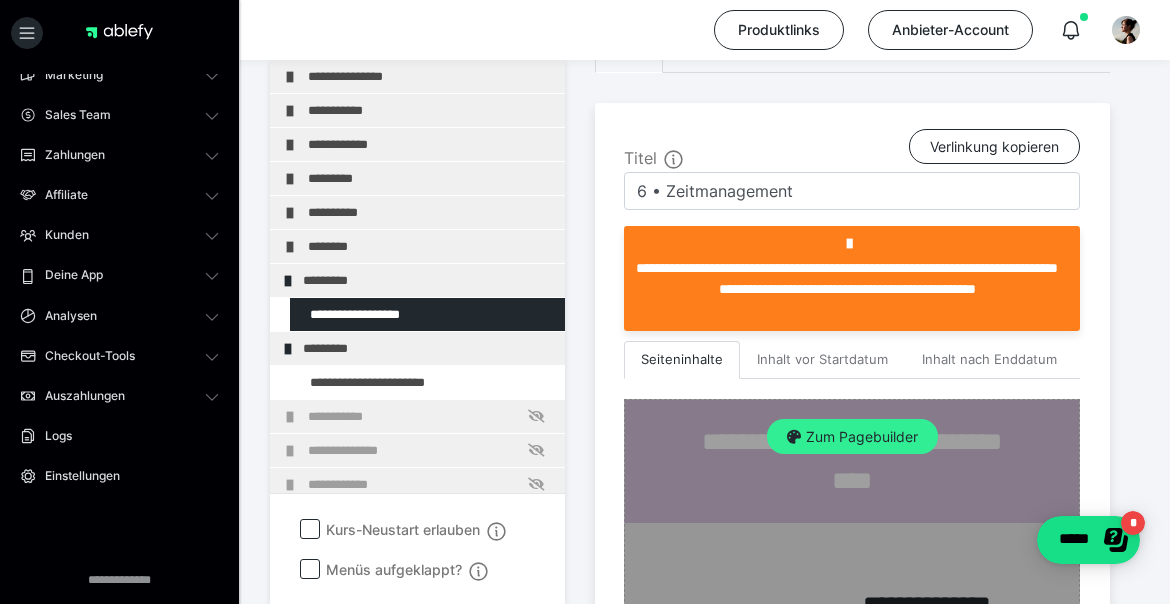click on "Zum Pagebuilder" at bounding box center (852, 437) 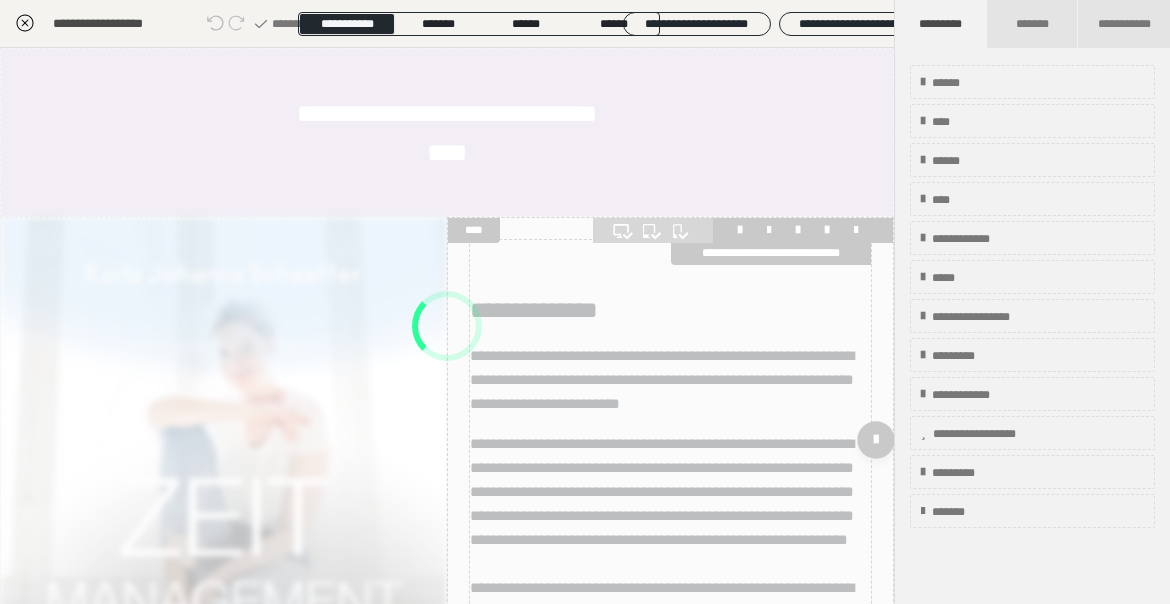 scroll, scrollTop: 462, scrollLeft: 0, axis: vertical 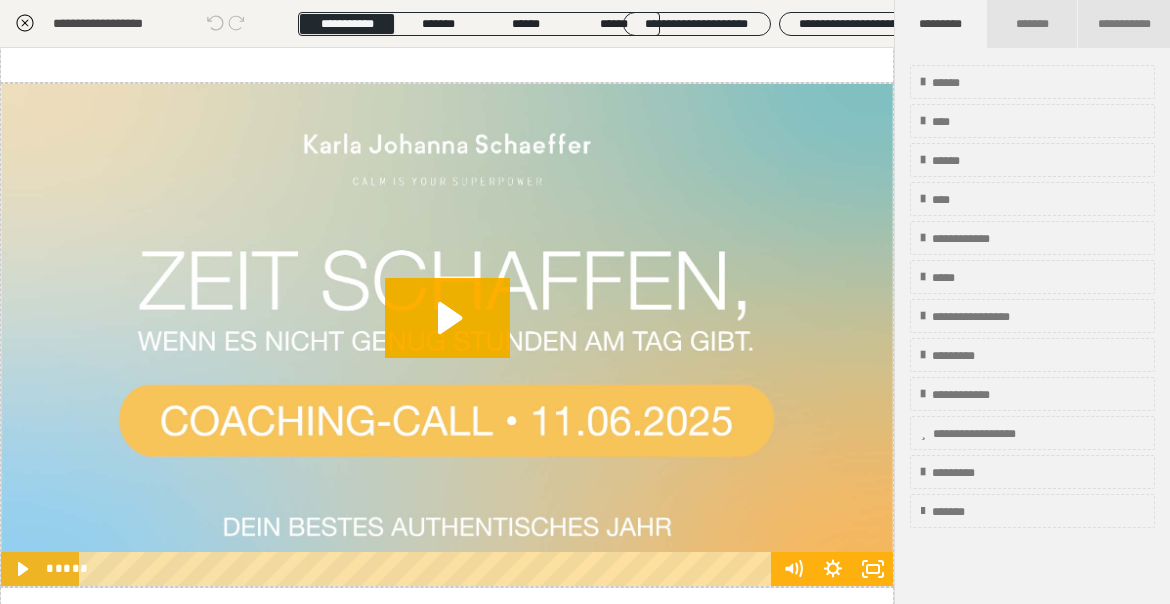 click 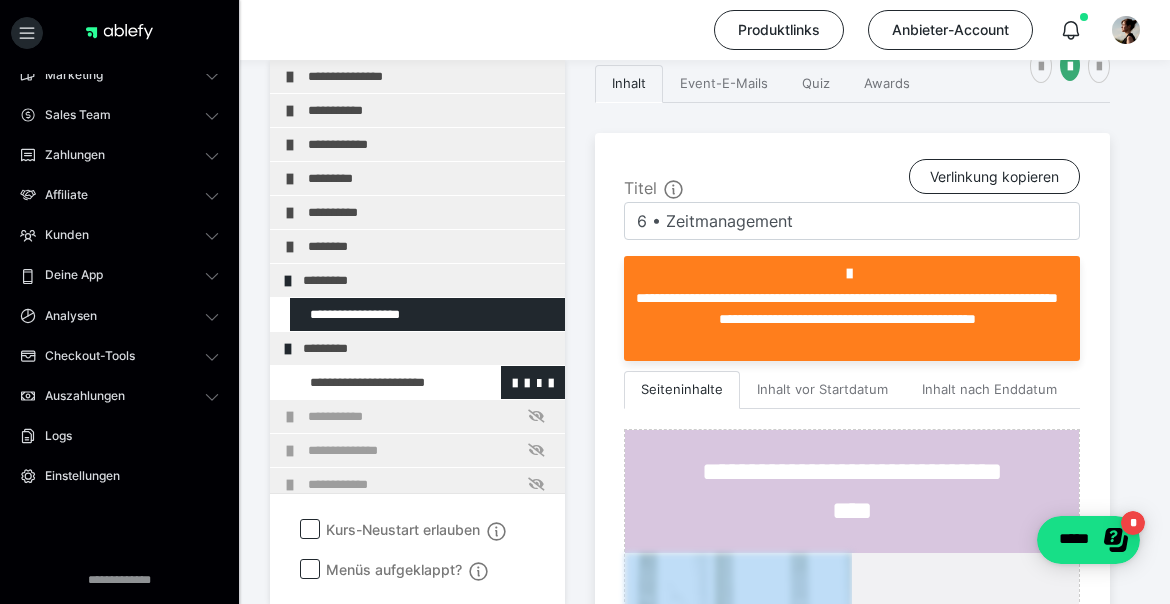 click at bounding box center [375, 382] 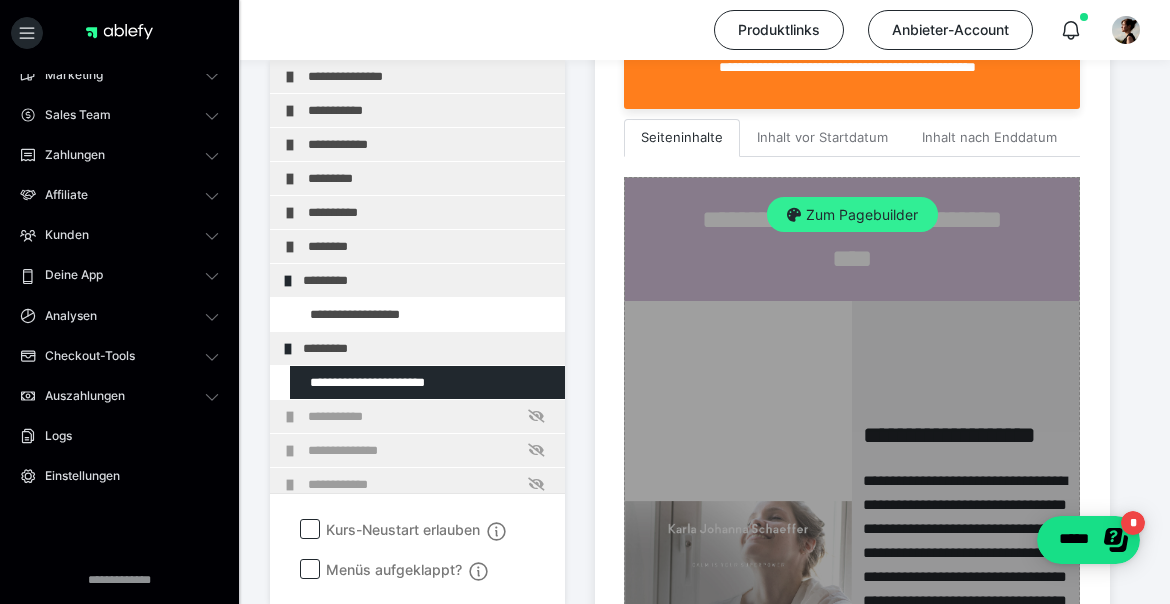 scroll, scrollTop: 755, scrollLeft: 0, axis: vertical 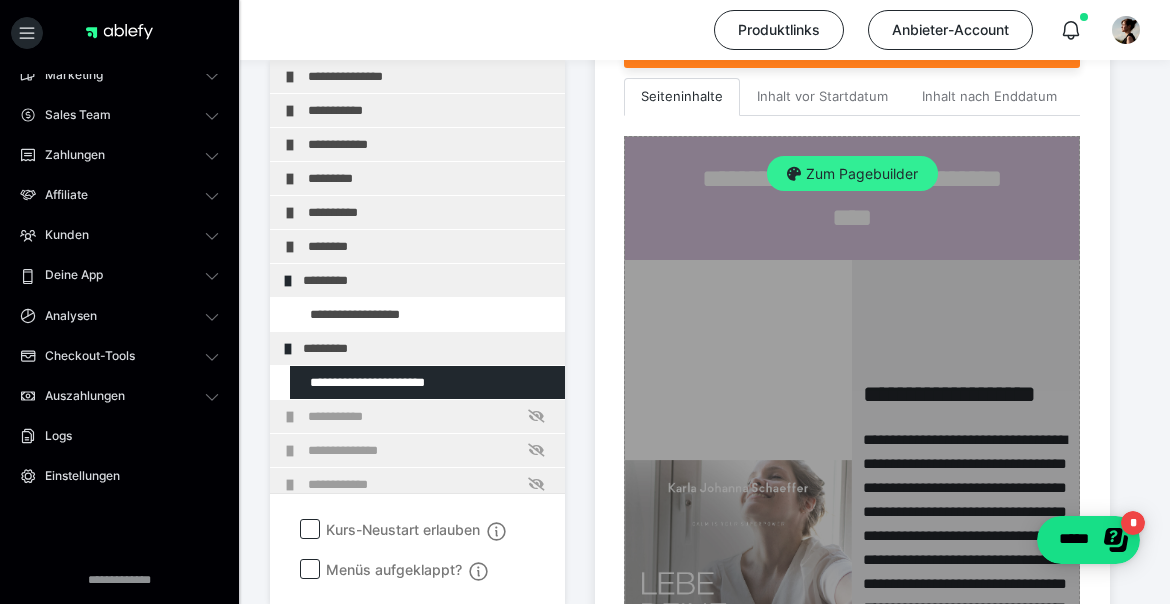 click on "Zum Pagebuilder" at bounding box center (852, 174) 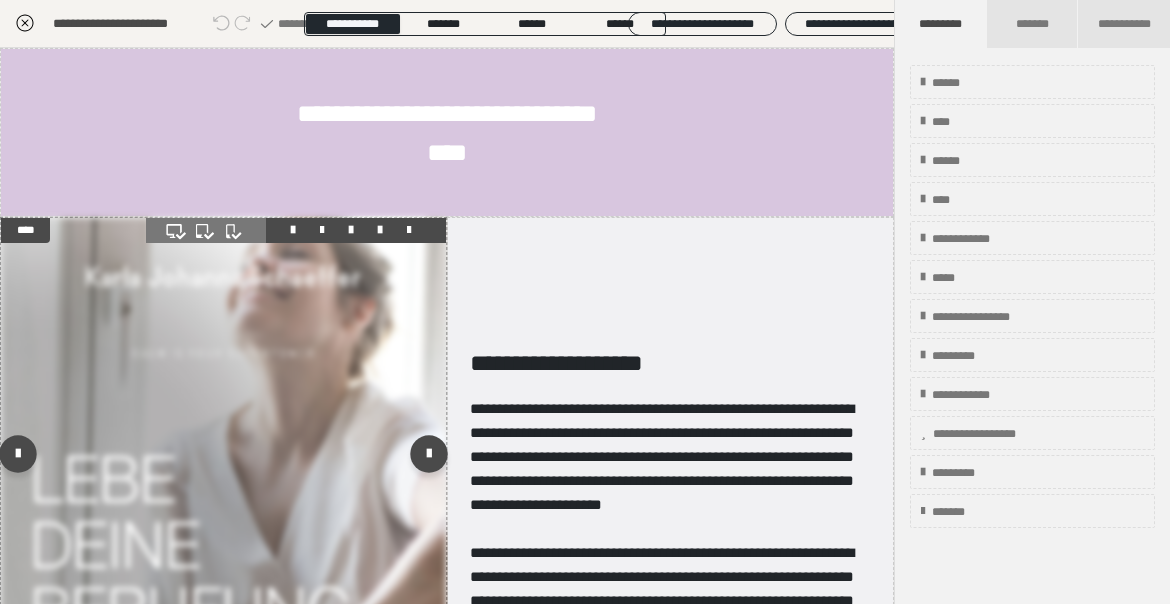 scroll, scrollTop: 462, scrollLeft: 0, axis: vertical 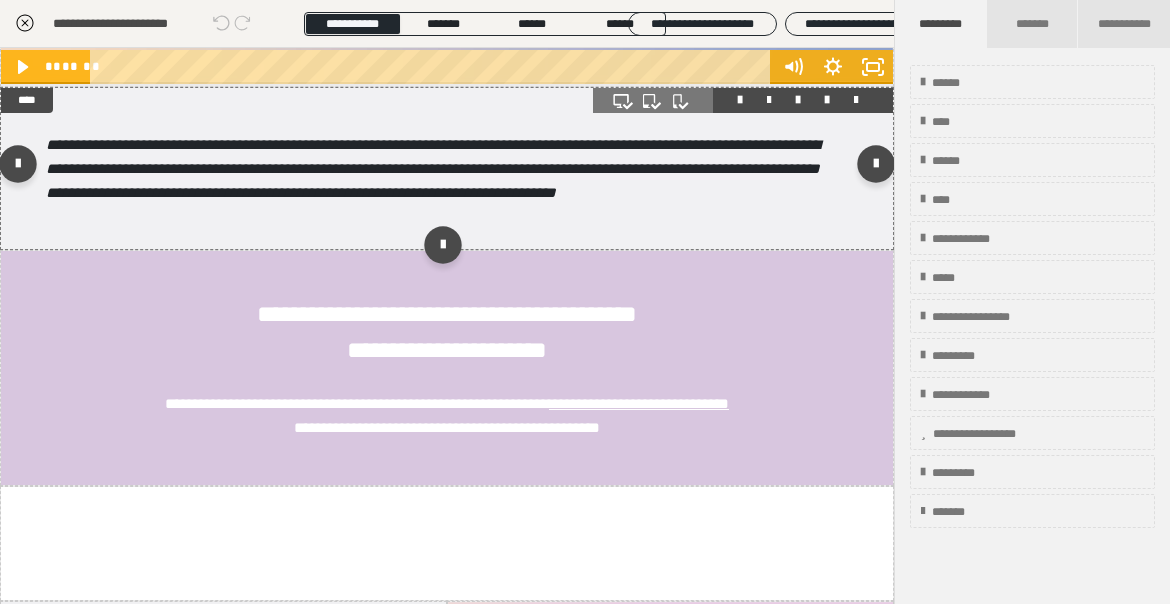 click on "**********" at bounding box center (447, 168) 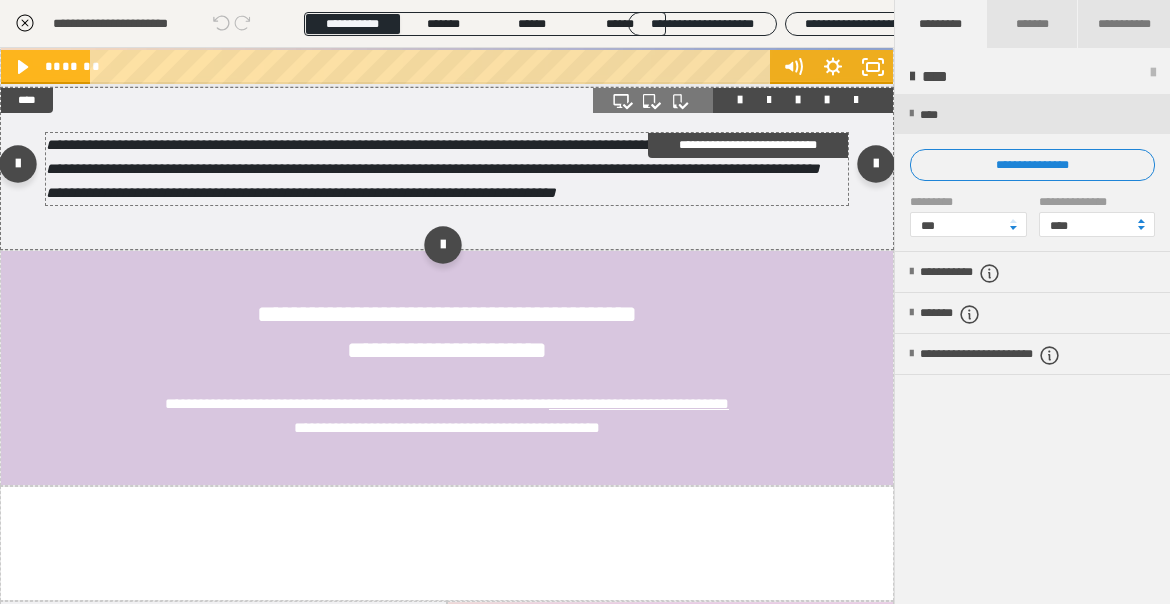 click on "**********" at bounding box center (433, 168) 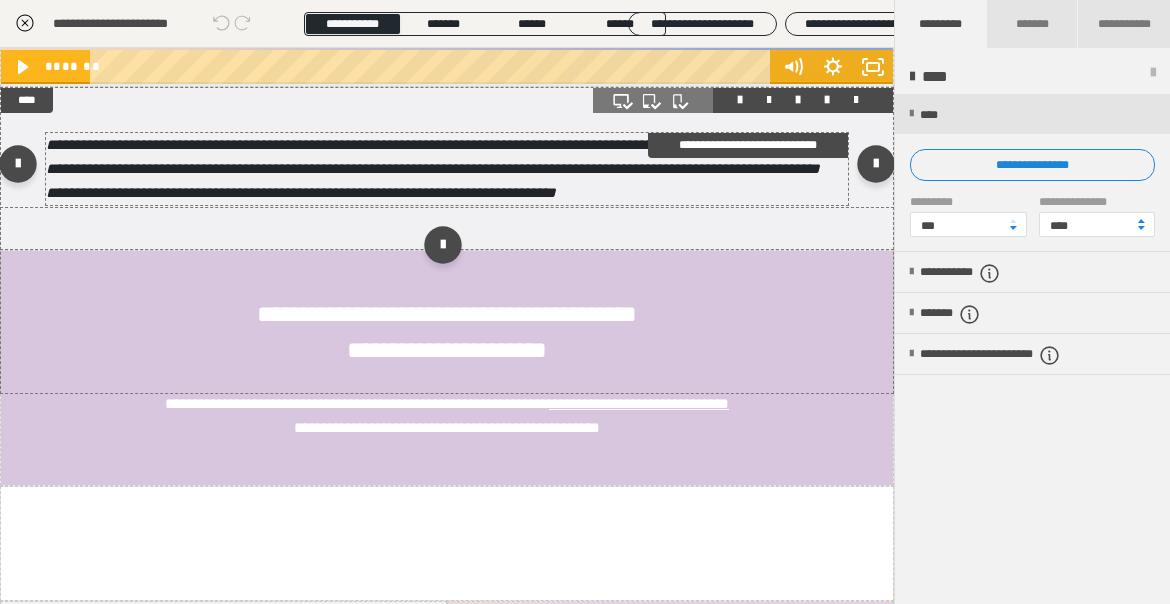 click on "**********" at bounding box center [433, 168] 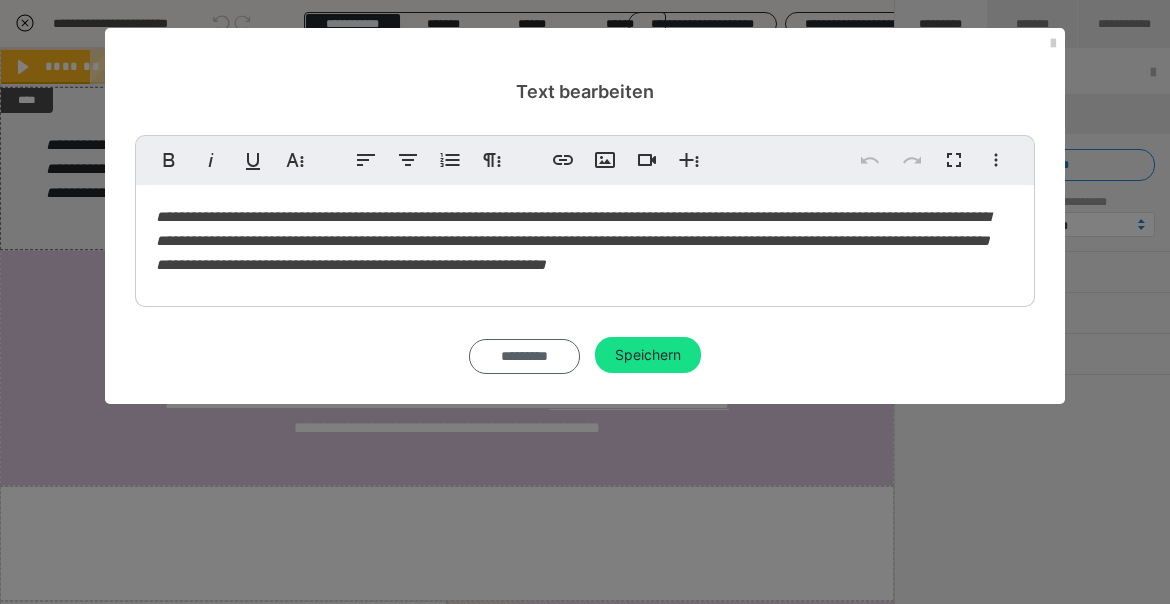 click on "*********" at bounding box center [524, 356] 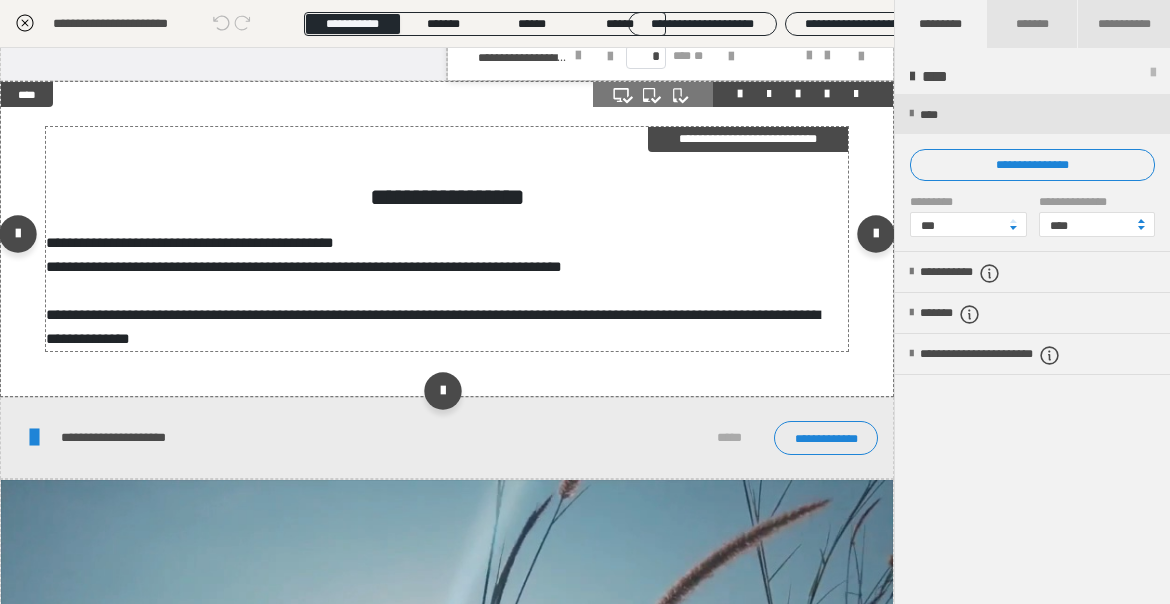 scroll, scrollTop: 2149, scrollLeft: 0, axis: vertical 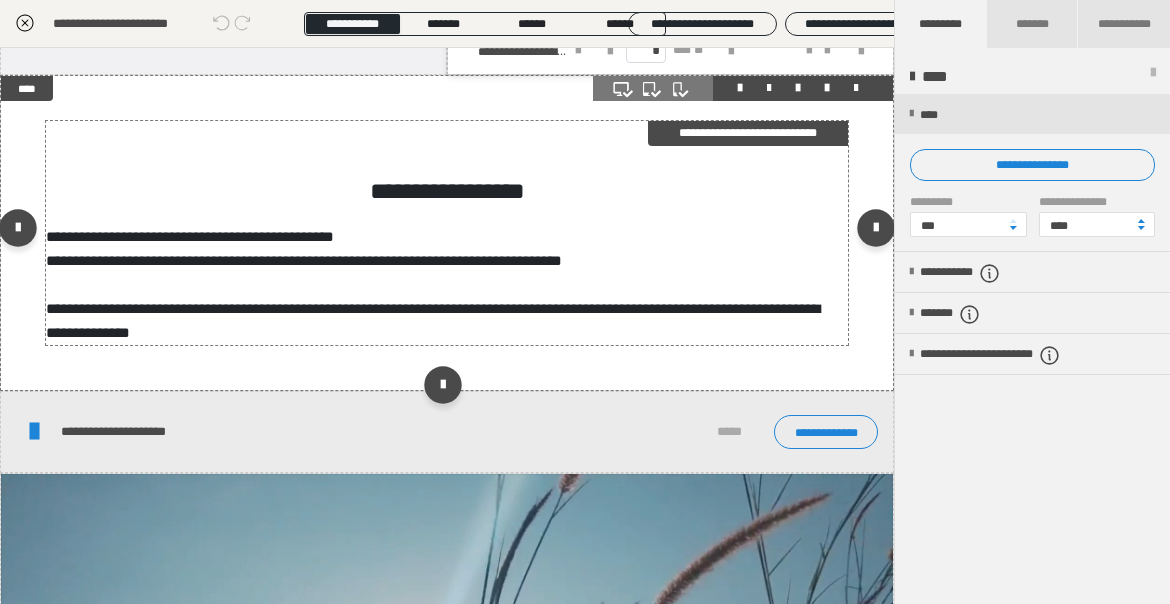 click on "**********" at bounding box center [447, 191] 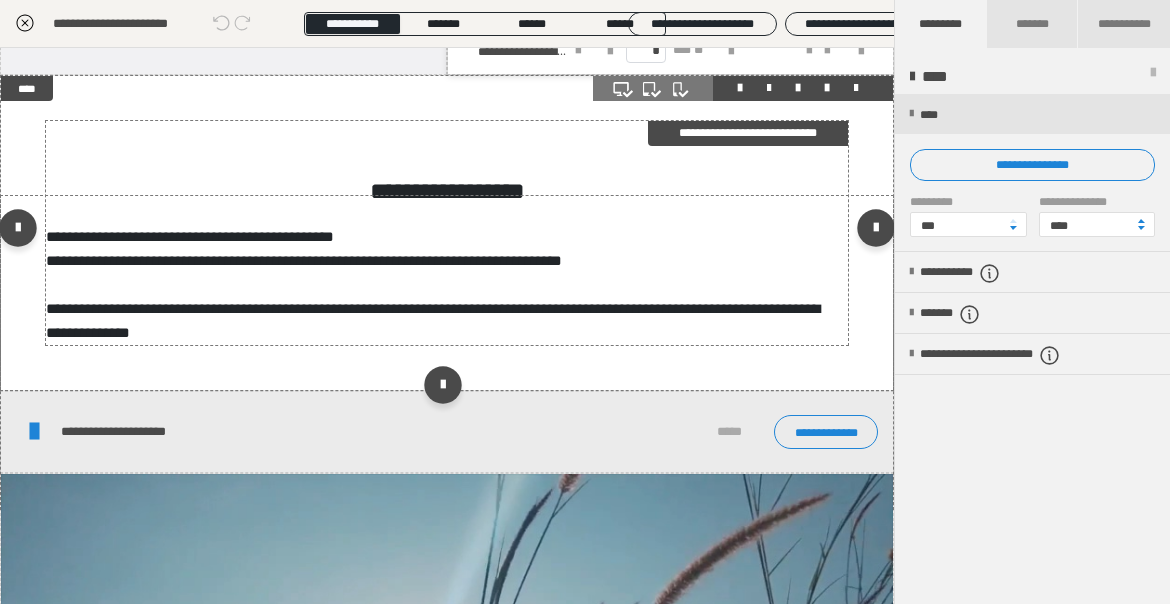 click on "**********" at bounding box center [447, 191] 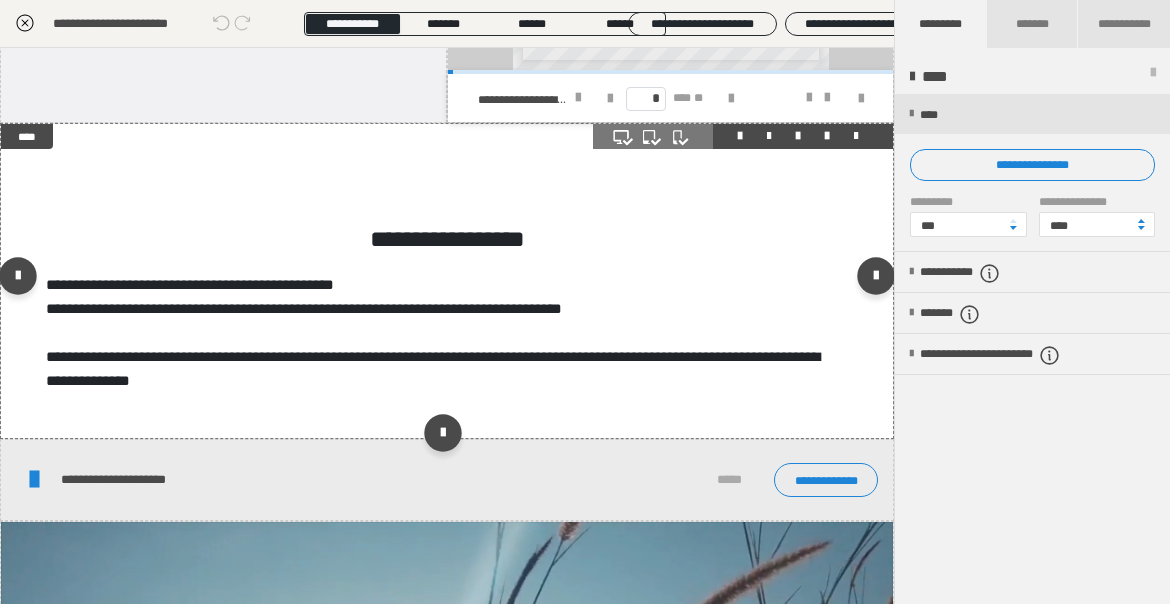 scroll, scrollTop: 2183, scrollLeft: 0, axis: vertical 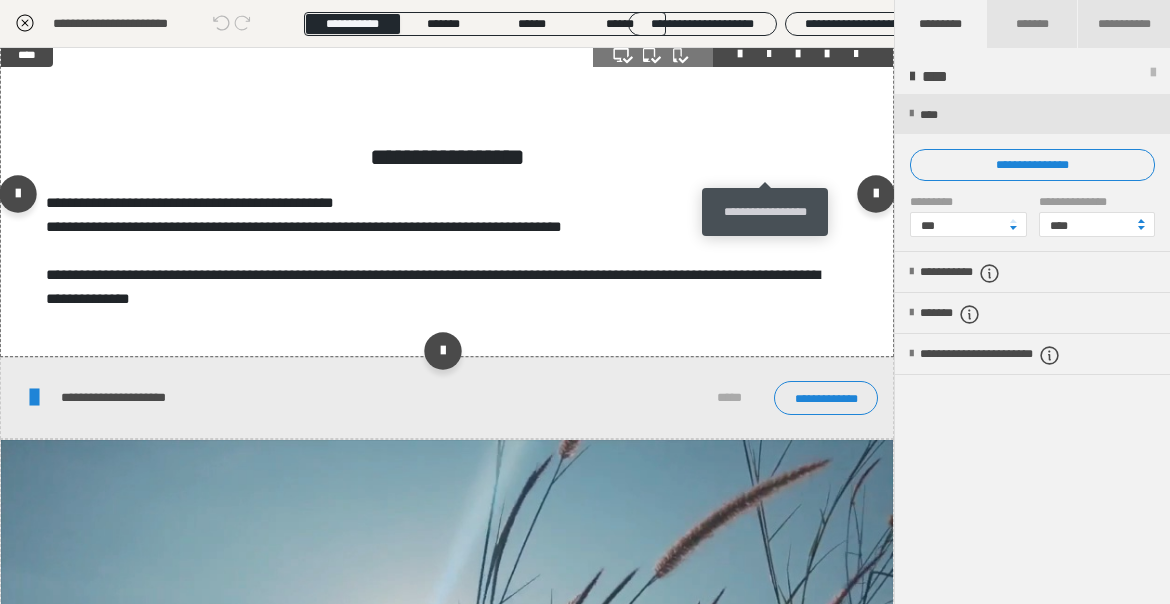 click at bounding box center [769, 54] 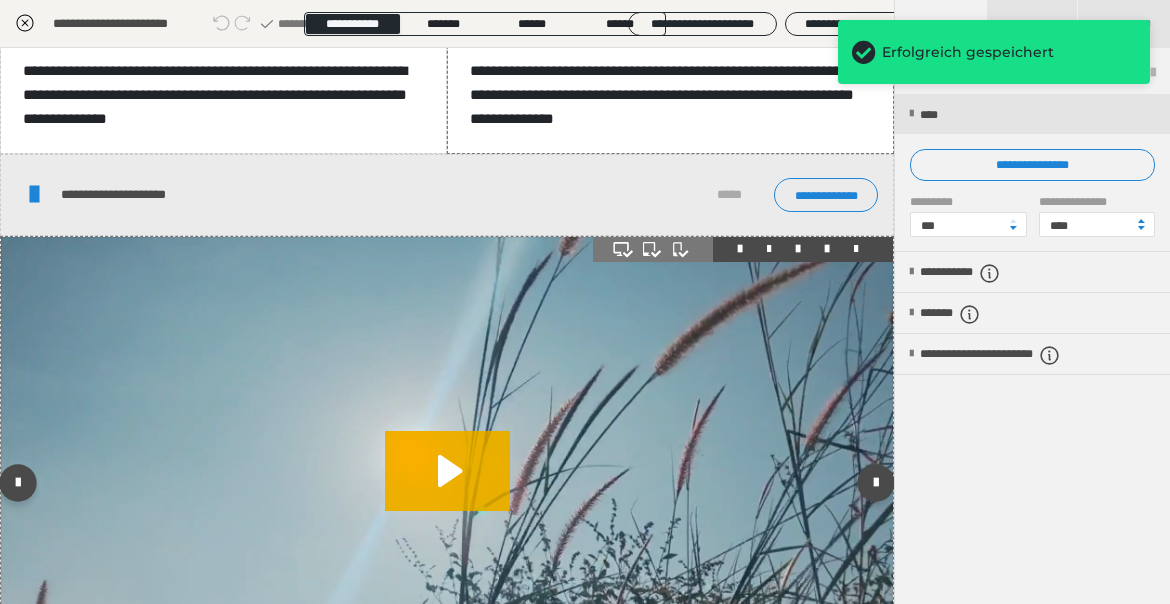 scroll, scrollTop: 2404, scrollLeft: 0, axis: vertical 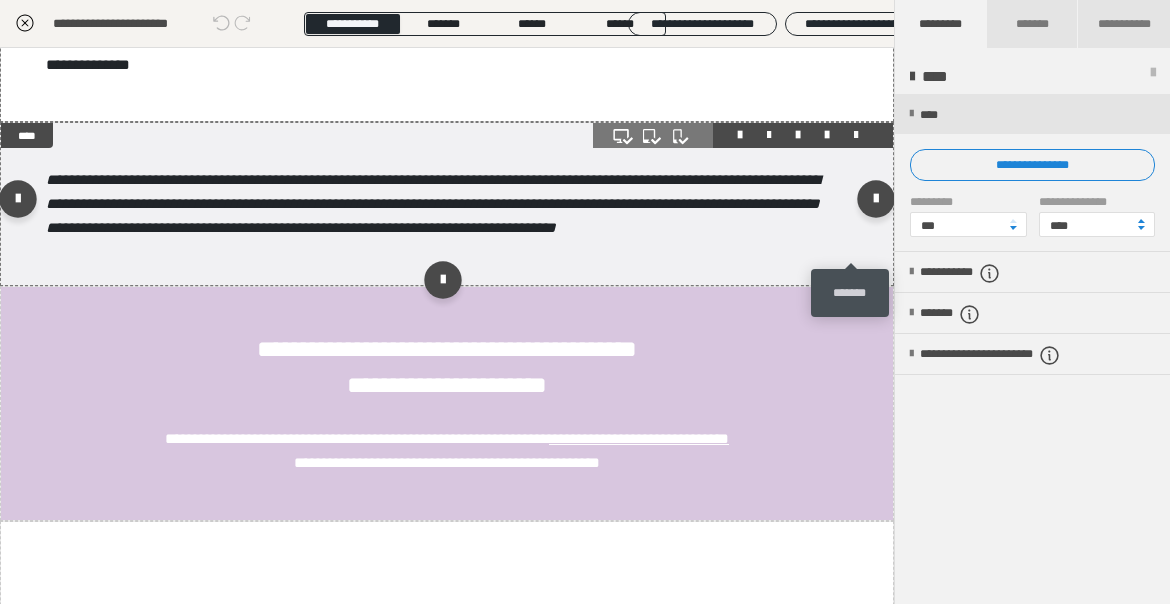 click at bounding box center (856, 135) 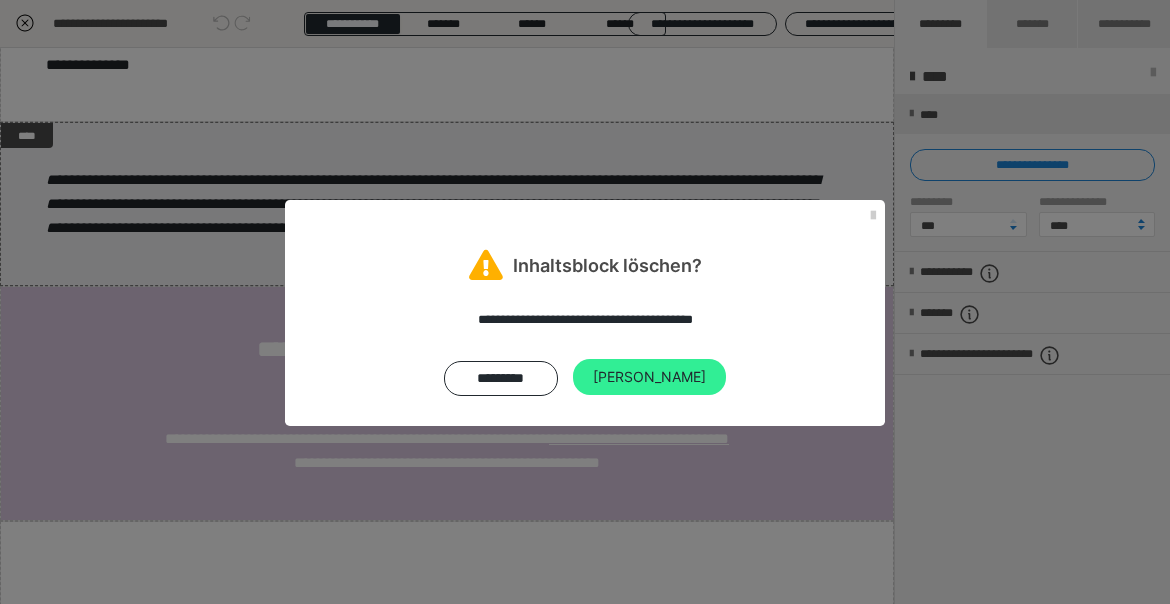click on "Ja" at bounding box center [649, 377] 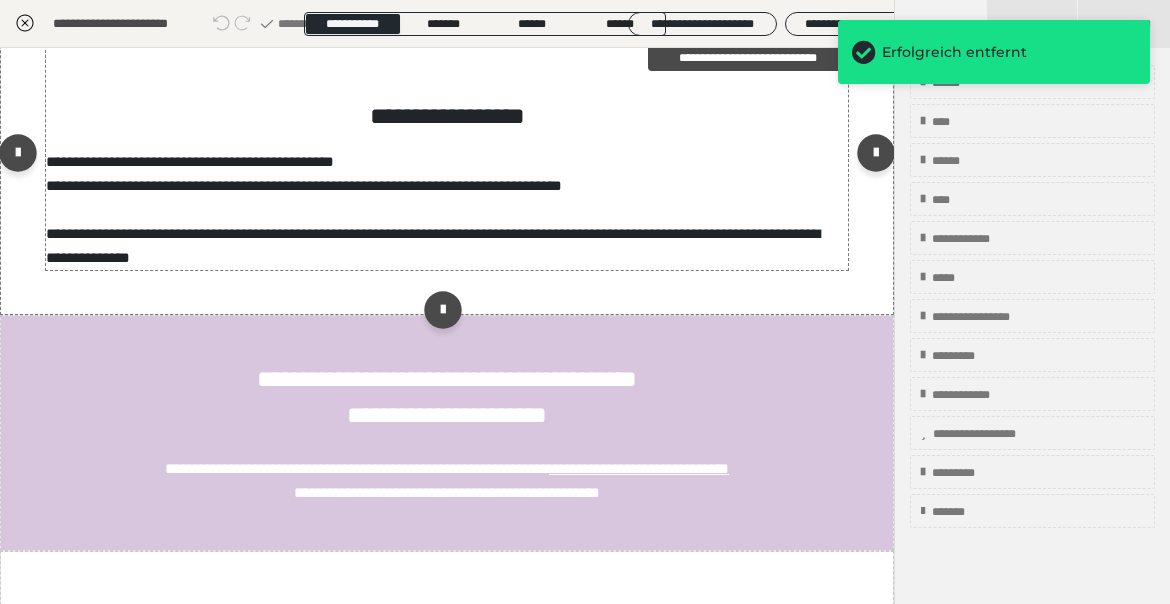 scroll, scrollTop: 3879, scrollLeft: 0, axis: vertical 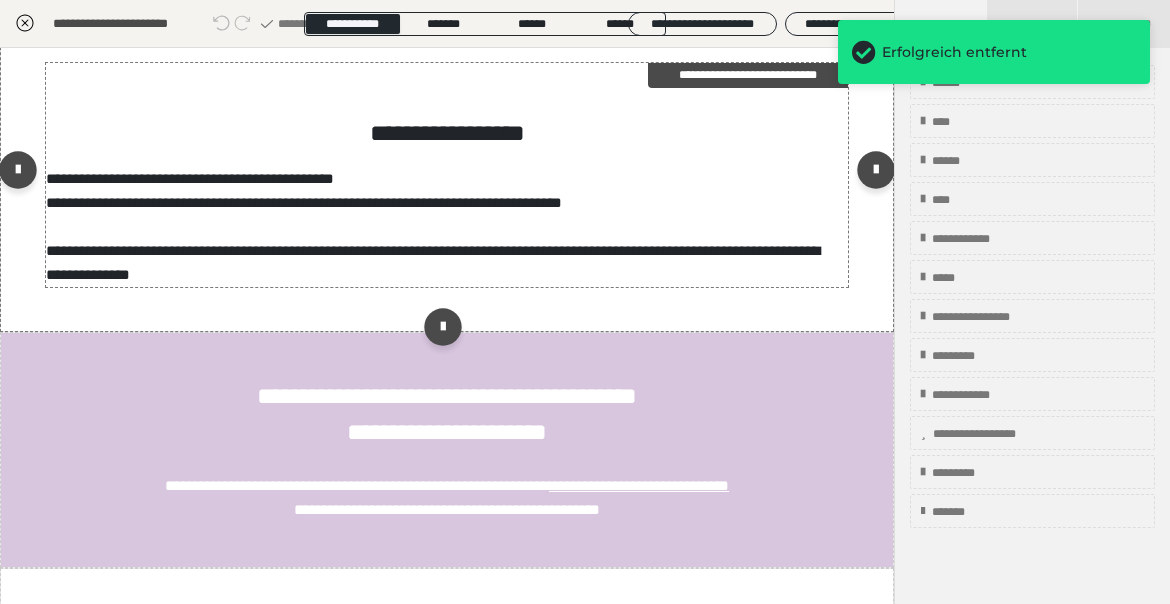 click on "**********" at bounding box center (447, 175) 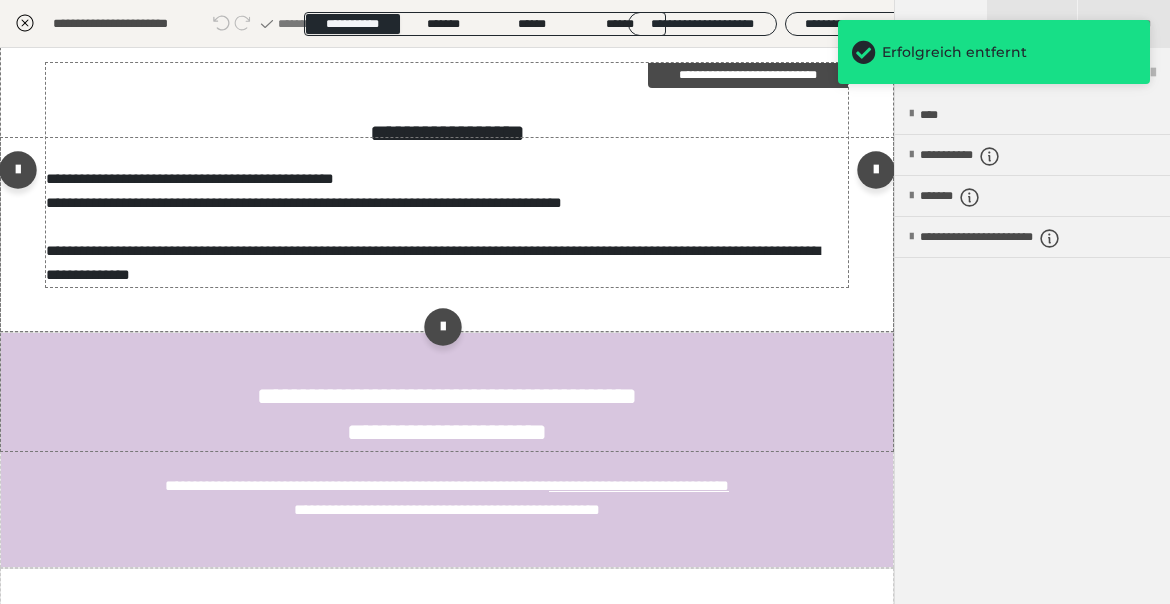 click on "**********" at bounding box center [447, 175] 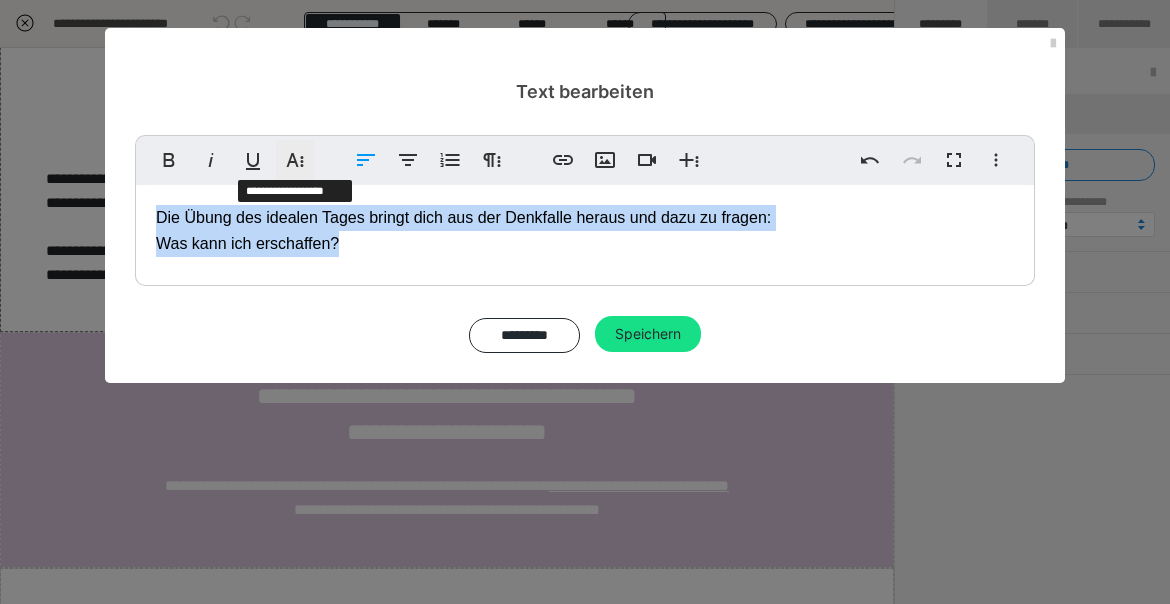click 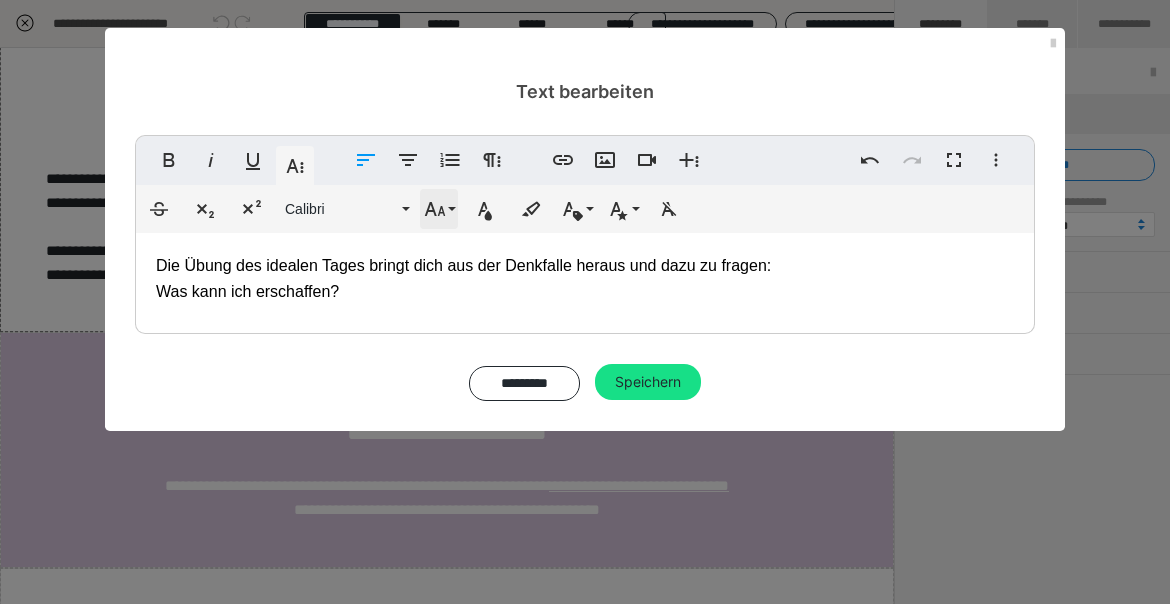 click on "Schriftgröße" at bounding box center [439, 209] 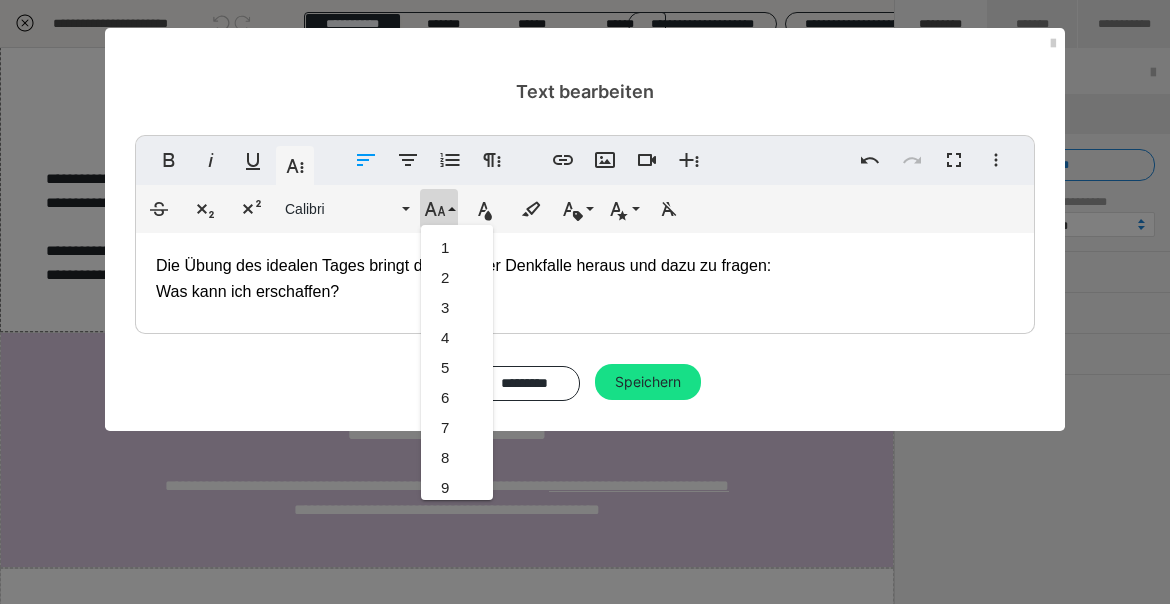 scroll, scrollTop: 473, scrollLeft: 0, axis: vertical 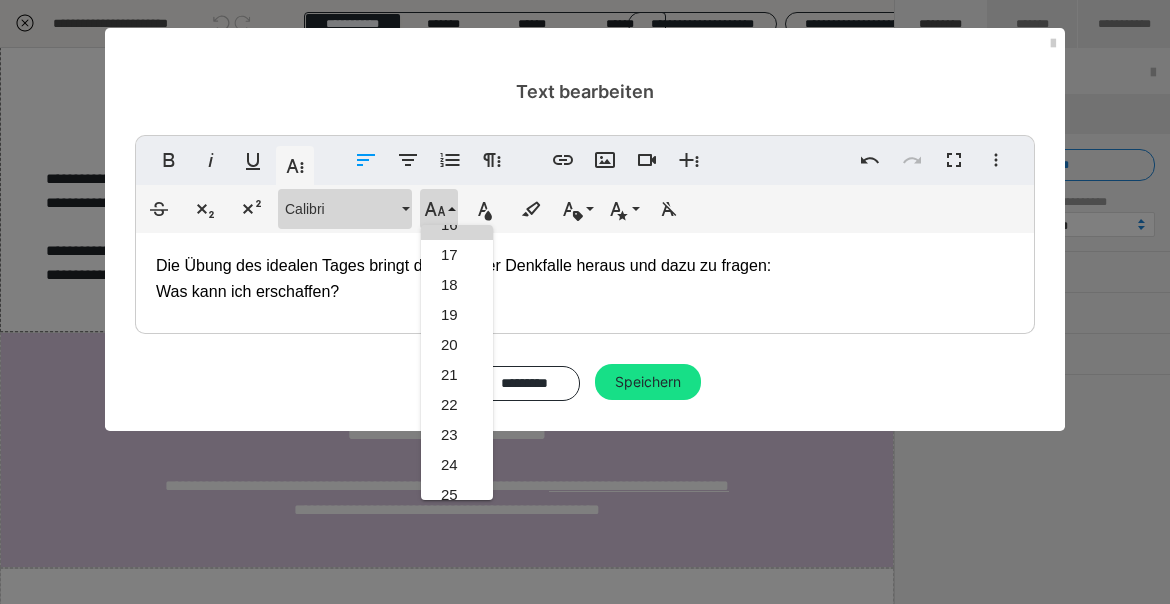 click on "Calibri" at bounding box center [341, 209] 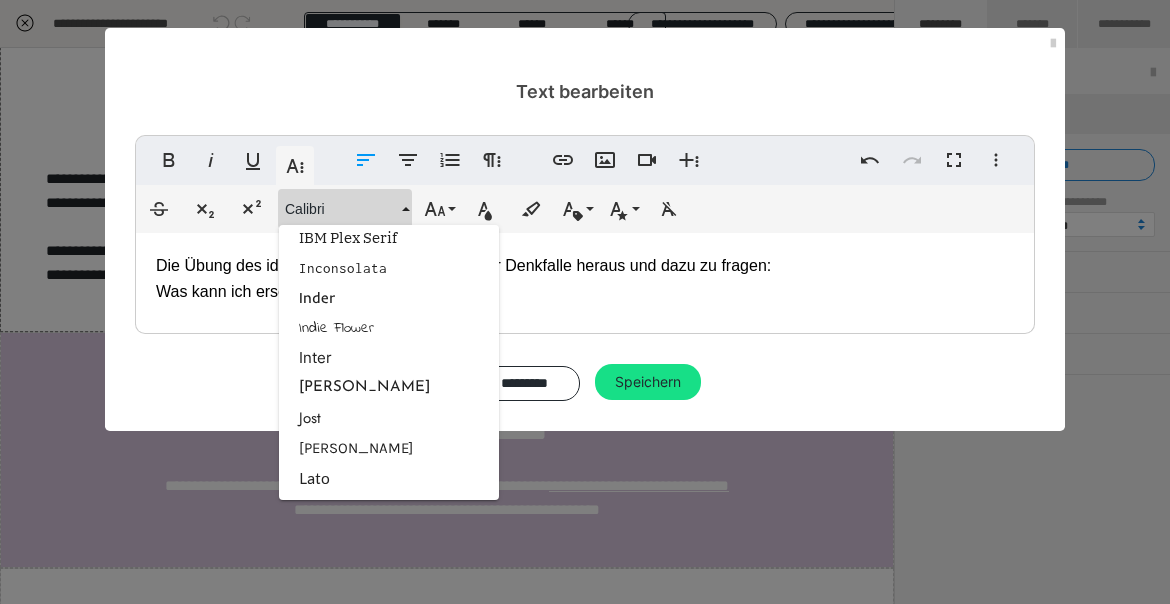 type 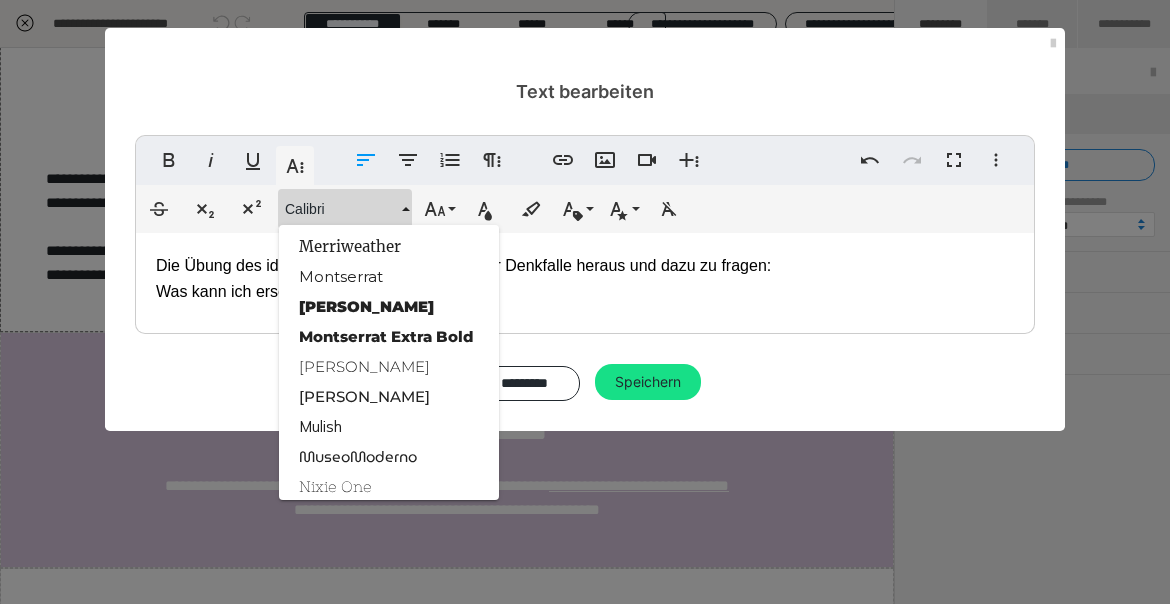 scroll, scrollTop: 1896, scrollLeft: 0, axis: vertical 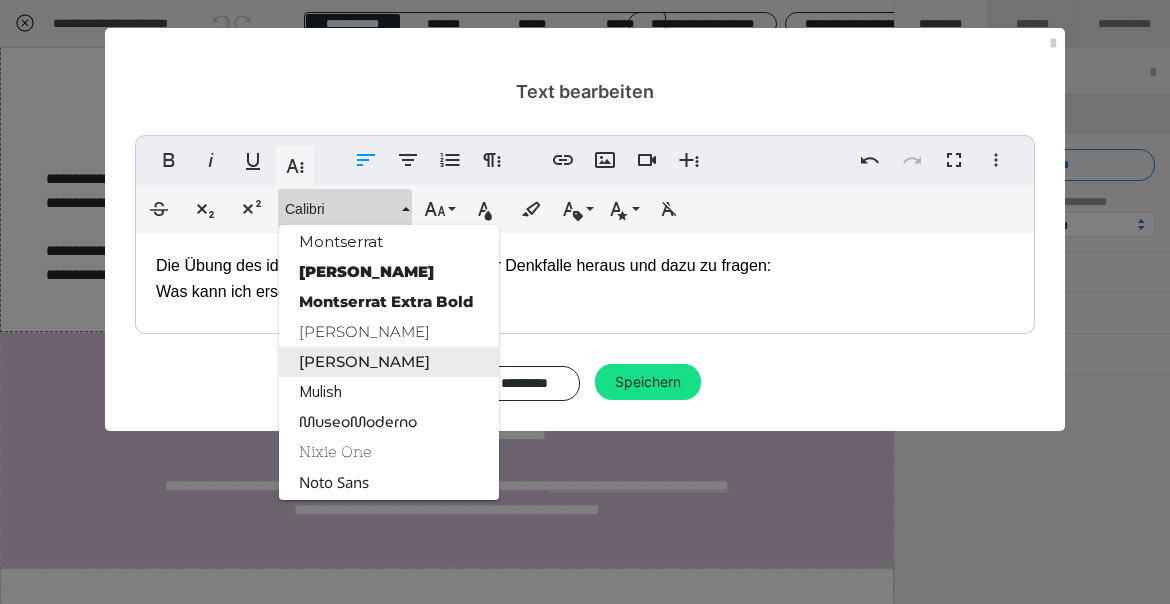 click on "Montserrat Med" at bounding box center (389, 362) 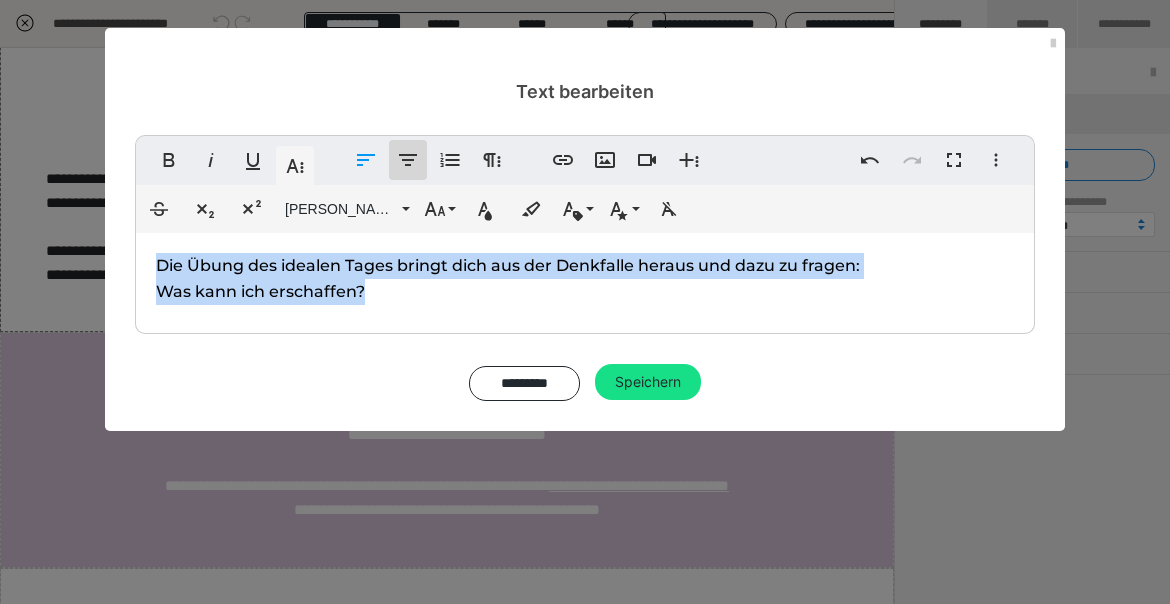click 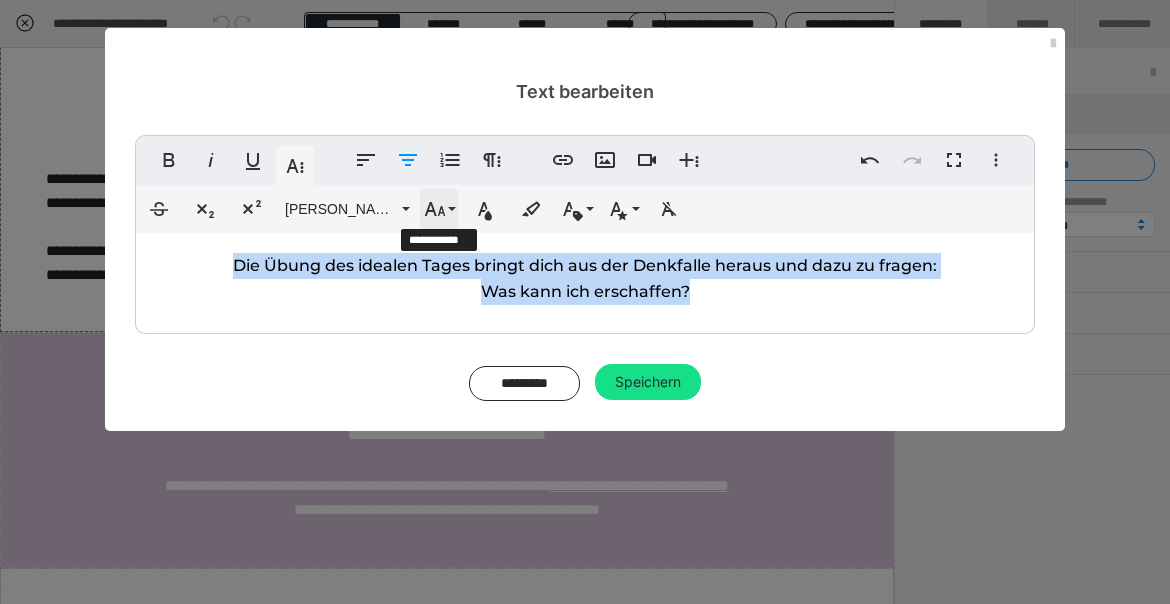 click on "Schriftgröße" at bounding box center [439, 209] 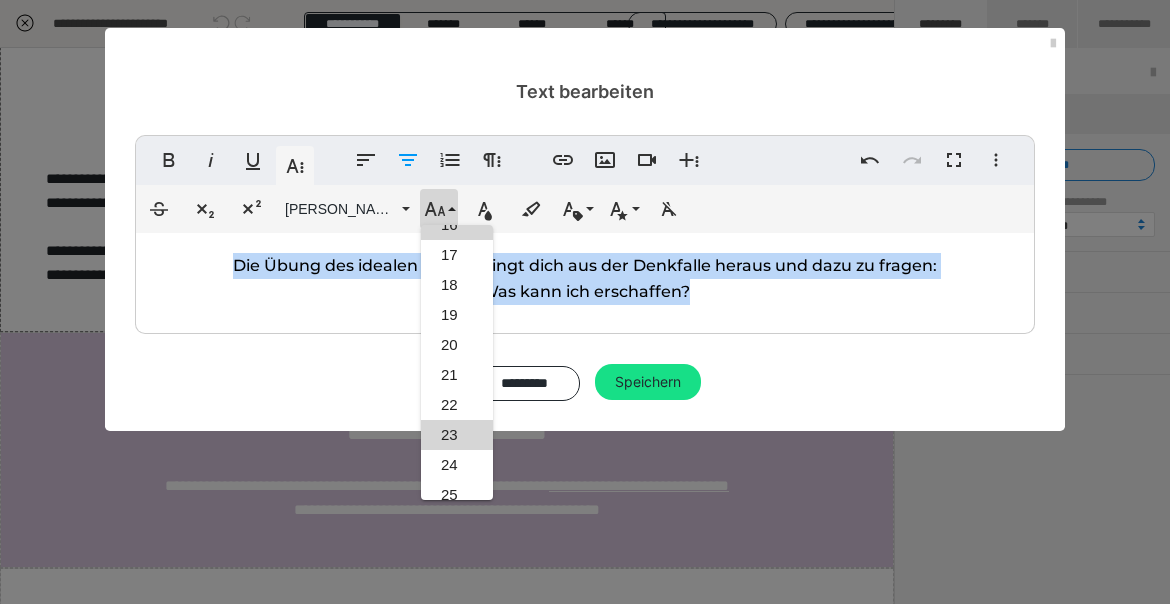 click on "23" at bounding box center [457, 435] 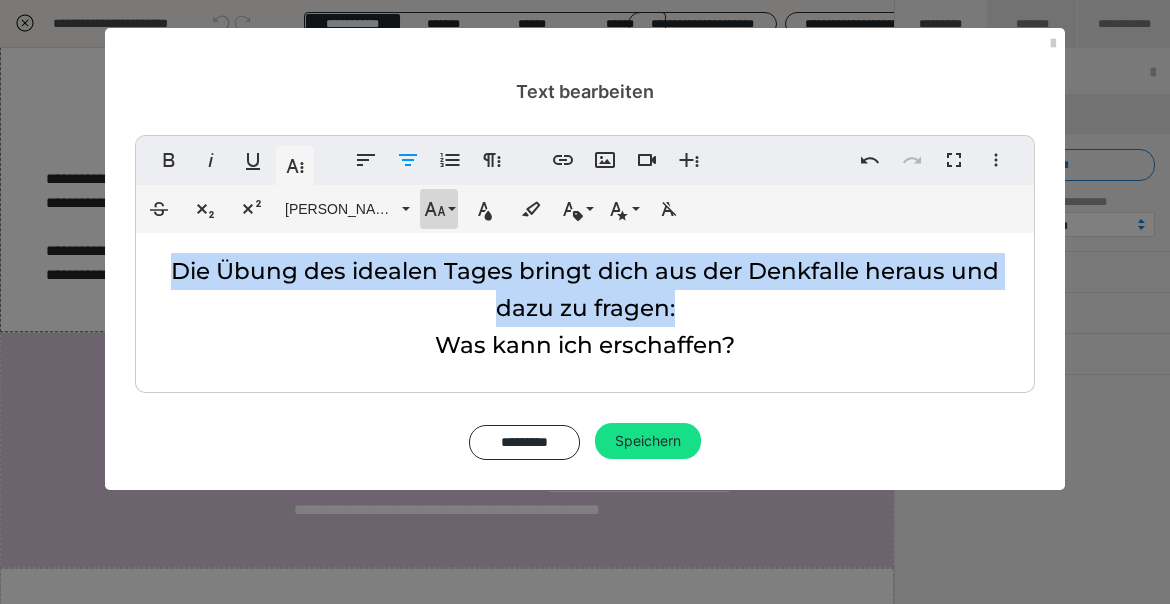 click on "Schriftgröße" at bounding box center [439, 209] 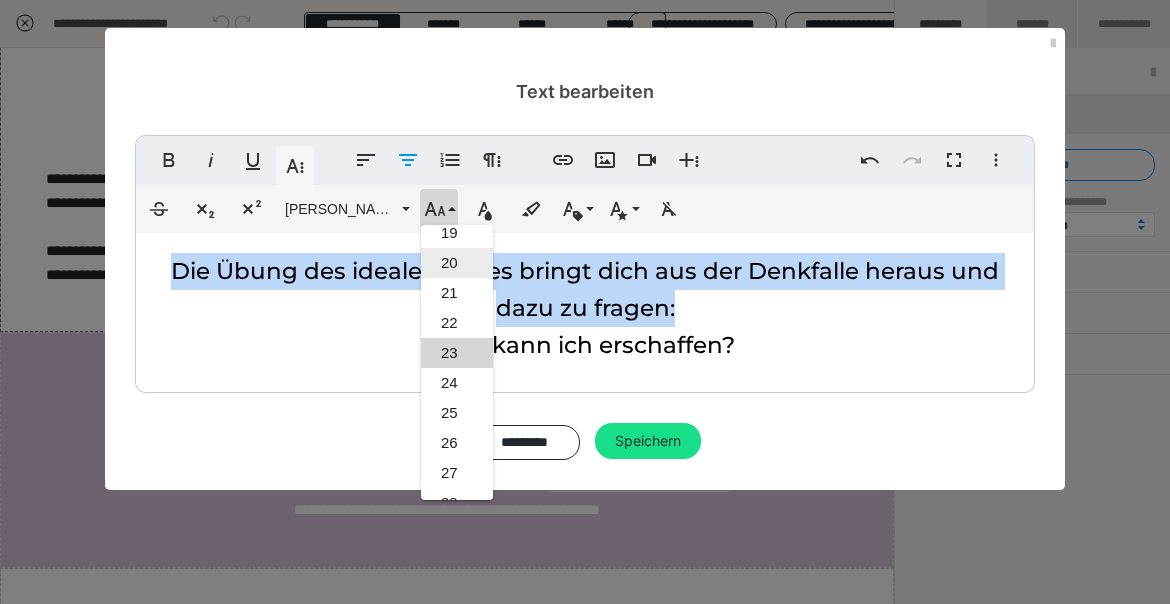 scroll, scrollTop: 354, scrollLeft: 0, axis: vertical 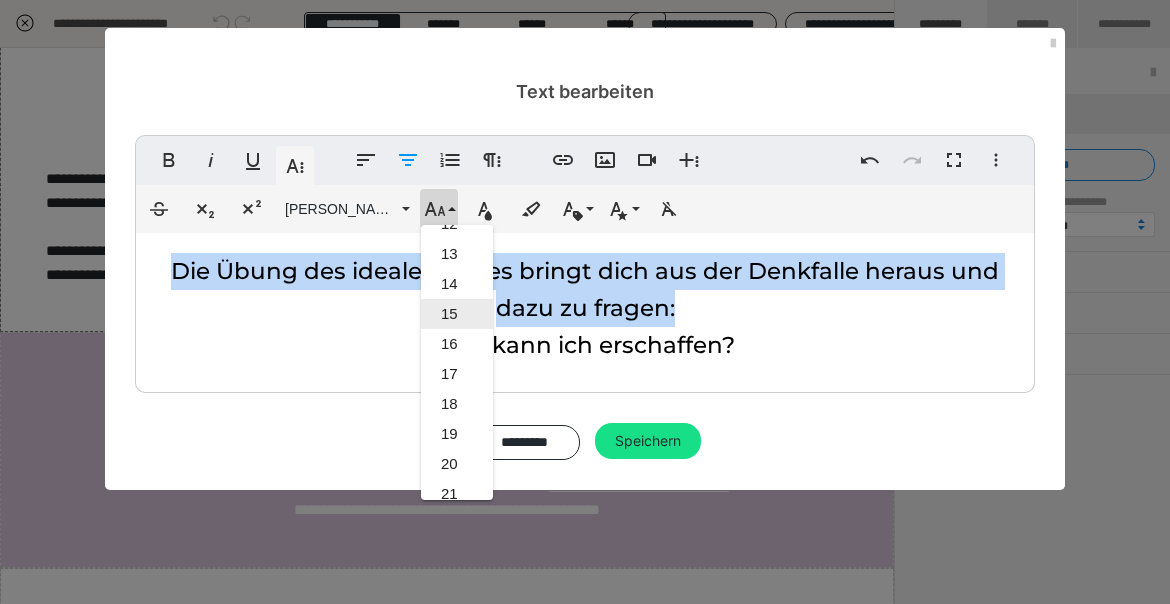 click on "15" at bounding box center [457, 314] 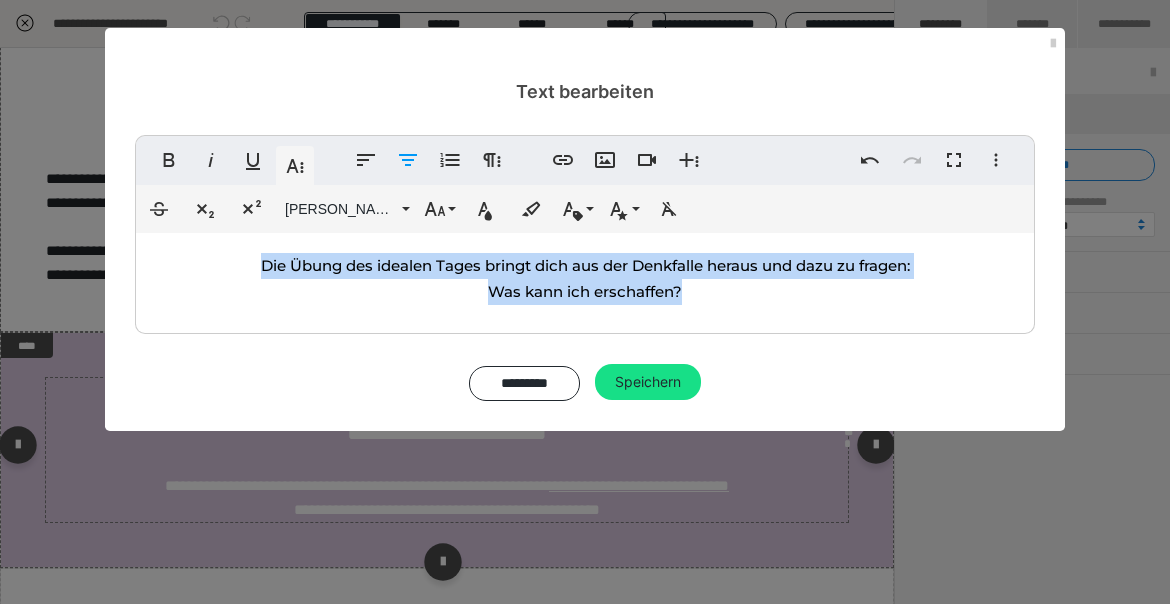 drag, startPoint x: 632, startPoint y: 377, endPoint x: 562, endPoint y: 366, distance: 70.85902 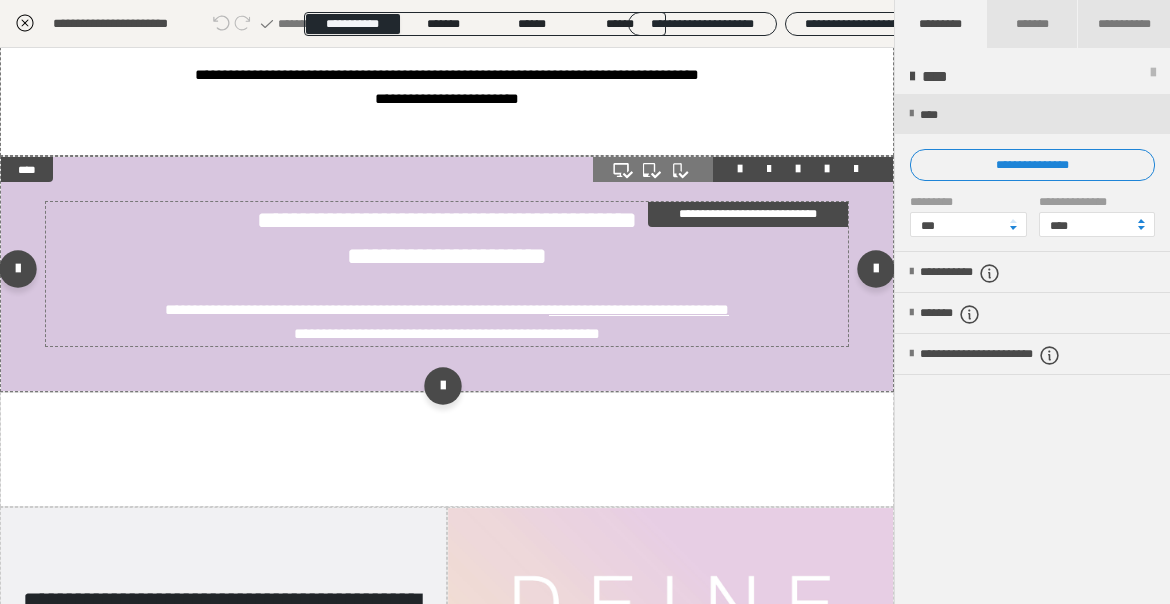 click on "**********" at bounding box center [447, 256] 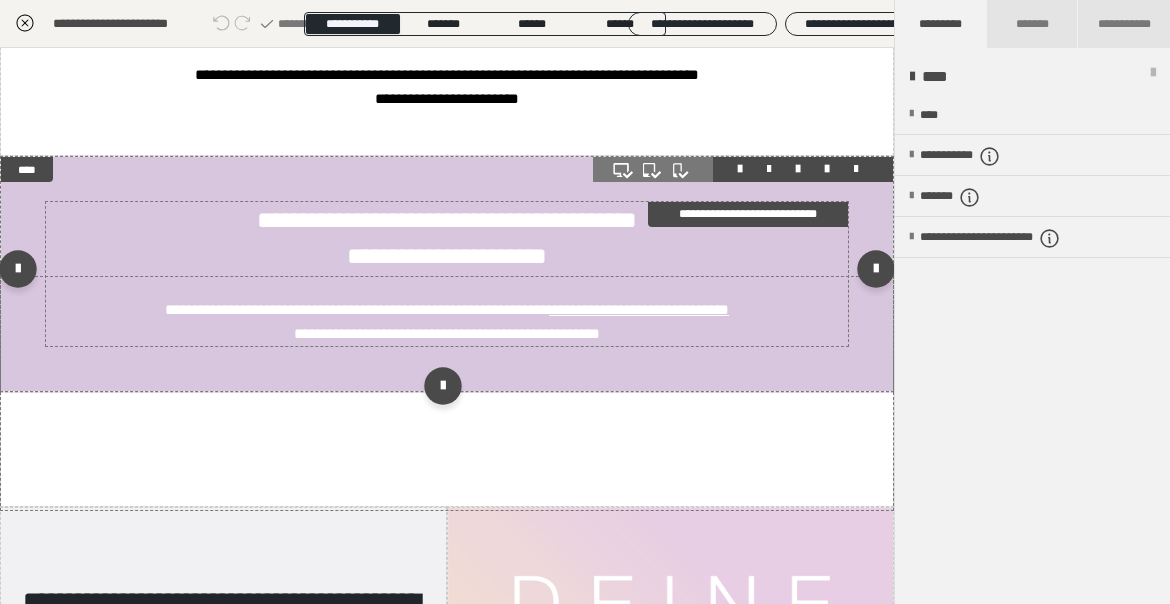 click on "**********" at bounding box center [447, 256] 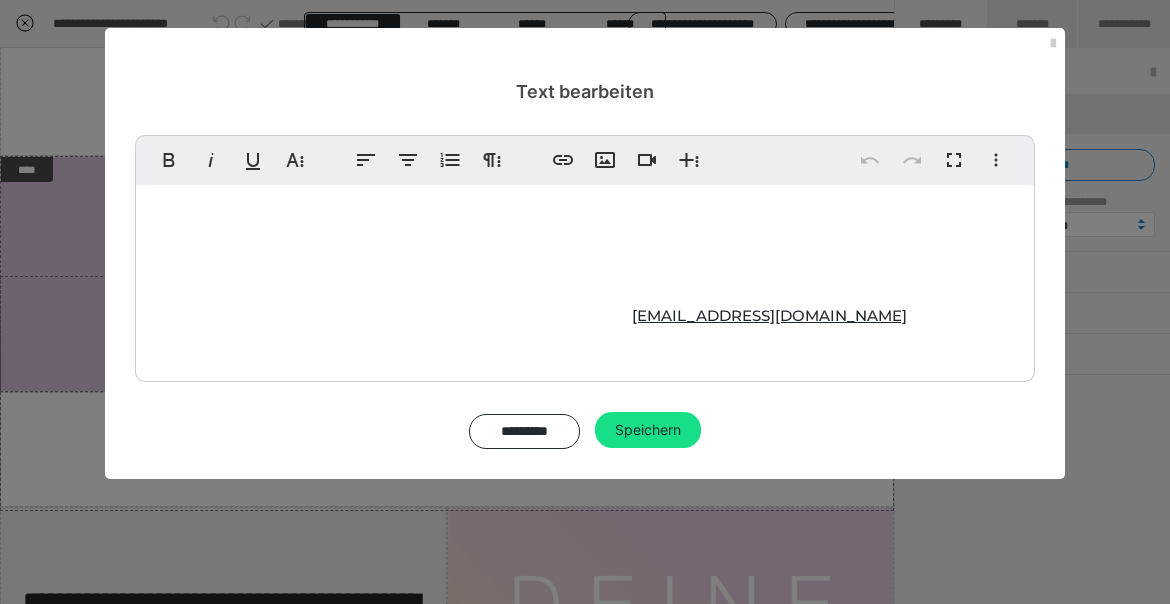click on "Möchtest Du einen BUDDY für den Juli 2025," at bounding box center (585, 223) 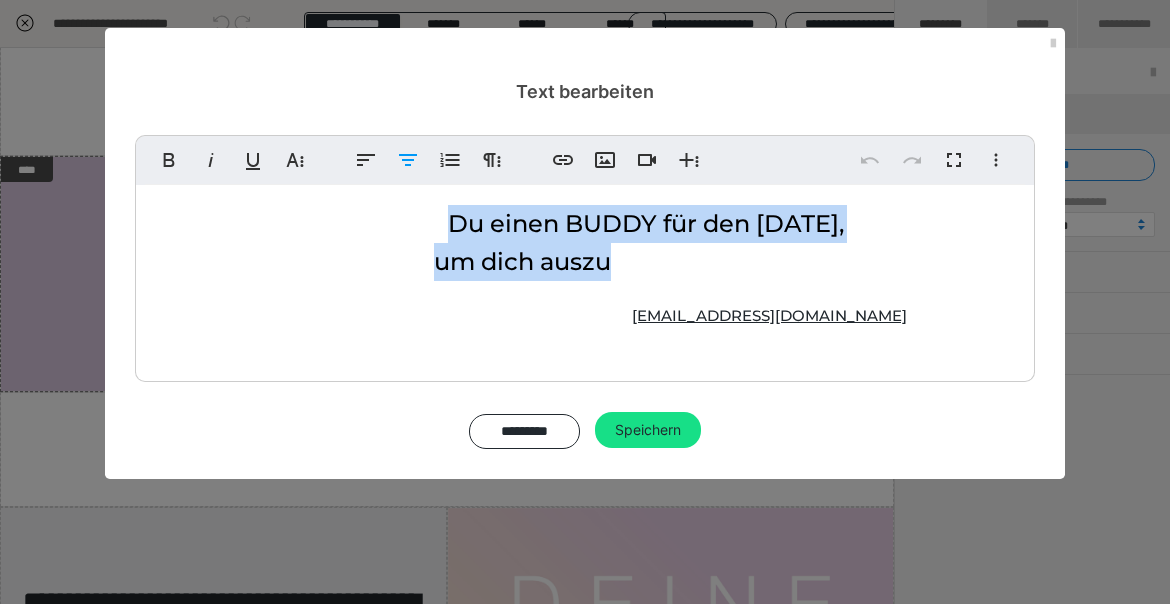 drag, startPoint x: 441, startPoint y: 221, endPoint x: 608, endPoint y: 264, distance: 172.4471 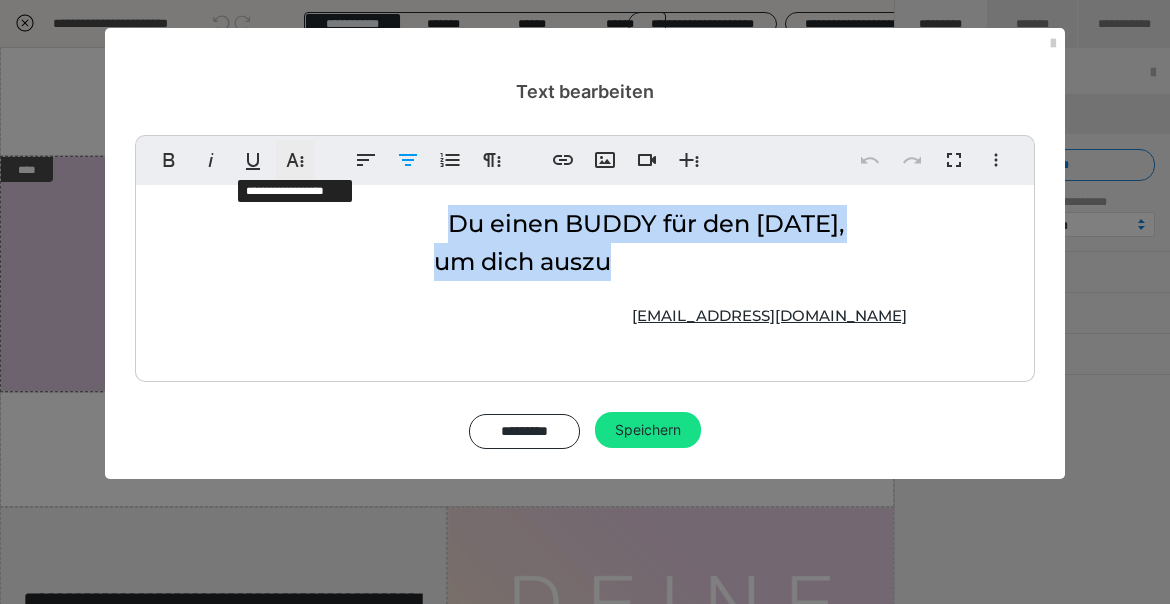 click 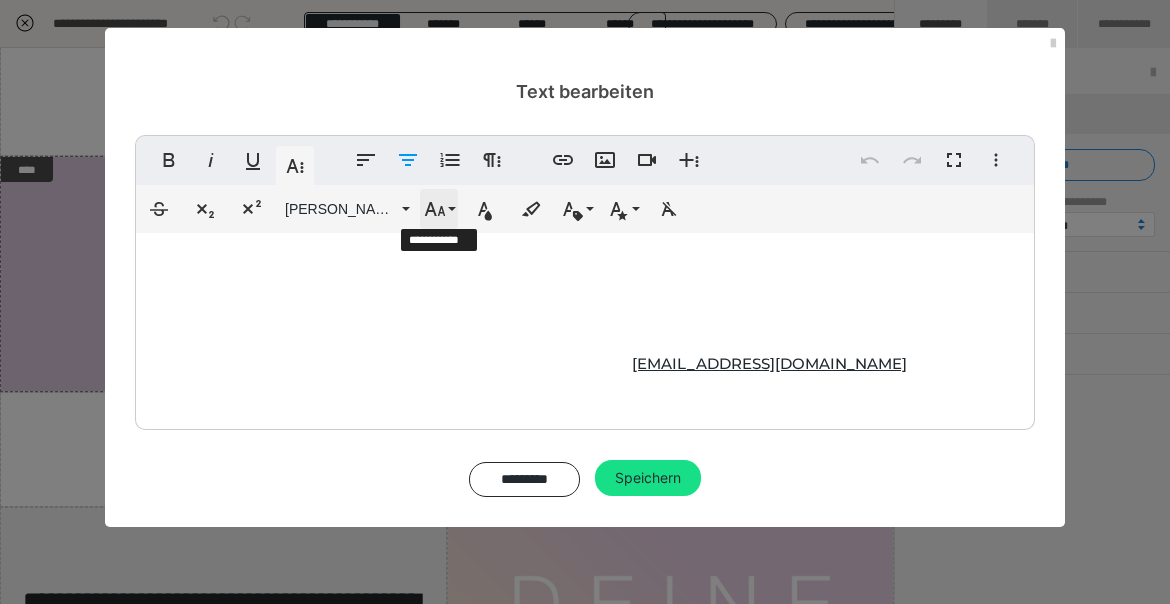 click on "Schriftgröße" at bounding box center (439, 209) 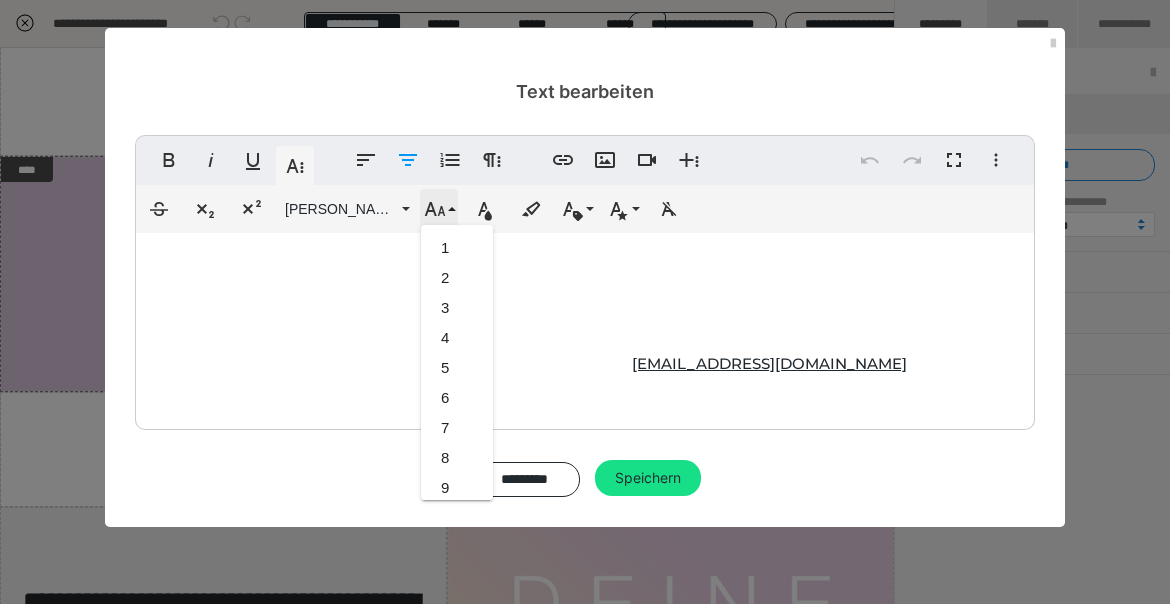 scroll, scrollTop: 713, scrollLeft: 0, axis: vertical 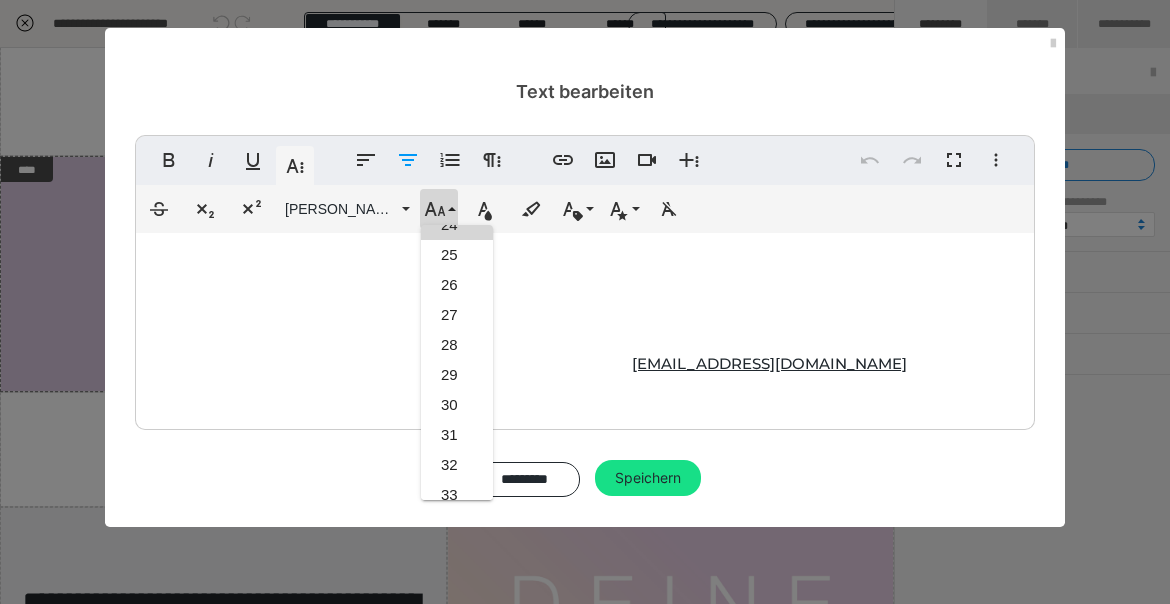 click on "Melde dich gerne bis Sonntag 13.07.2025 – 12.00 Uhr per E-Mail:  team@karlajohannaschaeffer.com und wir teilen dich zu. Buddies wechseln monatlich." at bounding box center (585, 375) 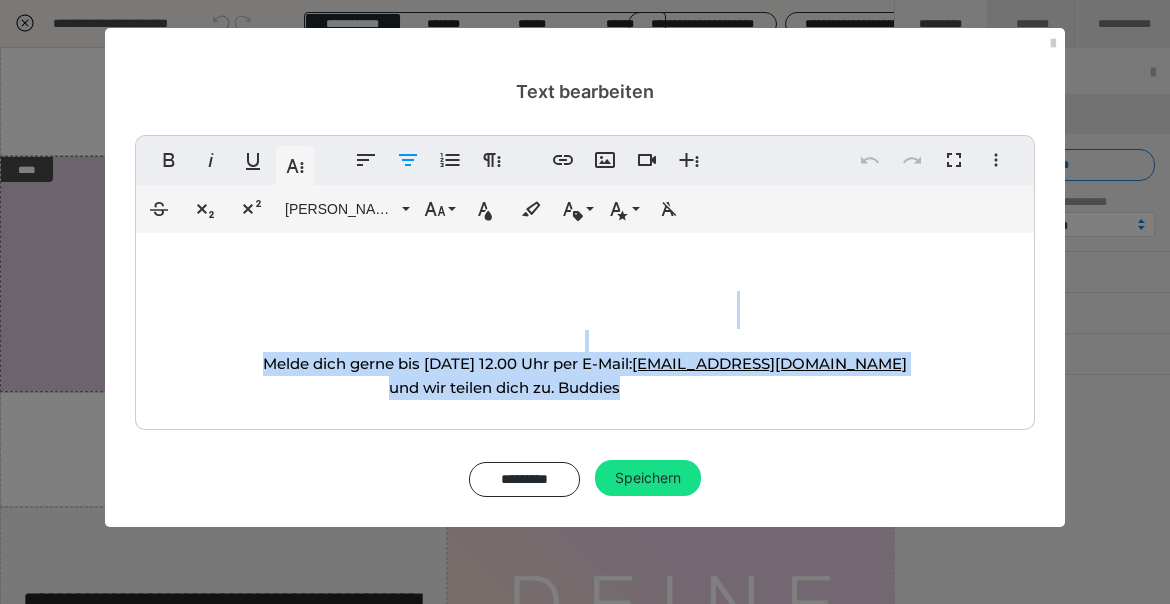 drag, startPoint x: 547, startPoint y: 342, endPoint x: 620, endPoint y: 379, distance: 81.84131 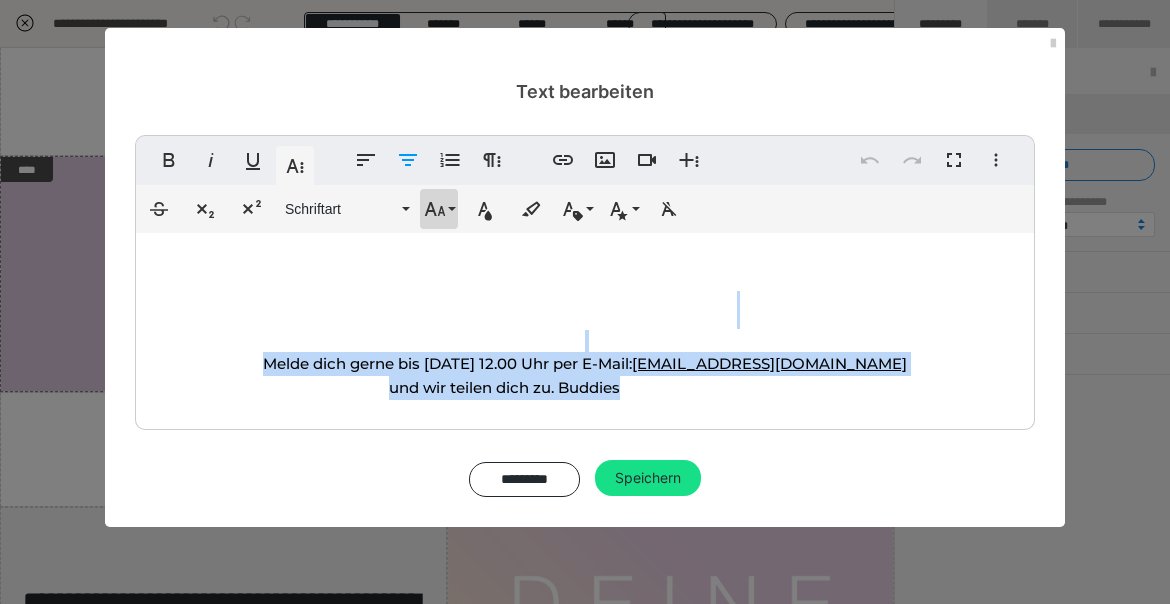 click on "Schriftgröße" at bounding box center (439, 209) 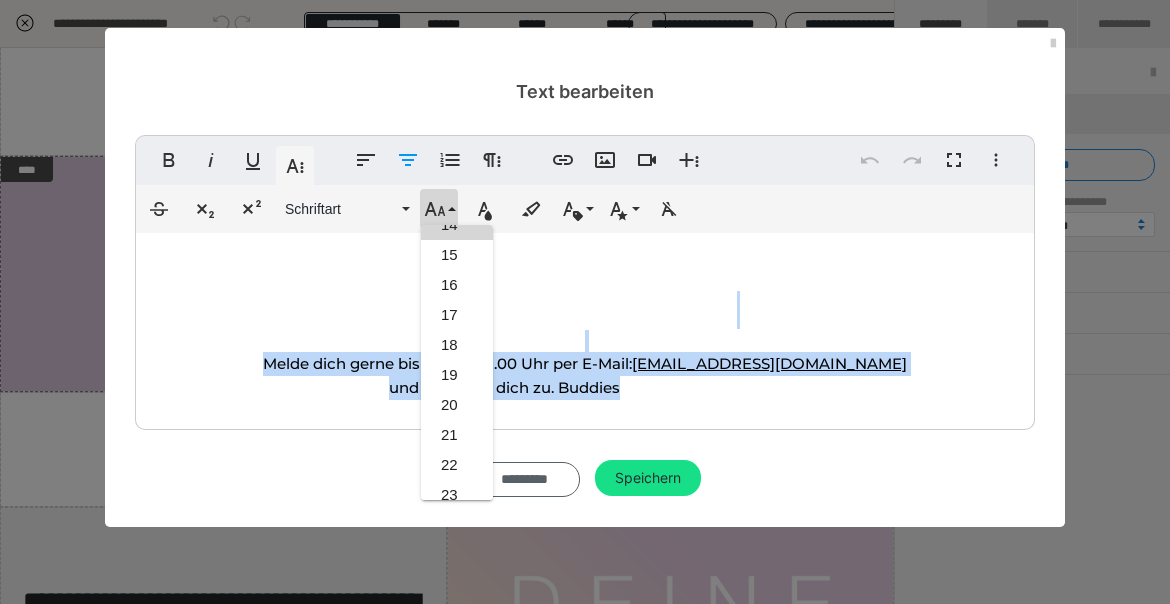 click on "*********" at bounding box center (524, 479) 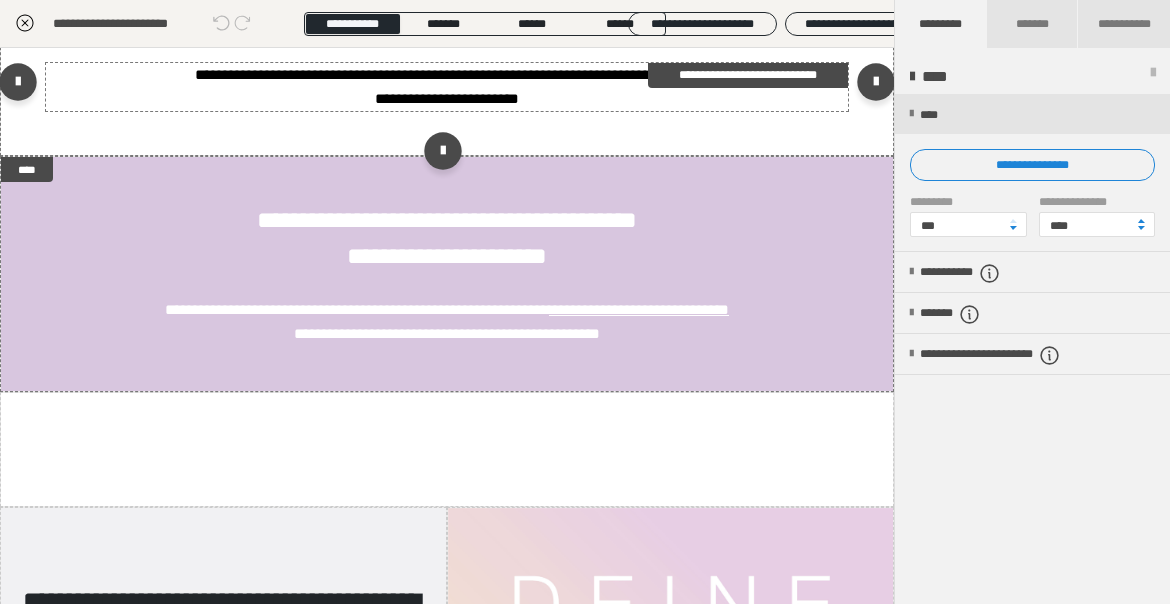 scroll, scrollTop: 3878, scrollLeft: 0, axis: vertical 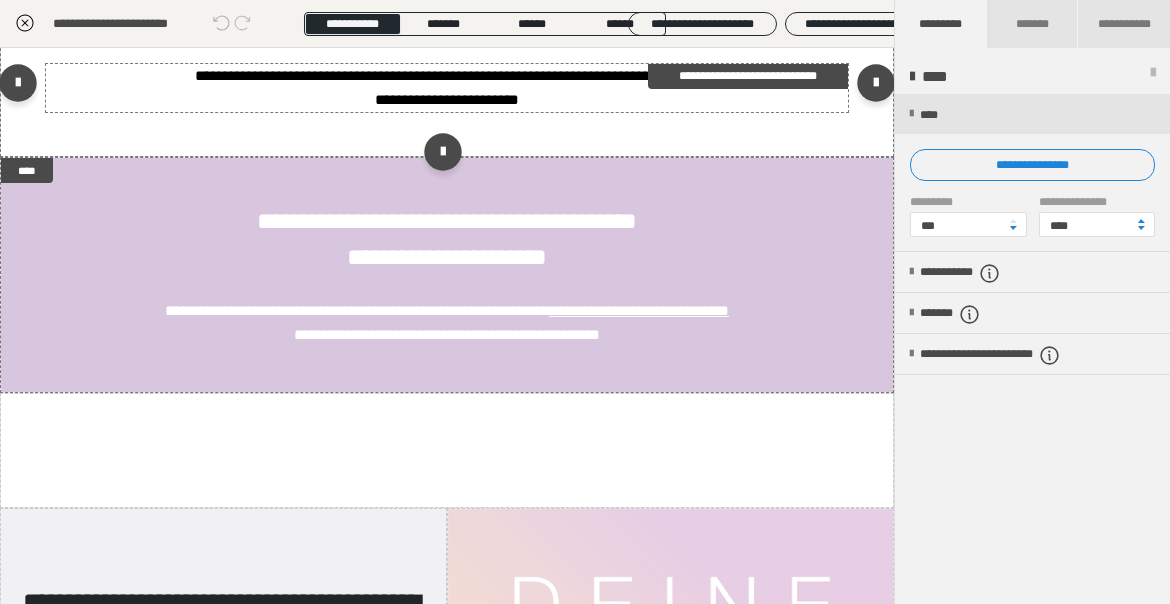 click on "**********" at bounding box center (447, 99) 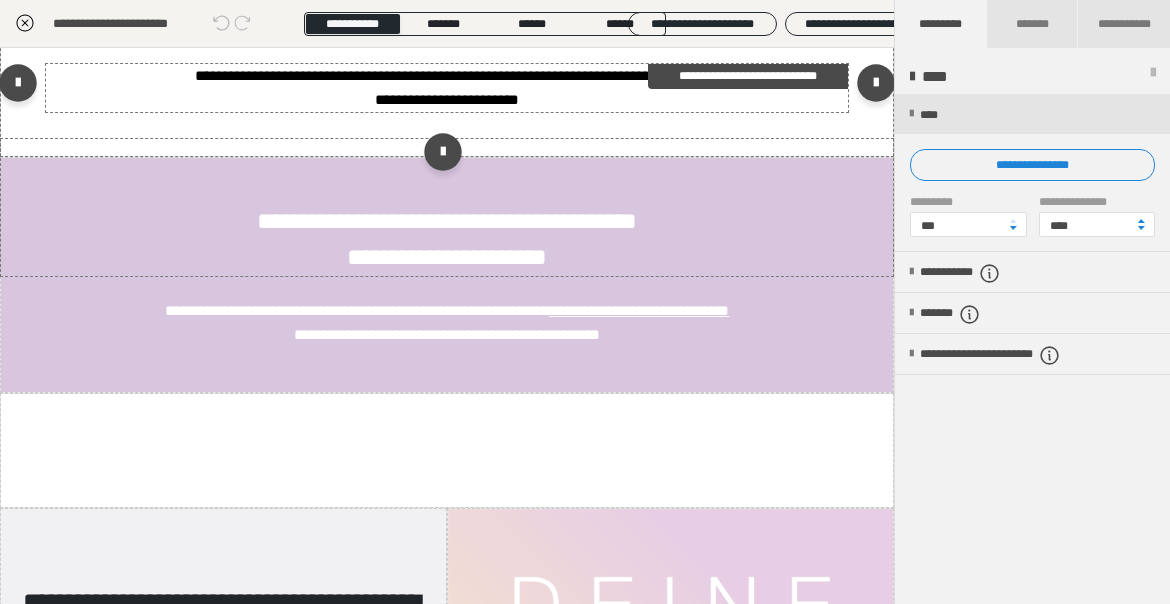 click on "**********" at bounding box center [447, 99] 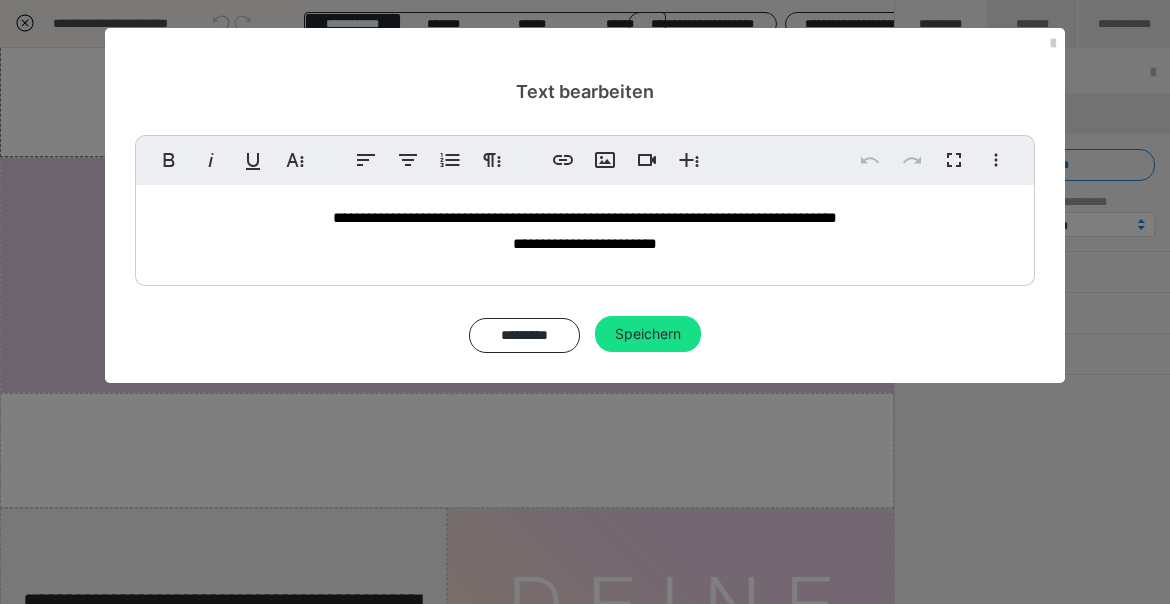 click on "**********" at bounding box center (585, 243) 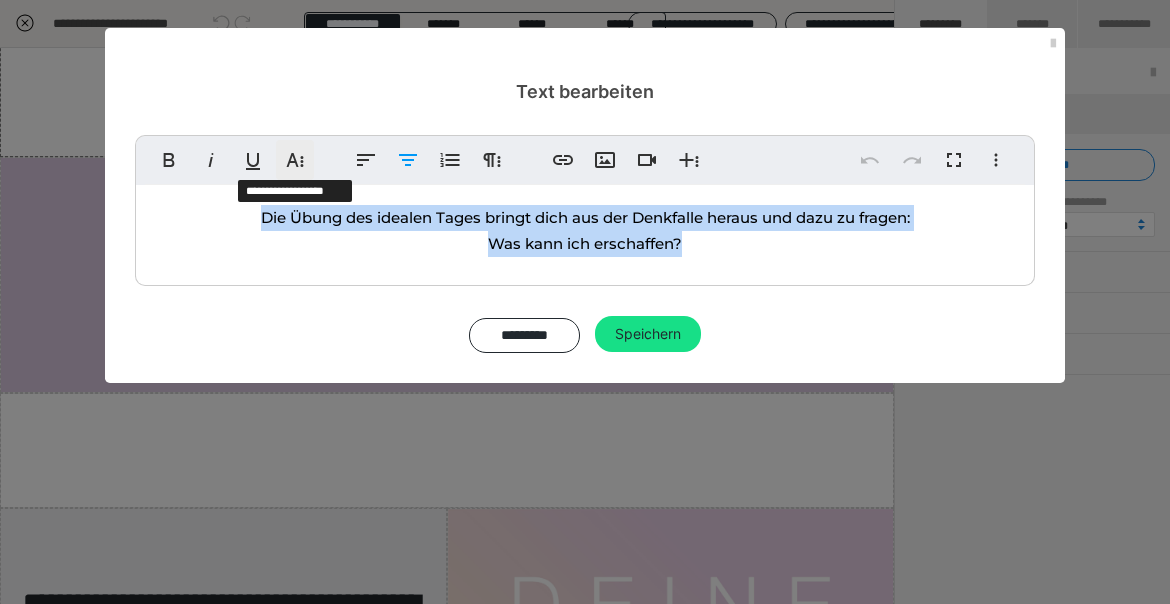 click on "Weitere Textformate" at bounding box center [295, 160] 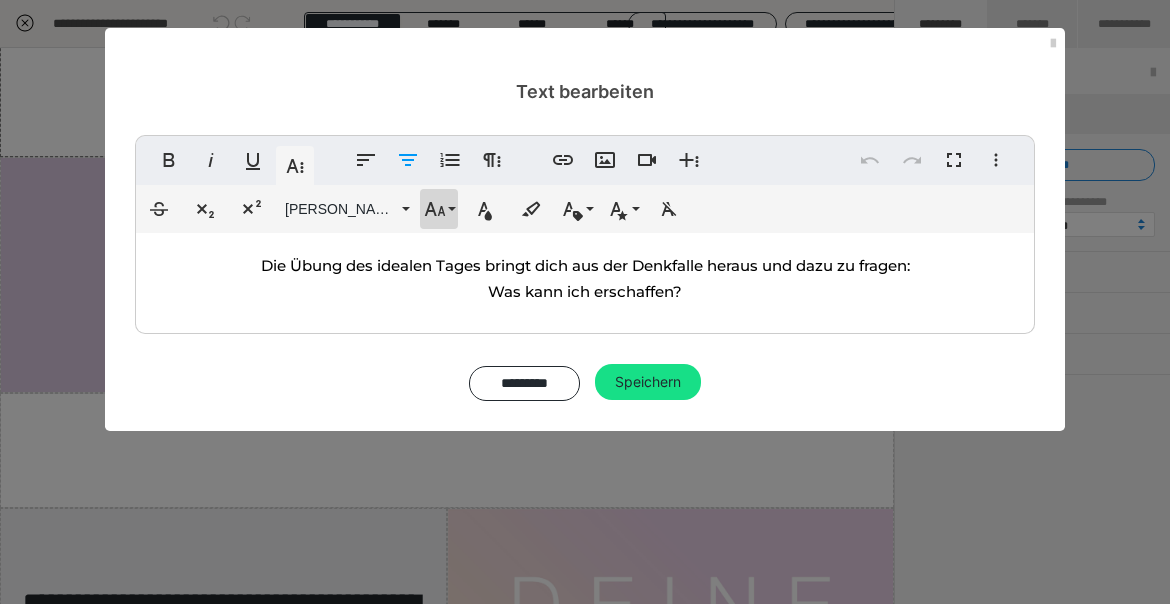 click on "Schriftgröße" at bounding box center (439, 209) 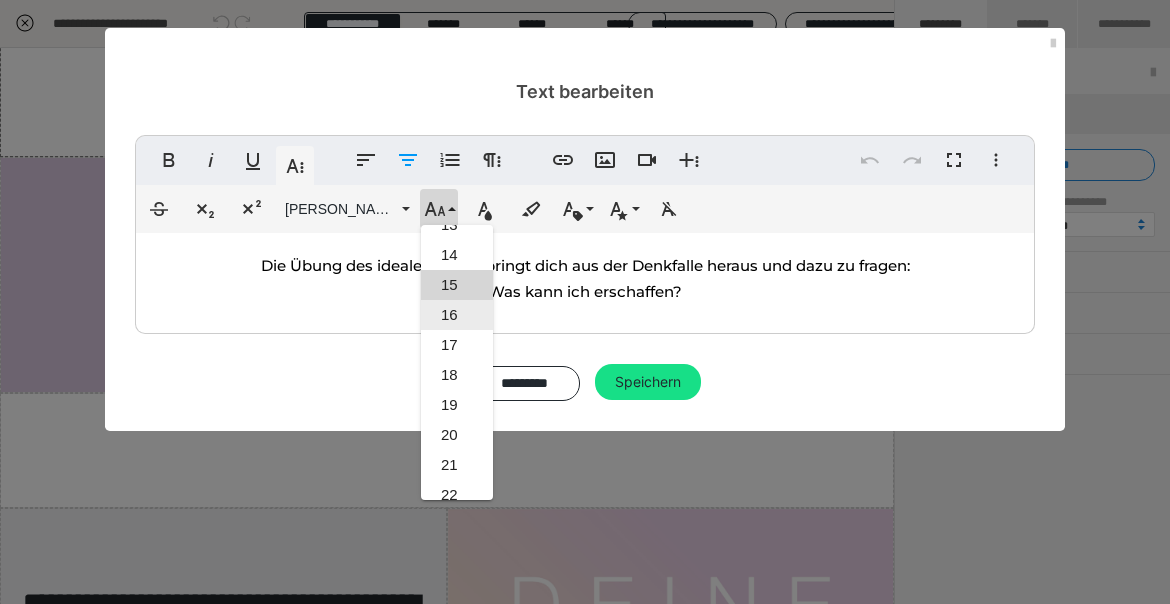 scroll, scrollTop: 366, scrollLeft: 0, axis: vertical 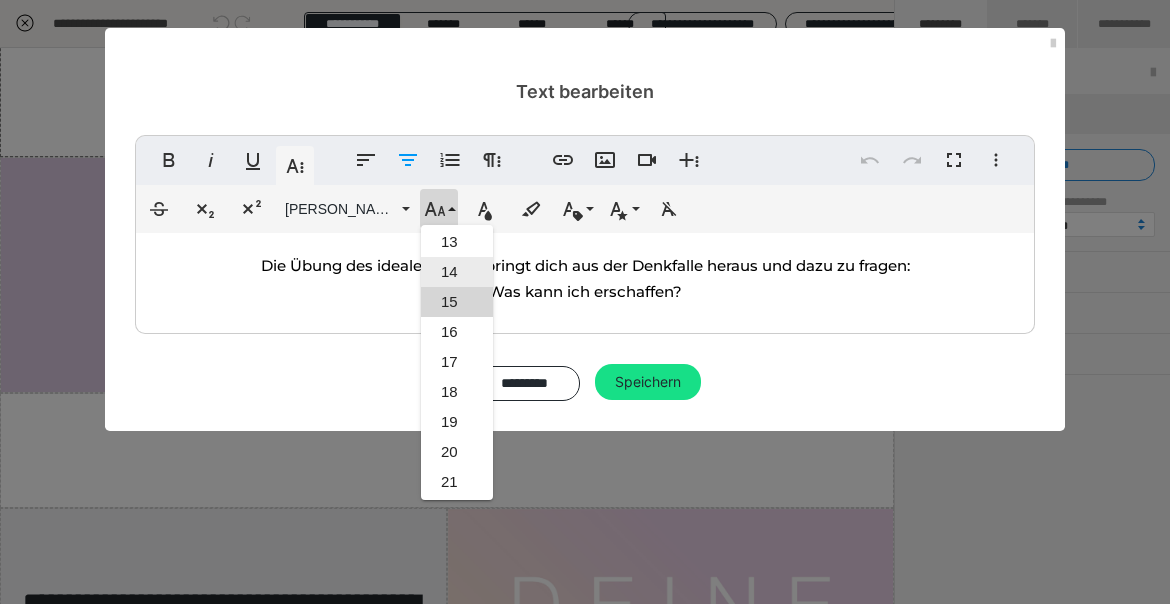 click on "14" at bounding box center [457, 272] 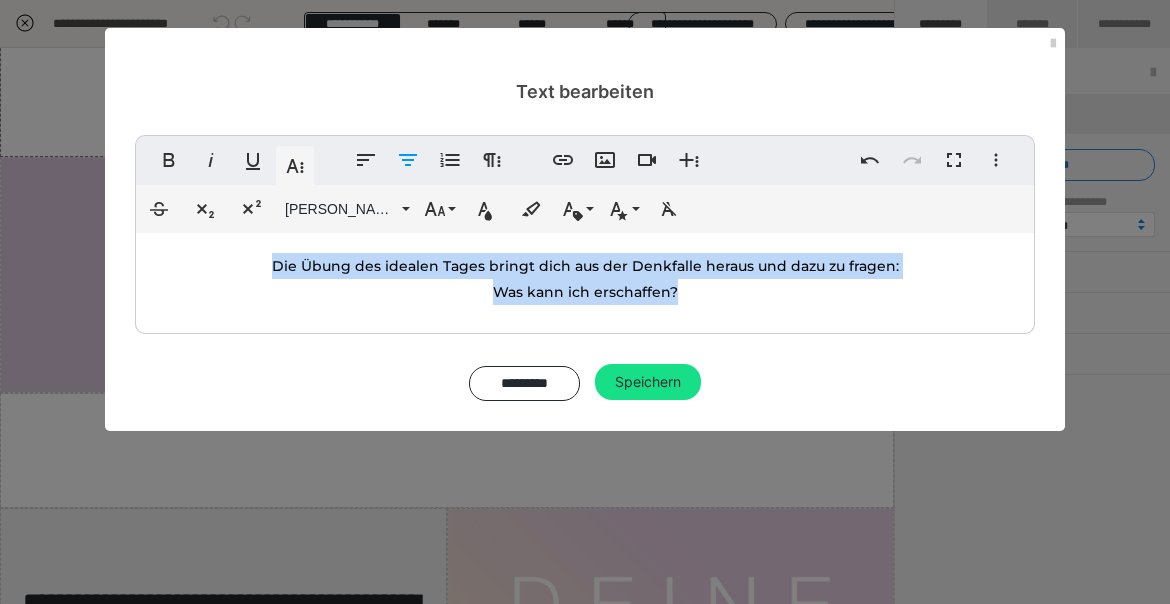 click on "Was kann ich erschaffen?" at bounding box center [585, 292] 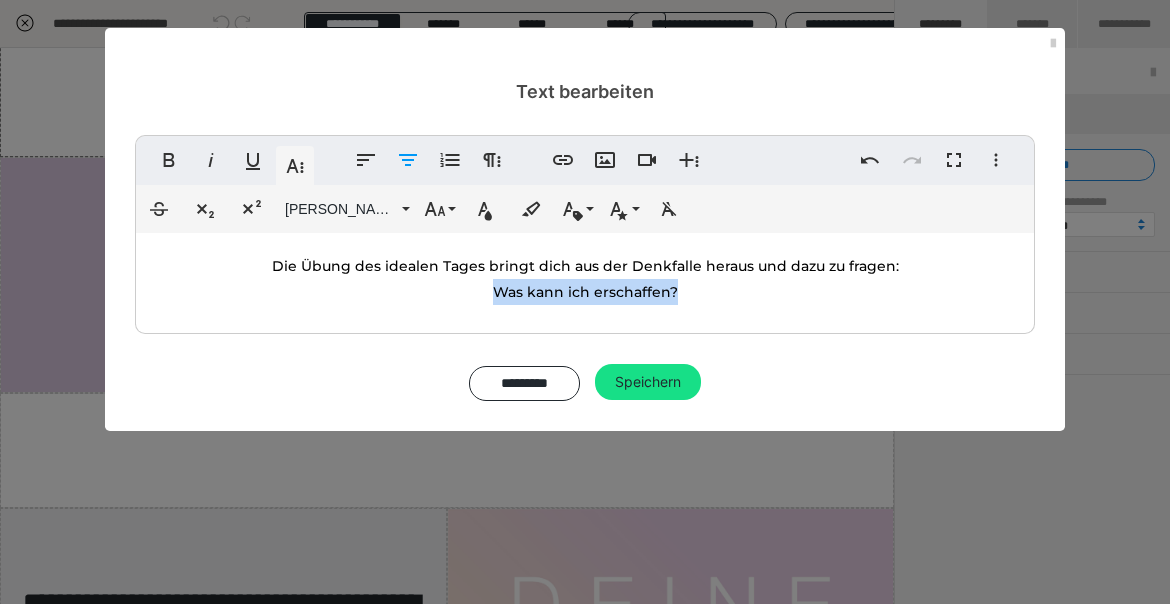 drag, startPoint x: 686, startPoint y: 289, endPoint x: 456, endPoint y: 289, distance: 230 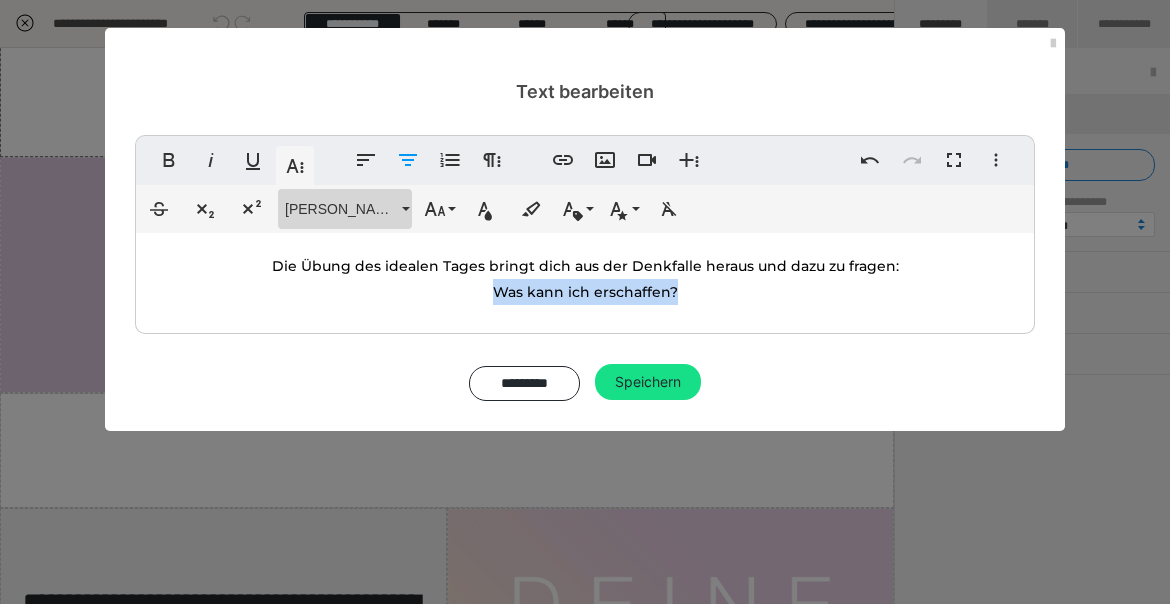 click on "Montserrat Med" at bounding box center (345, 209) 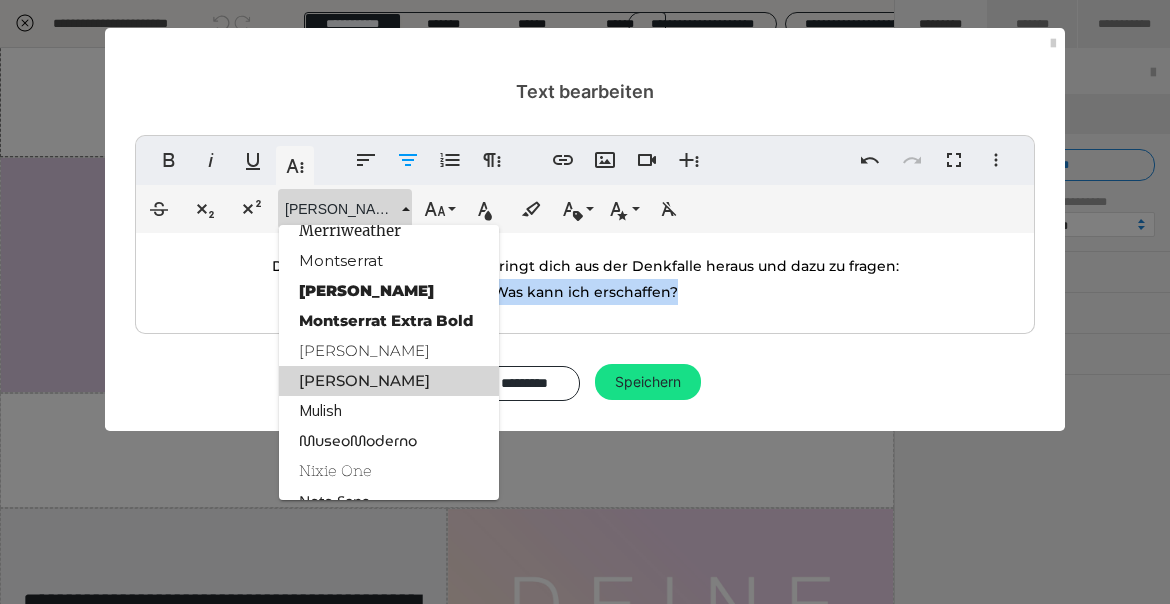 scroll, scrollTop: 1875, scrollLeft: 0, axis: vertical 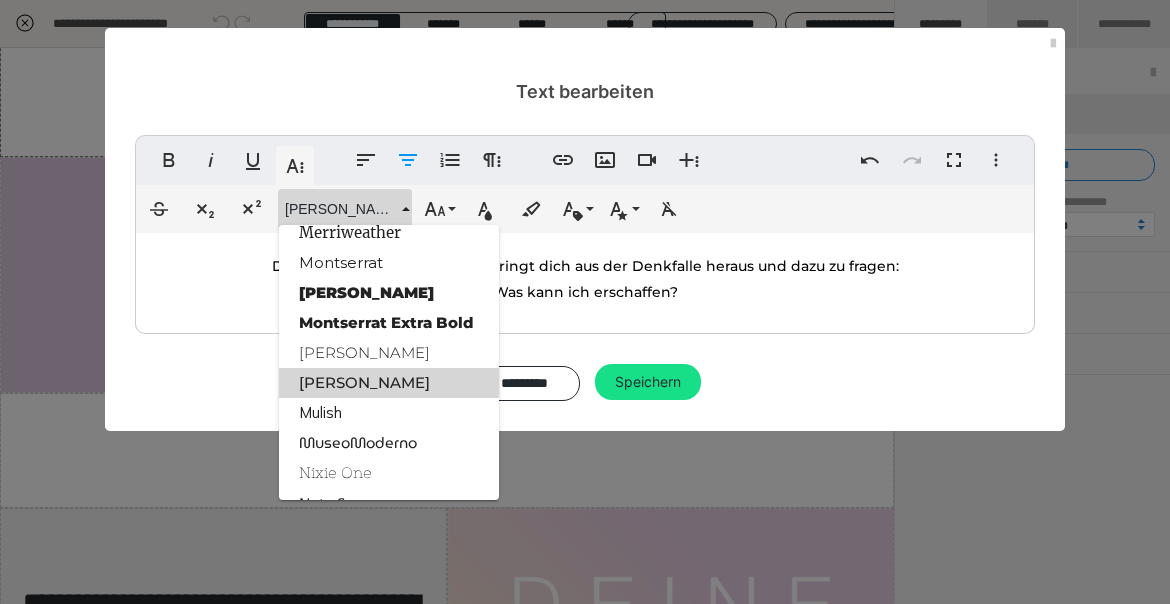 click on "Was kann ich erschaffen?" at bounding box center [585, 292] 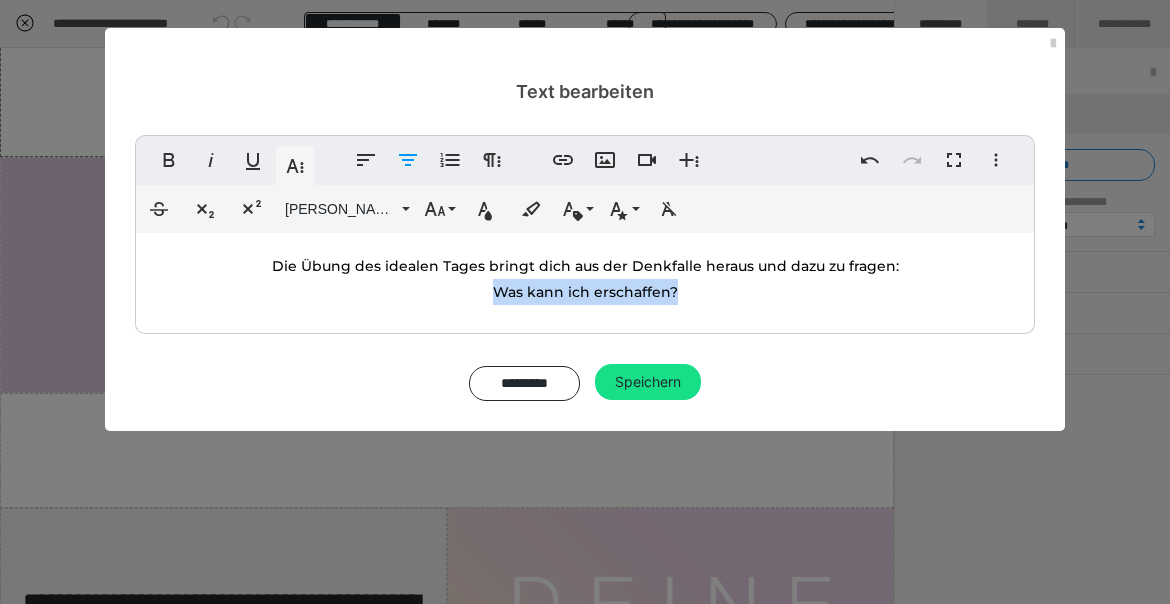 drag, startPoint x: 690, startPoint y: 293, endPoint x: 495, endPoint y: 293, distance: 195 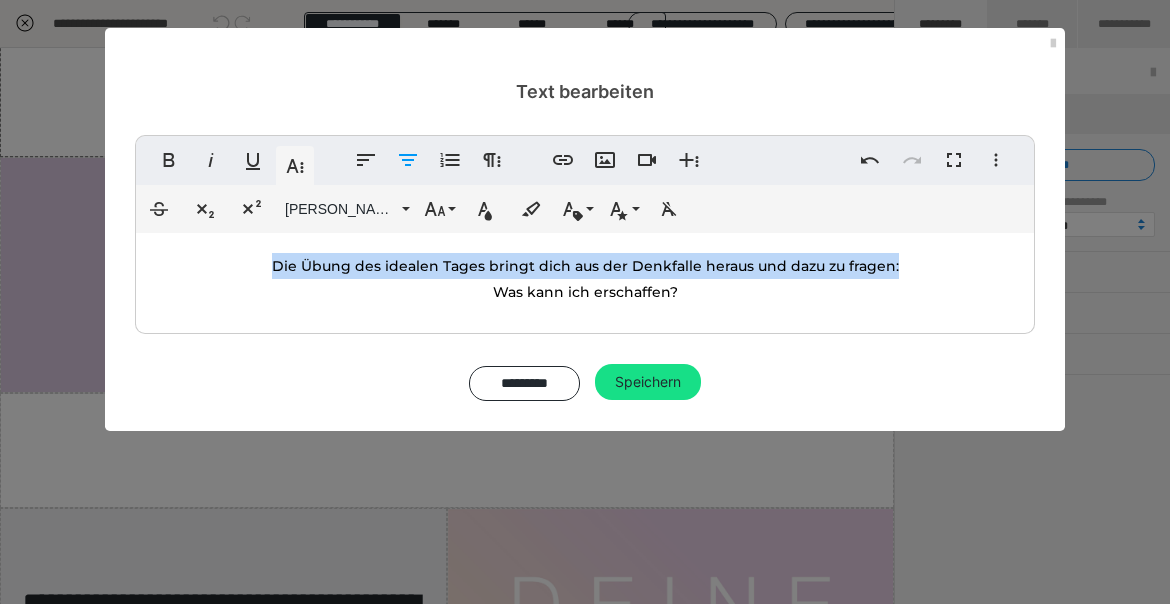drag, startPoint x: 280, startPoint y: 267, endPoint x: 962, endPoint y: 262, distance: 682.0183 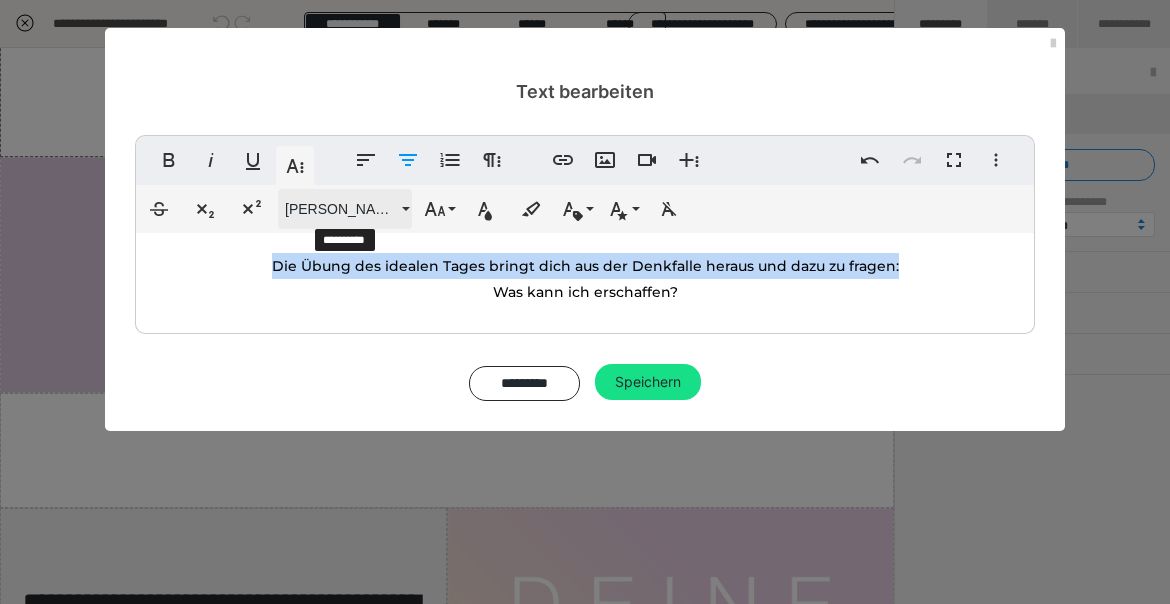 click on "Montserrat Med" at bounding box center [345, 209] 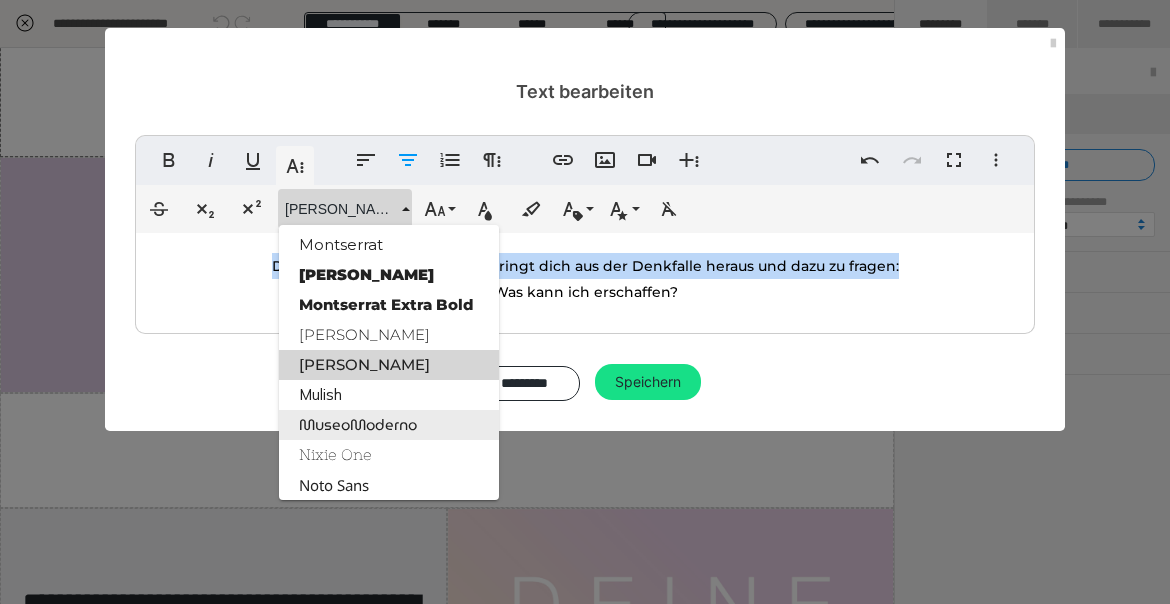 scroll, scrollTop: 1871, scrollLeft: 0, axis: vertical 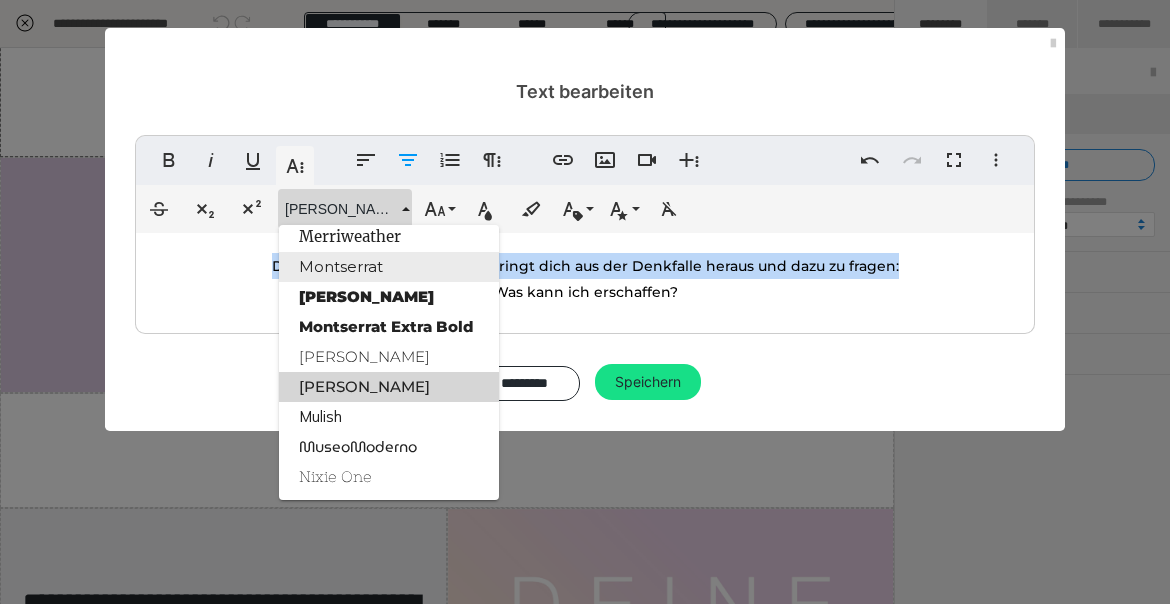 click on "Montserrat" at bounding box center [389, 267] 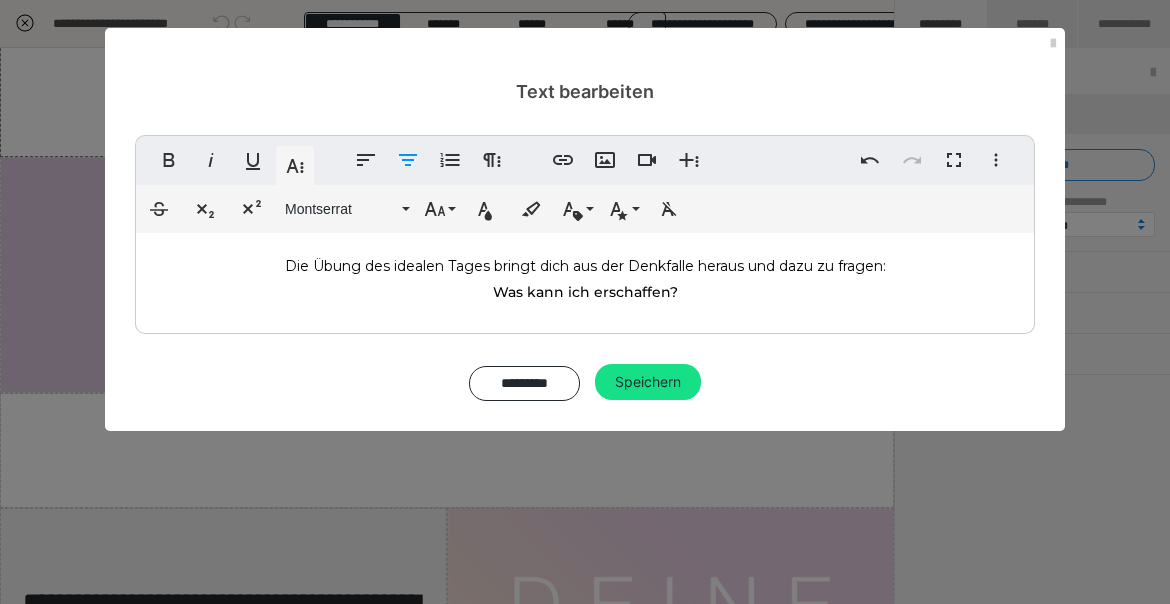 click on "Die Übung des idealen Tages bringt dich aus der Denkfalle heraus und dazu zu fragen: Was kann ich erschaffen?" at bounding box center (585, 278) 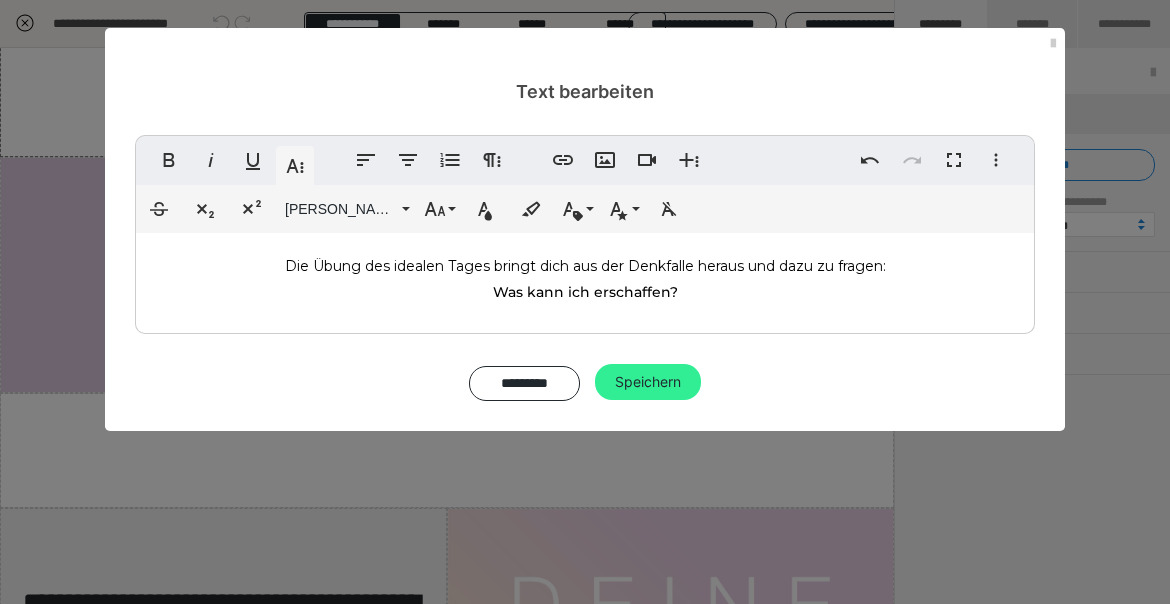 click on "Speichern" at bounding box center [648, 382] 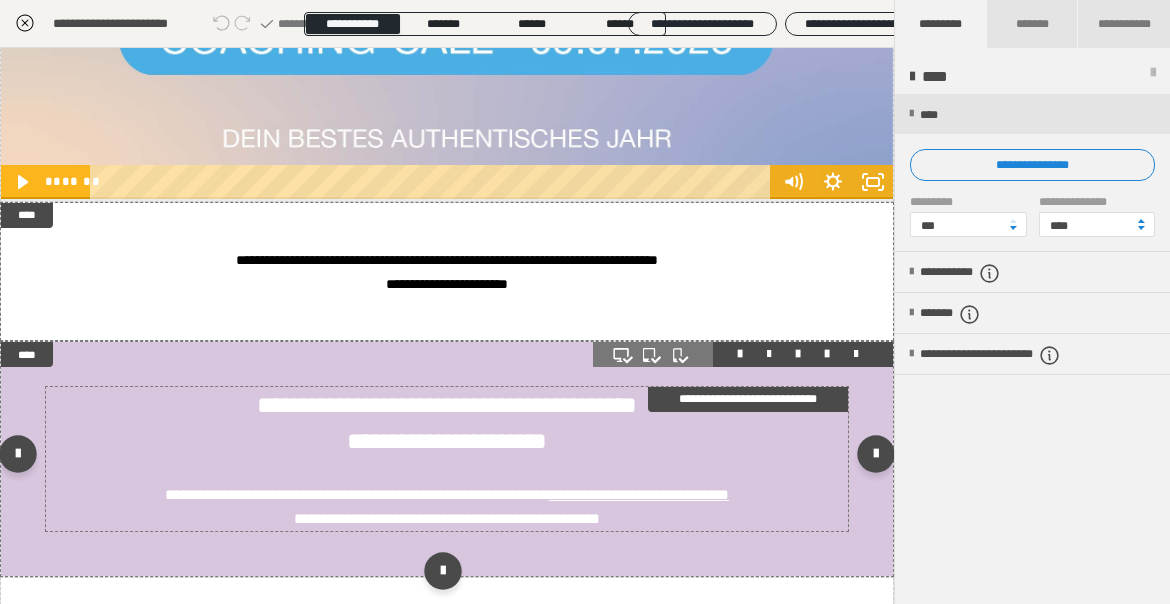scroll, scrollTop: 3693, scrollLeft: 0, axis: vertical 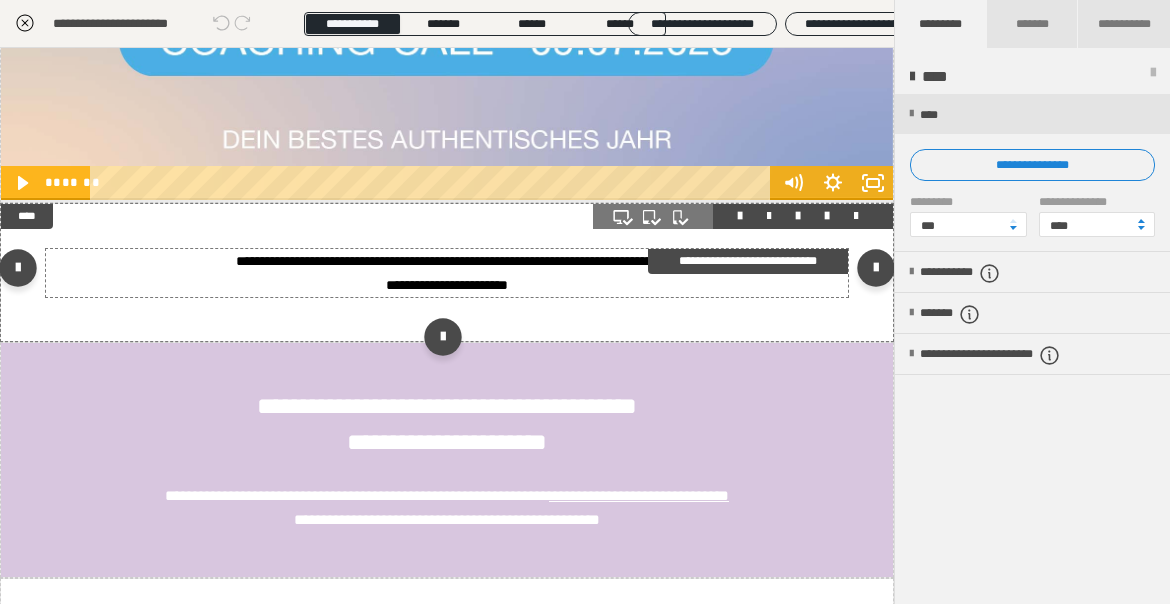 click on "**********" at bounding box center (447, 285) 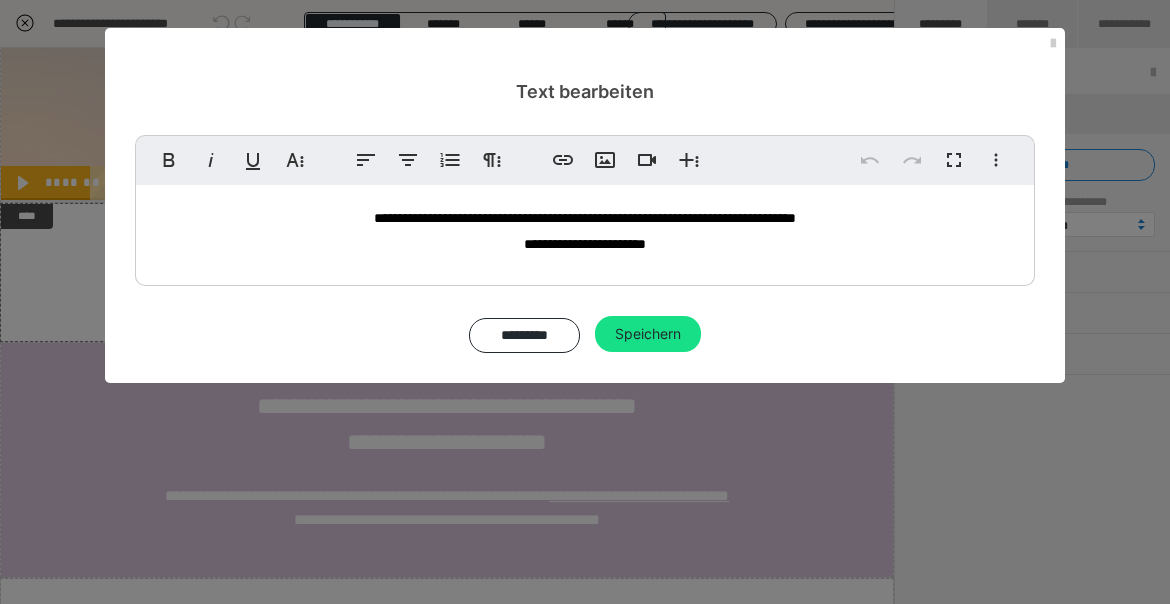 click on "**********" at bounding box center (585, 244) 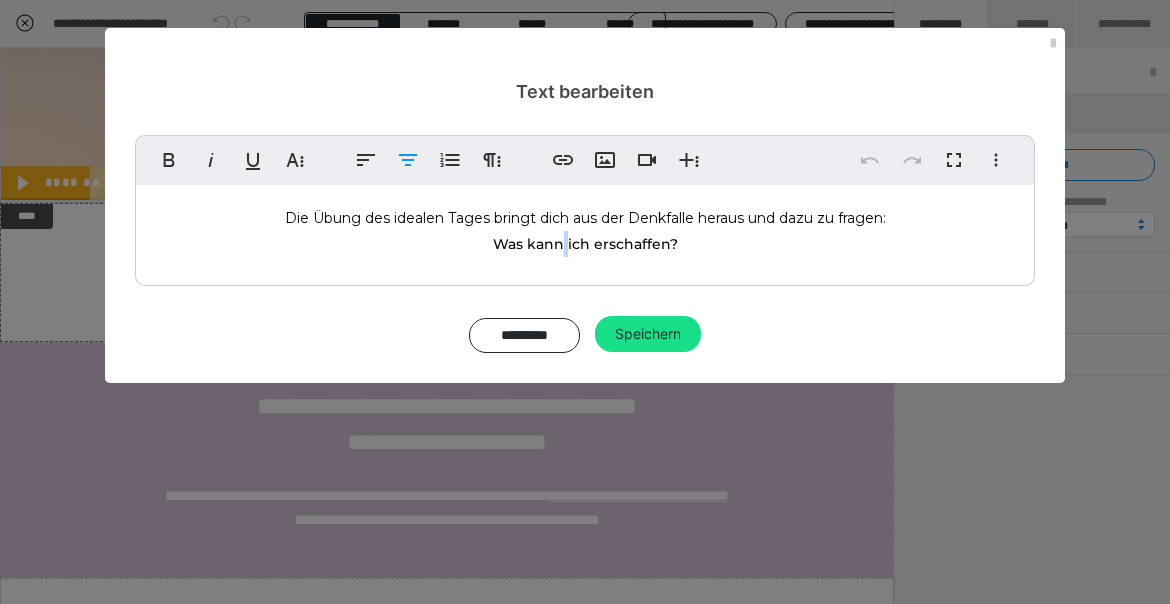 click on "Was kann ich erschaffen?" at bounding box center [585, 244] 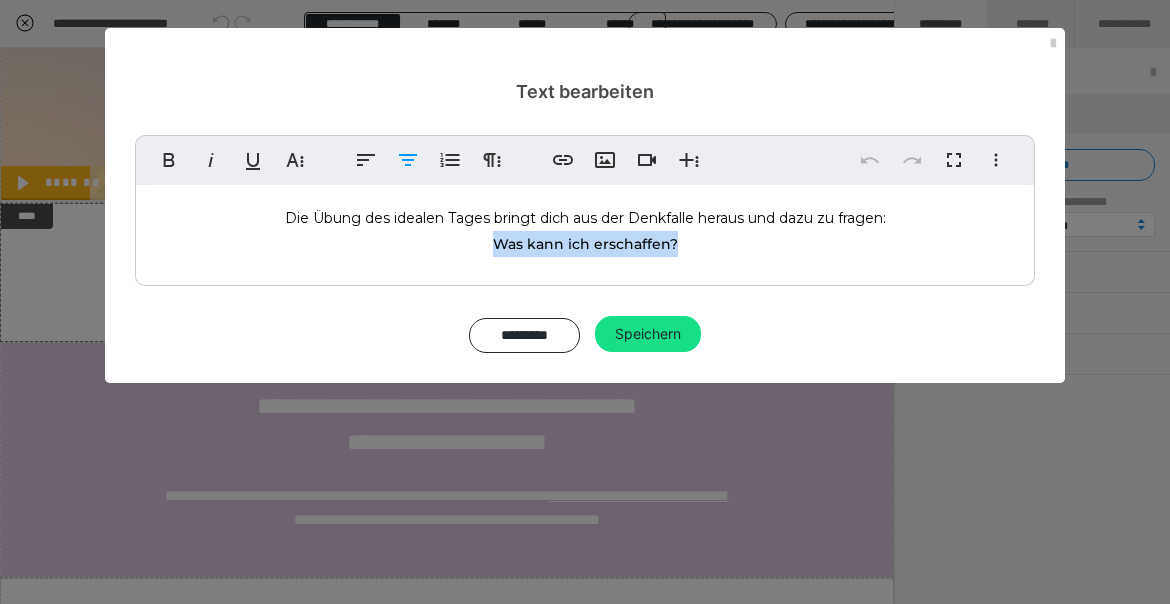 drag, startPoint x: 687, startPoint y: 239, endPoint x: 486, endPoint y: 242, distance: 201.02238 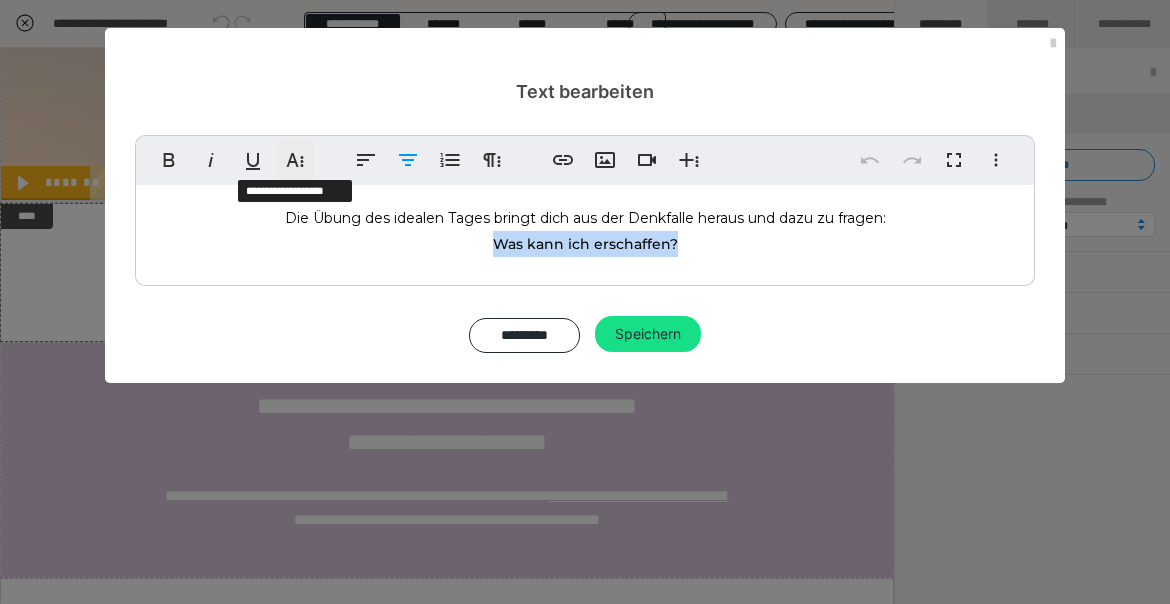 click 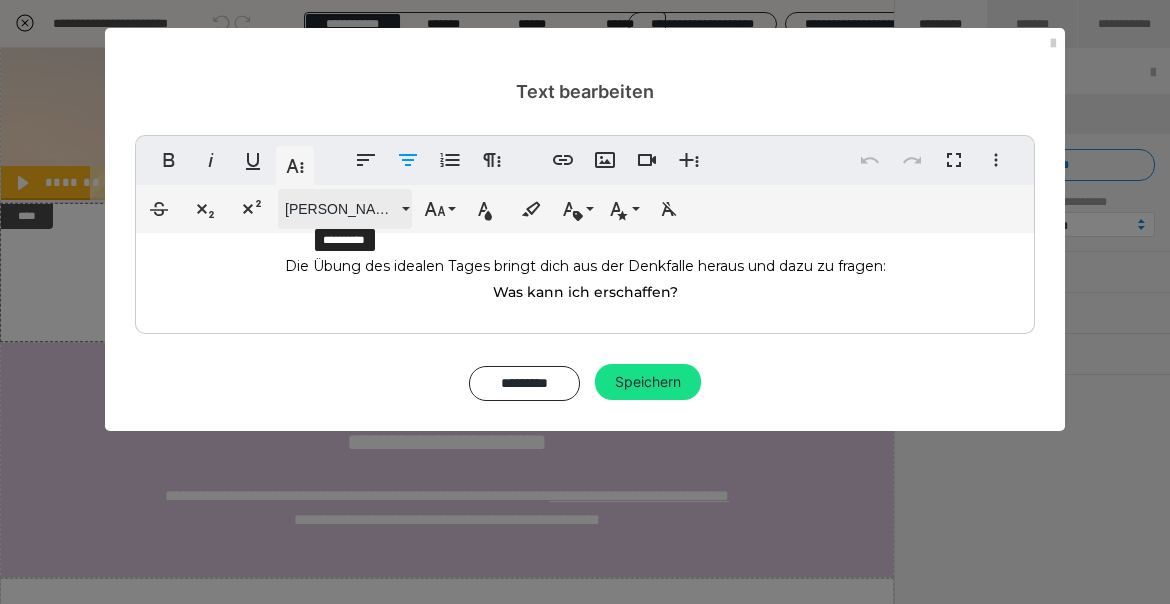 click on "Montserrat Med" at bounding box center (345, 209) 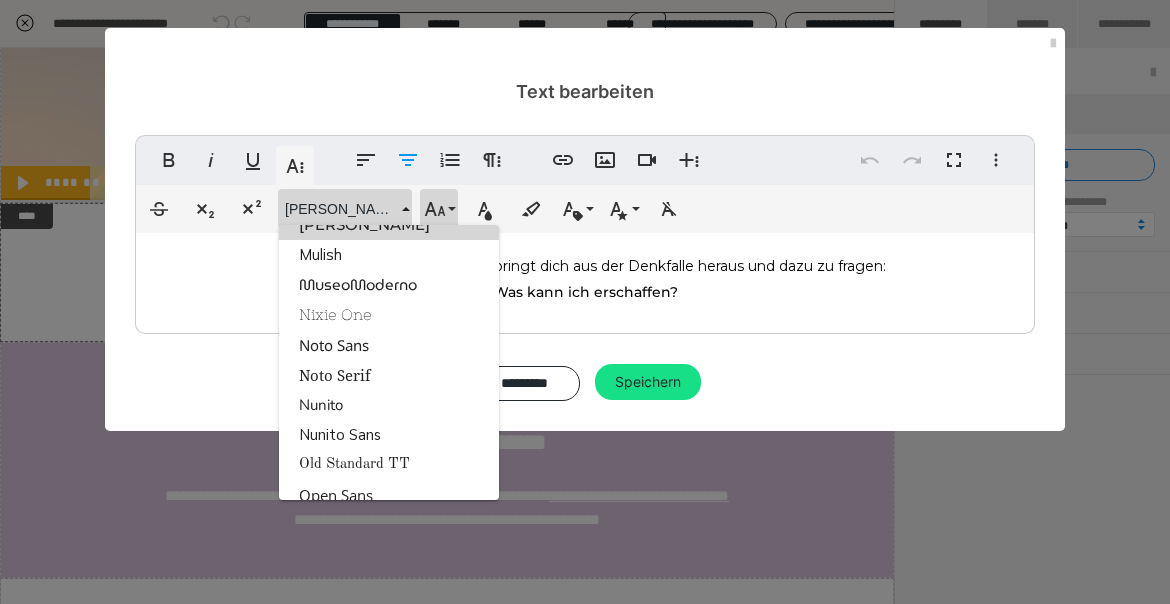 click on "Schriftgröße" at bounding box center (439, 209) 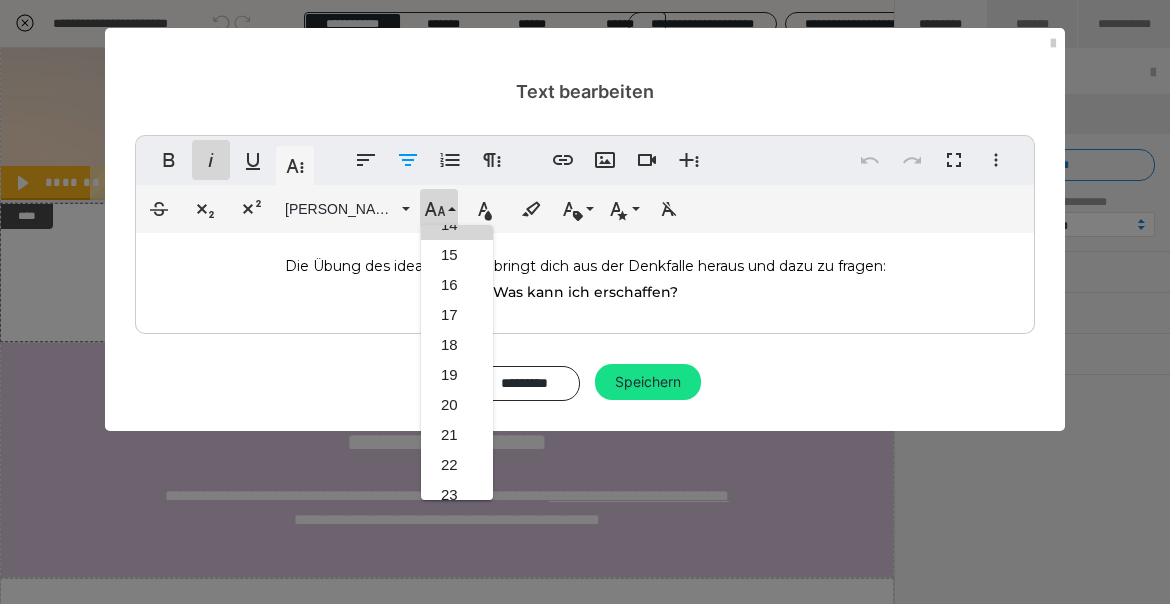 click 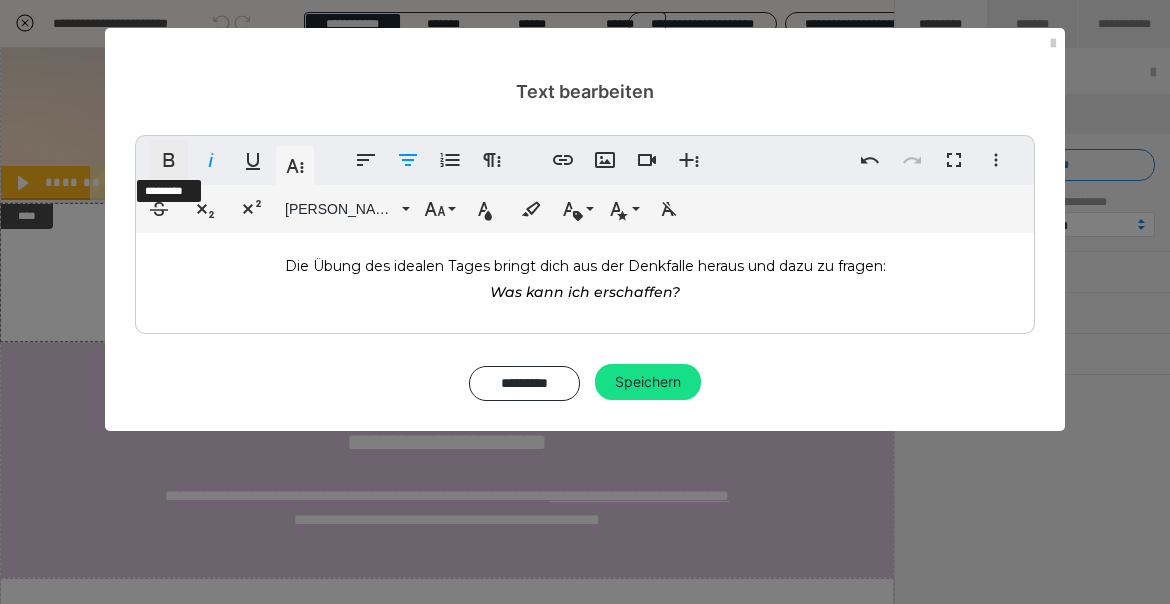 click 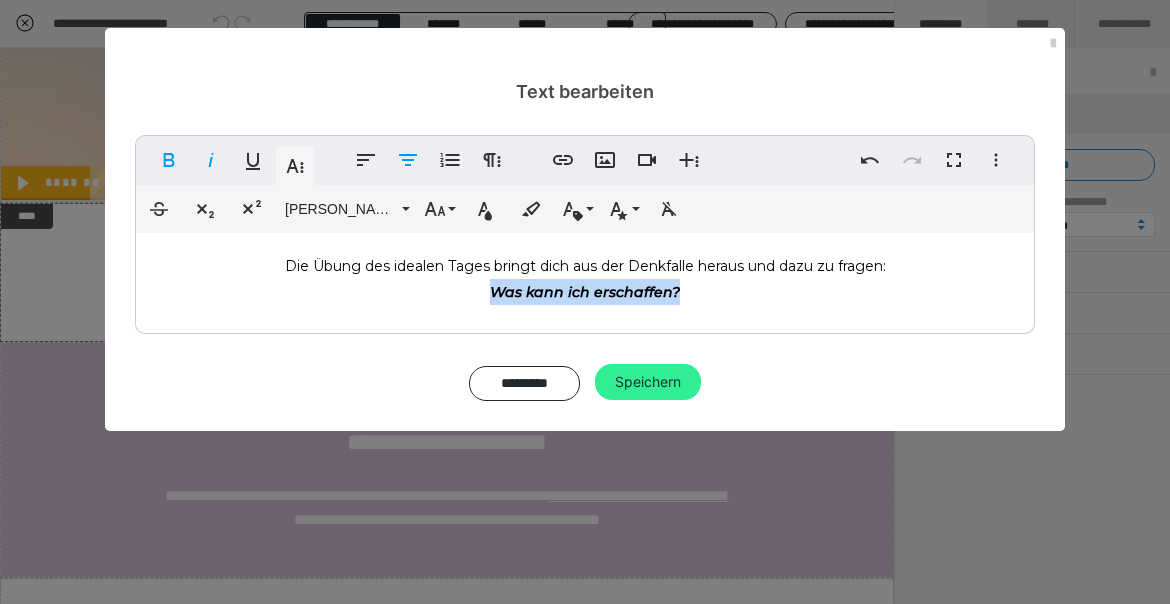 click on "Speichern" at bounding box center [648, 382] 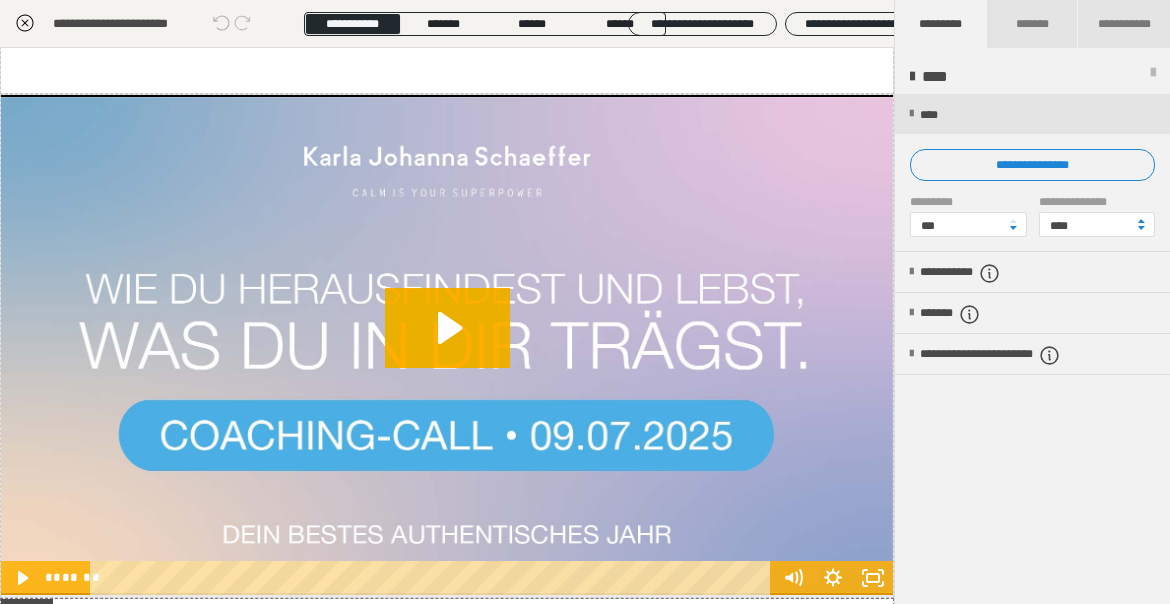 scroll, scrollTop: 3423, scrollLeft: 0, axis: vertical 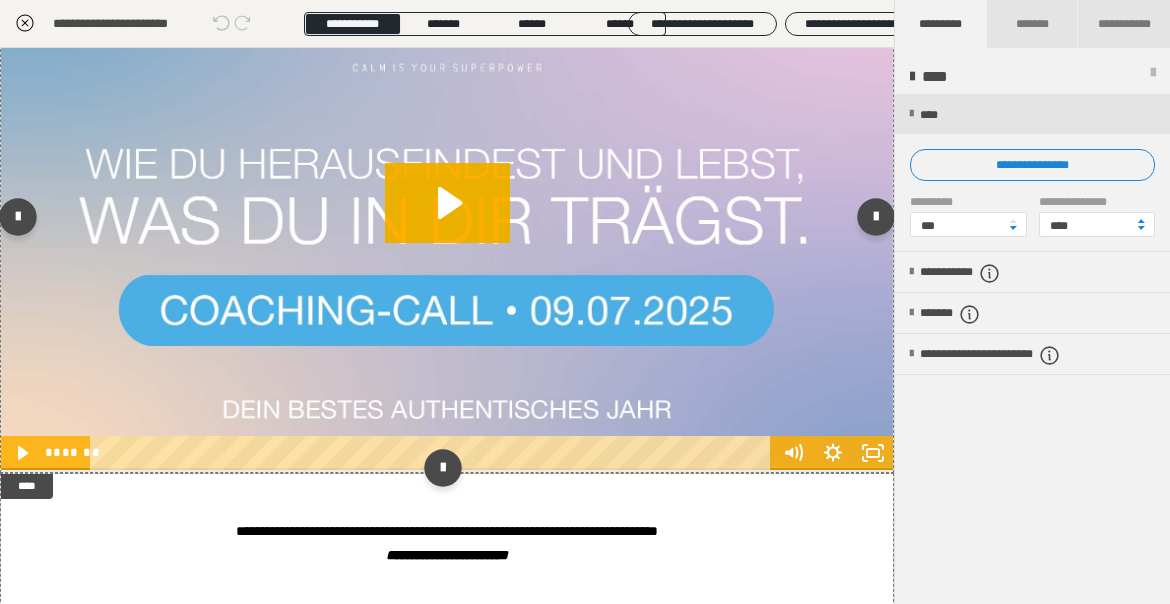 click at bounding box center (447, 220) 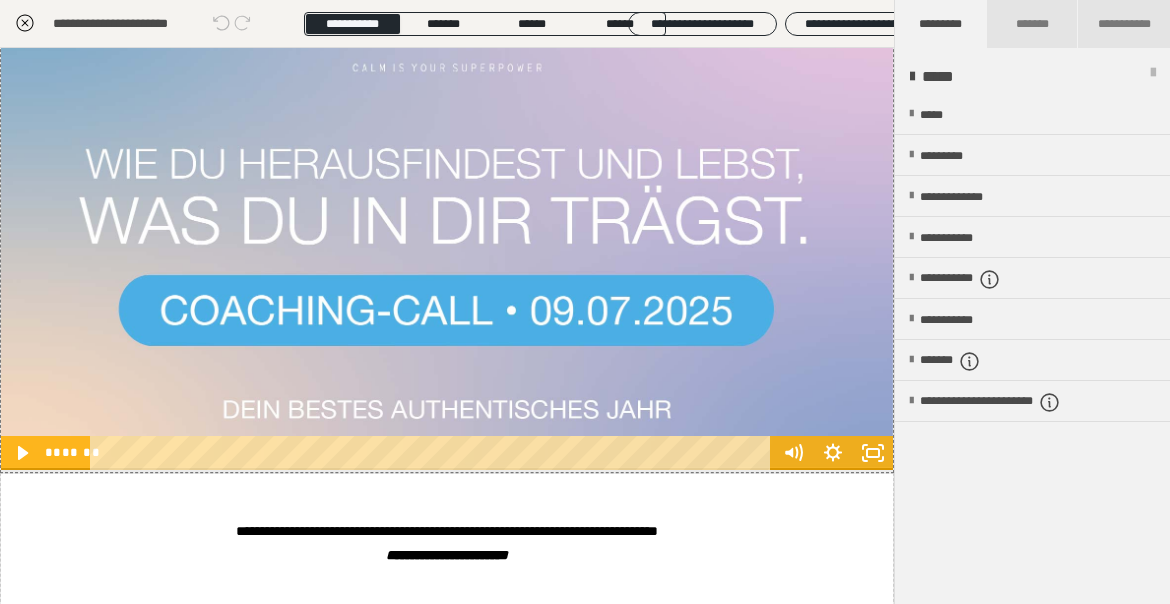 scroll, scrollTop: 3046, scrollLeft: 0, axis: vertical 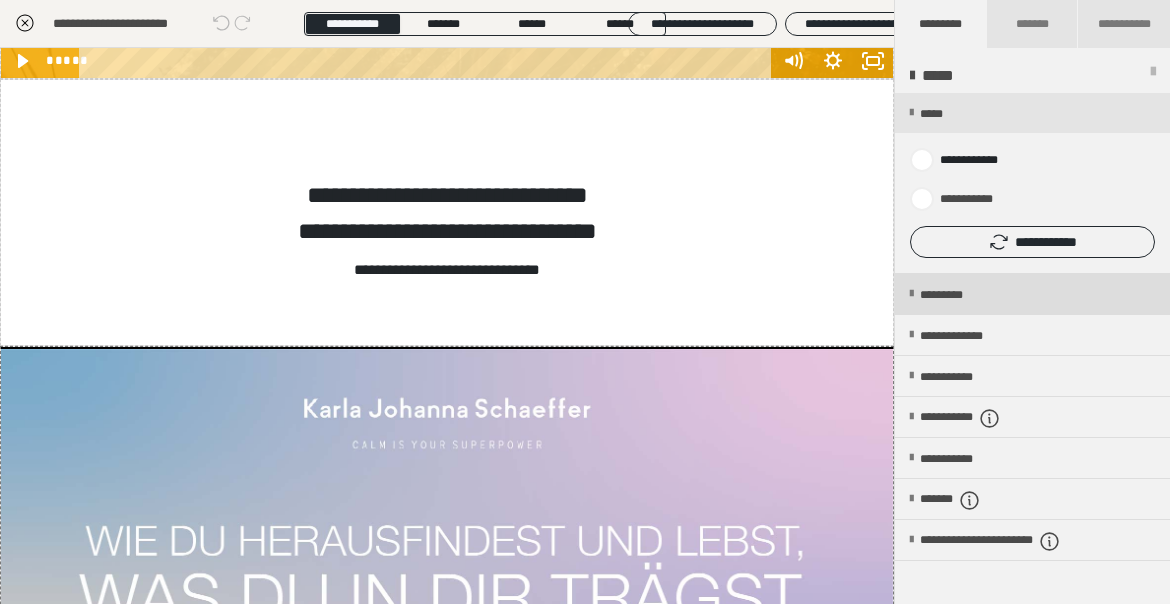 click on "*********" at bounding box center (958, 295) 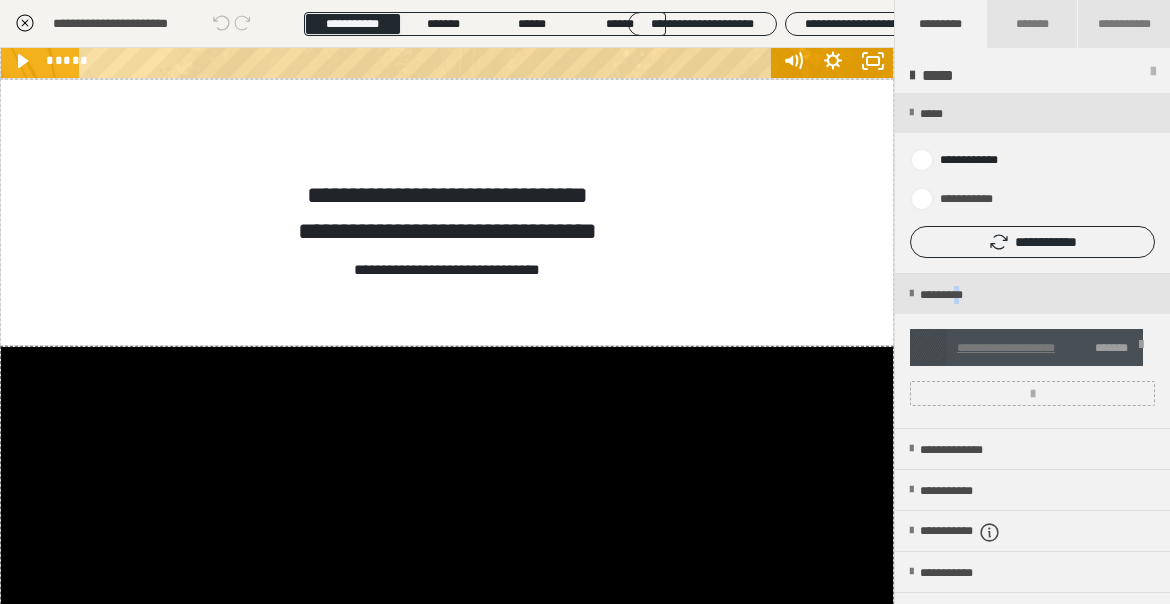 click at bounding box center (1141, 348) 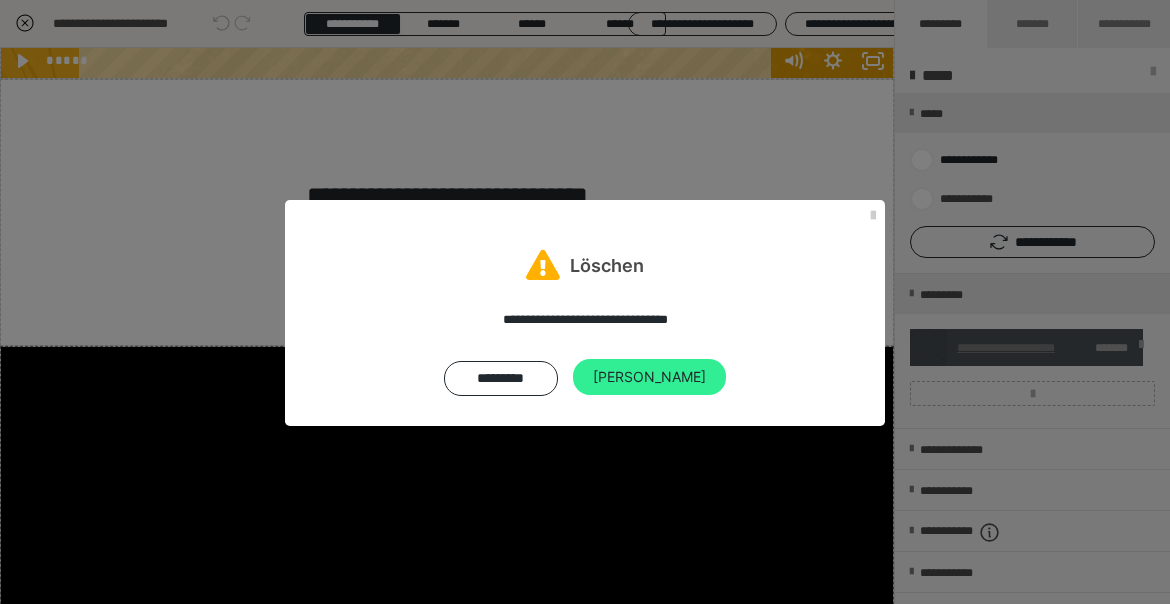 click on "Ja" at bounding box center (649, 377) 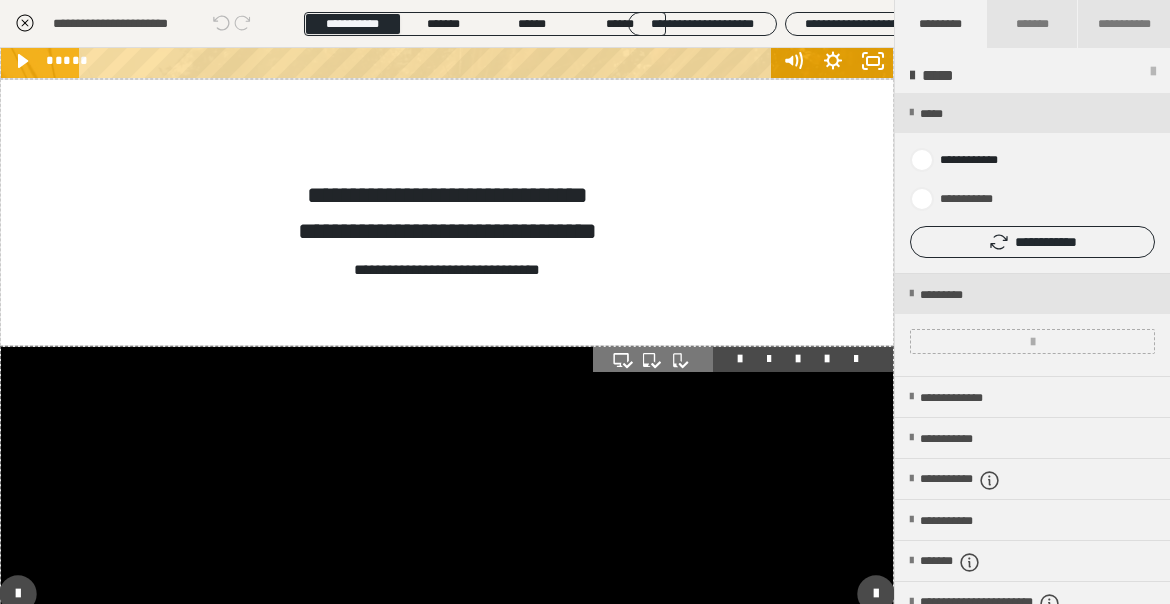 scroll, scrollTop: 3373, scrollLeft: 0, axis: vertical 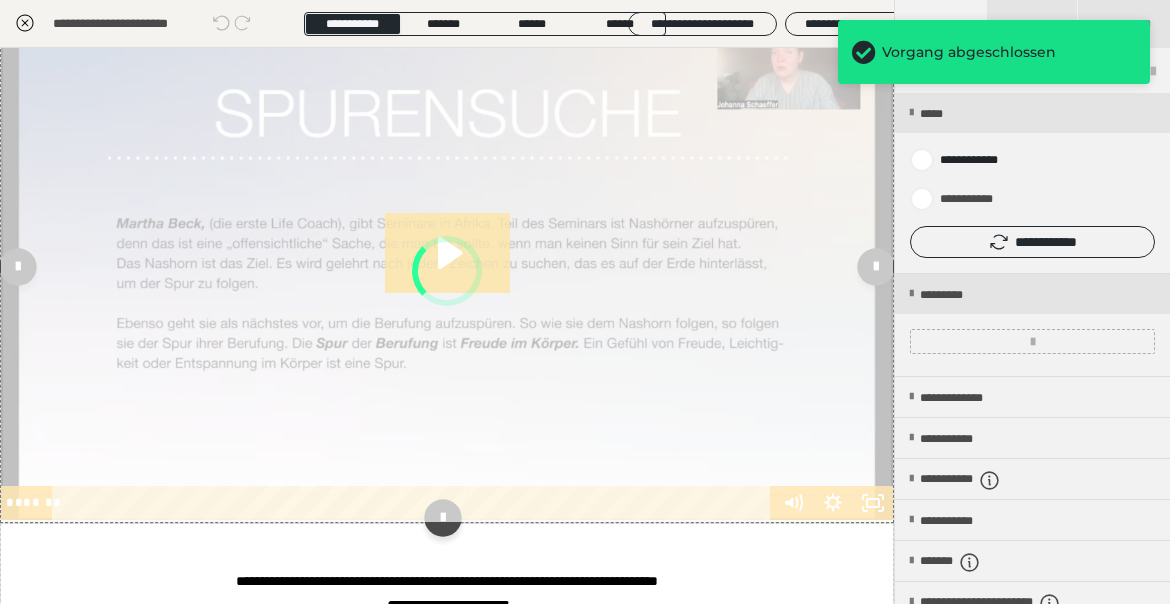 click on "**********" at bounding box center [447, -432] 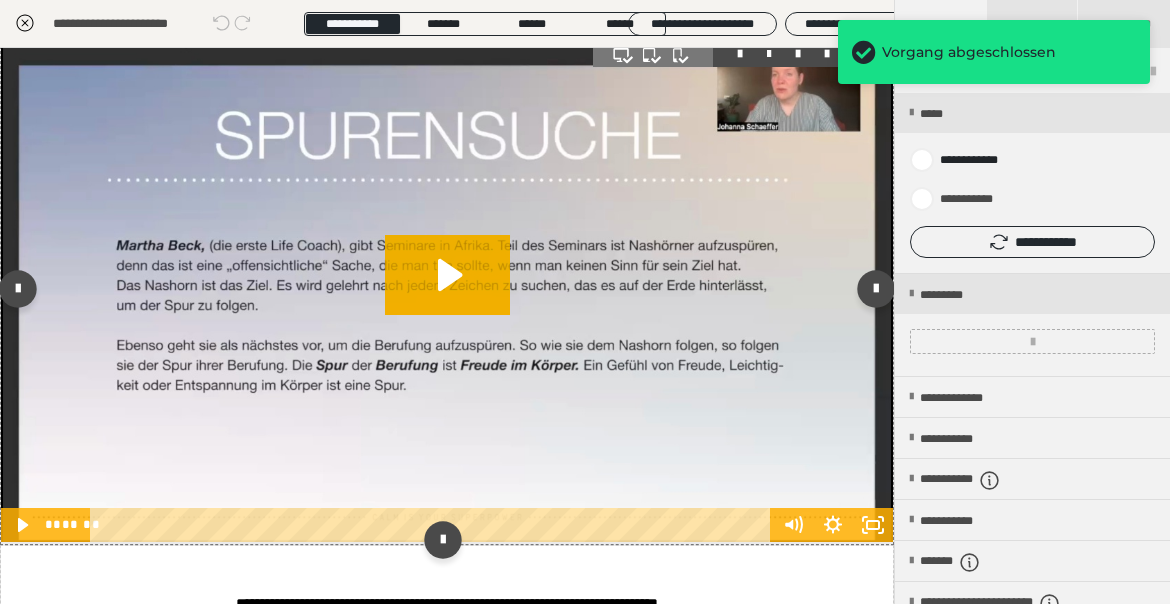 scroll, scrollTop: 3365, scrollLeft: 0, axis: vertical 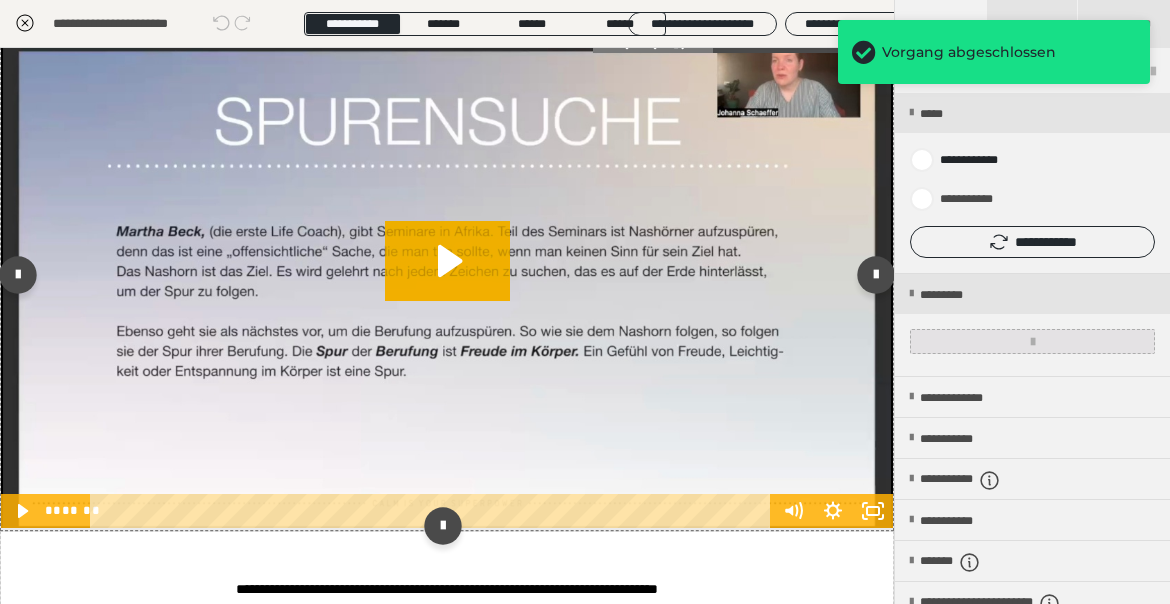 click at bounding box center [1032, 341] 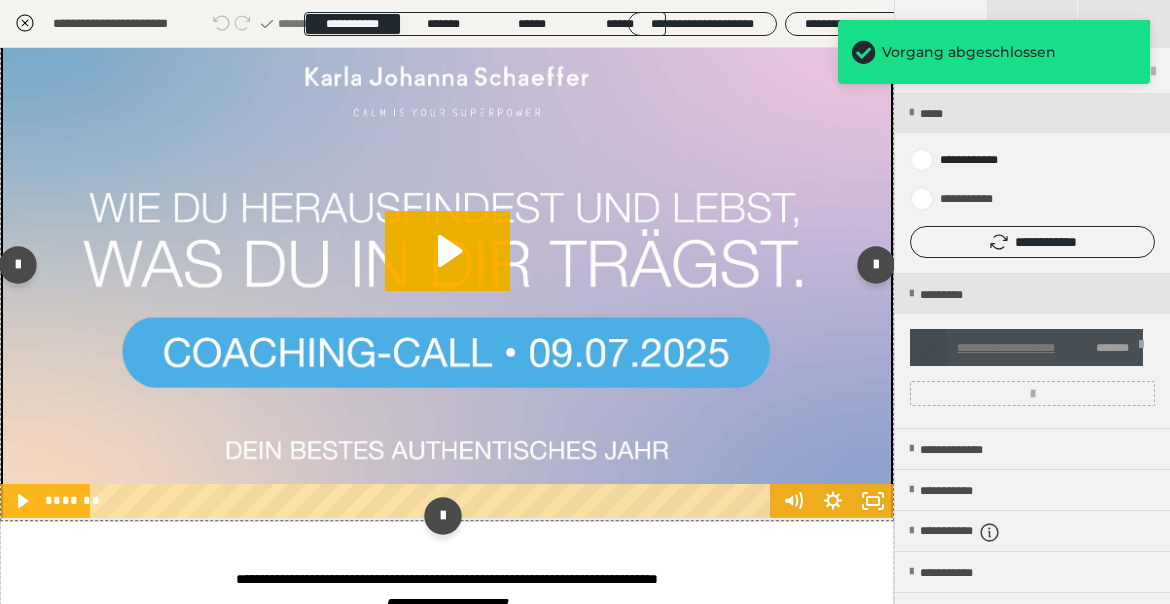 scroll, scrollTop: 3372, scrollLeft: 0, axis: vertical 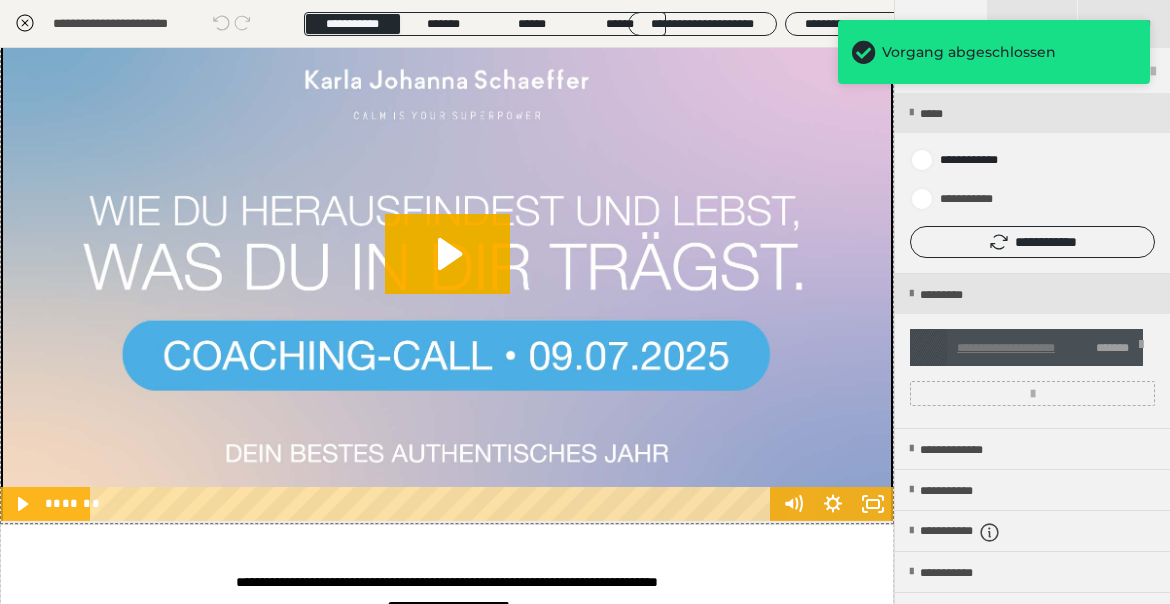 click on "**********" at bounding box center [447, -114] 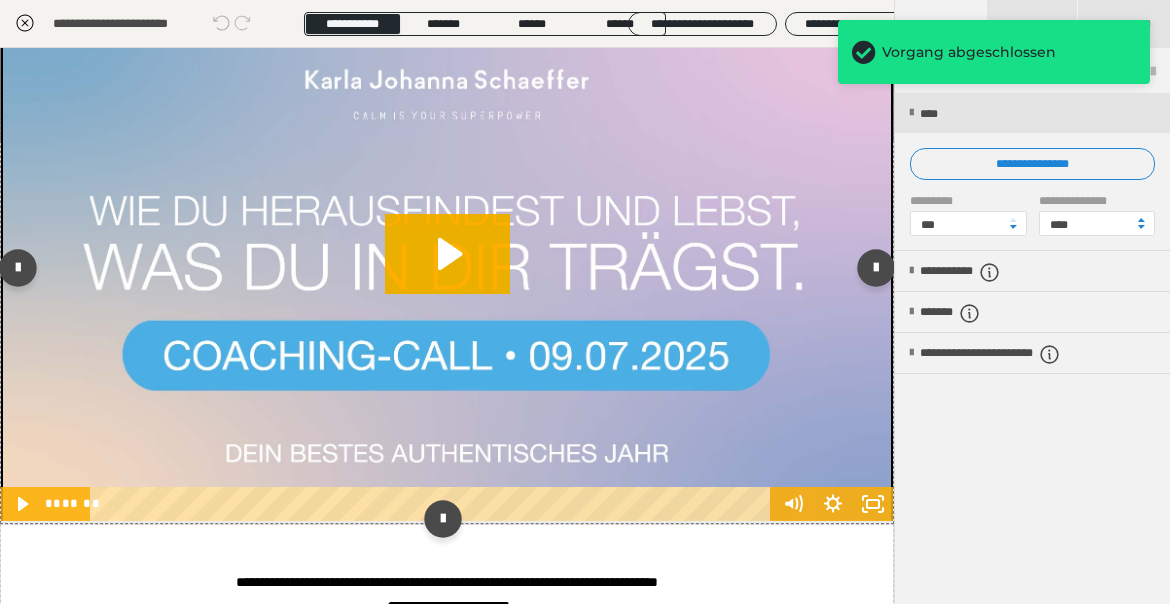 scroll, scrollTop: 0, scrollLeft: 0, axis: both 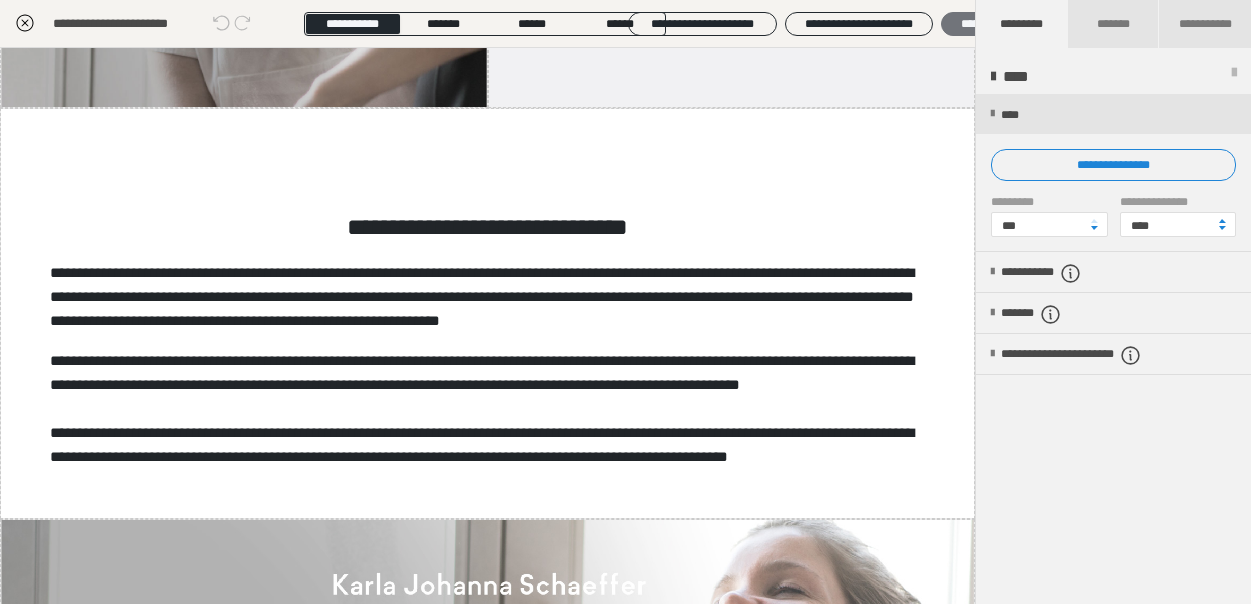 click on "********" at bounding box center (980, 24) 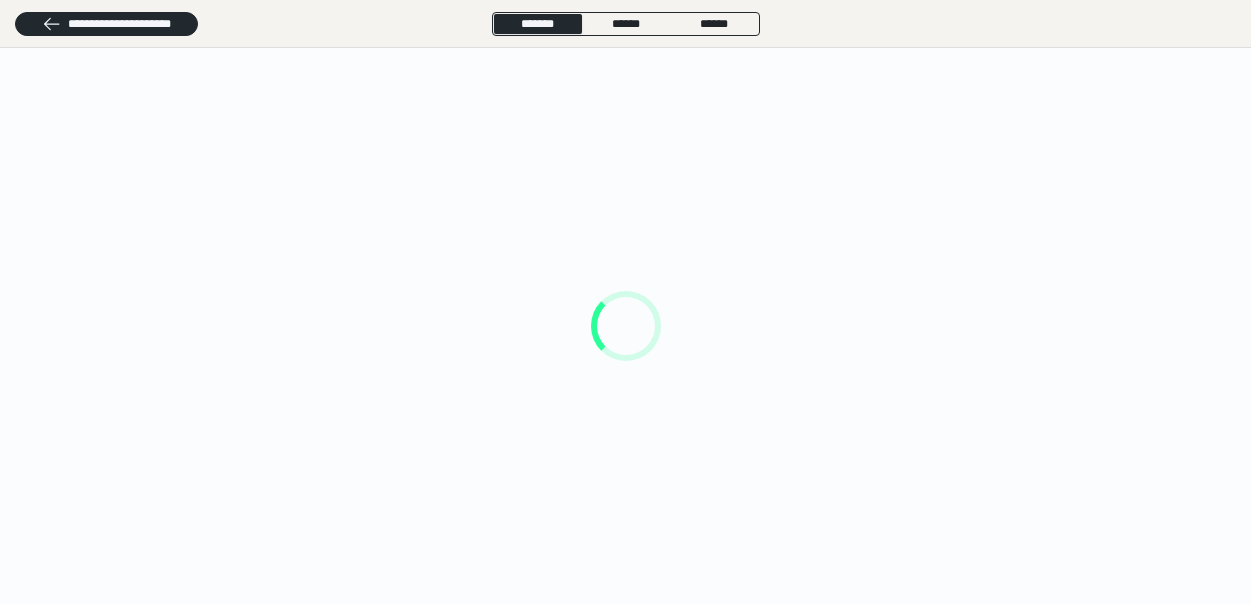 scroll, scrollTop: 0, scrollLeft: 0, axis: both 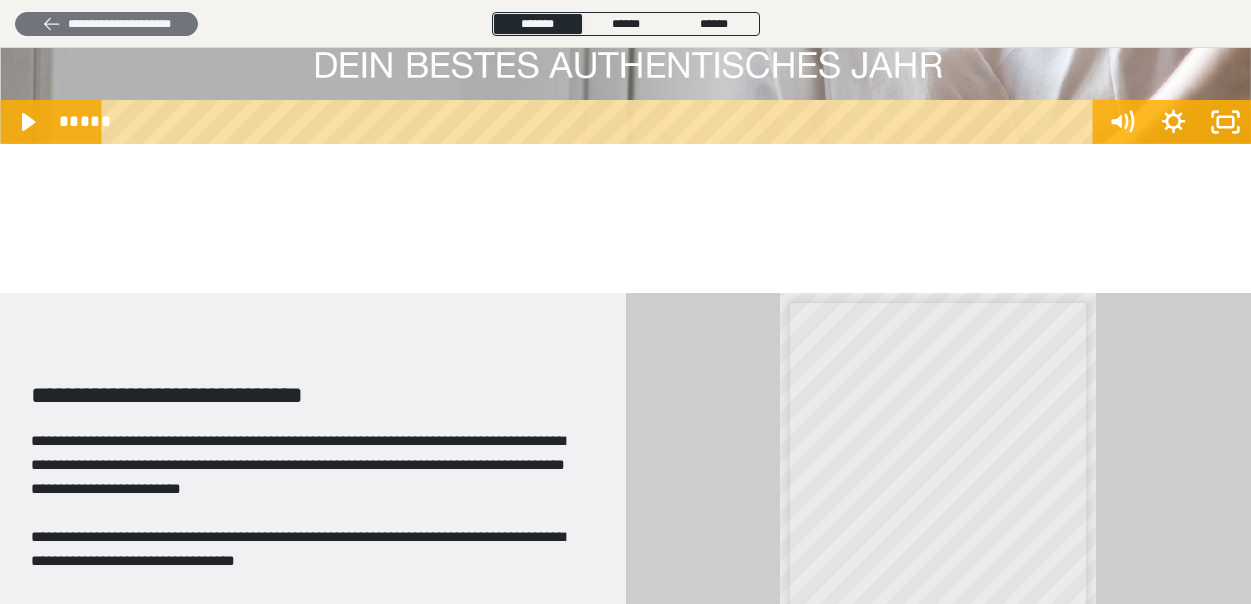 click 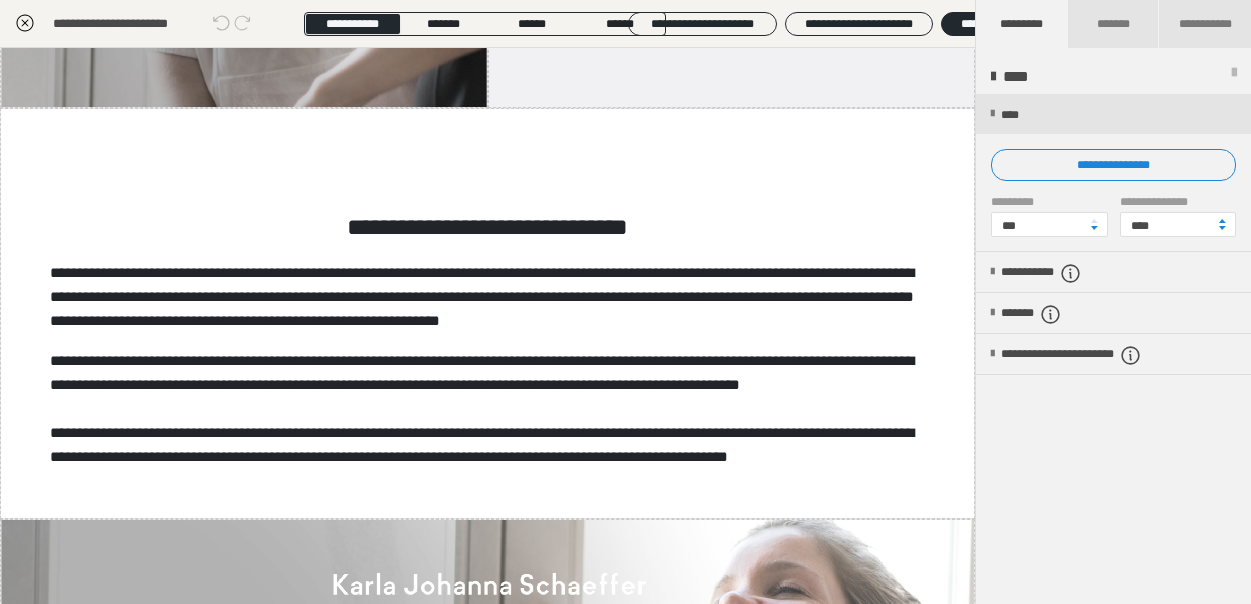 click at bounding box center [1234, 77] 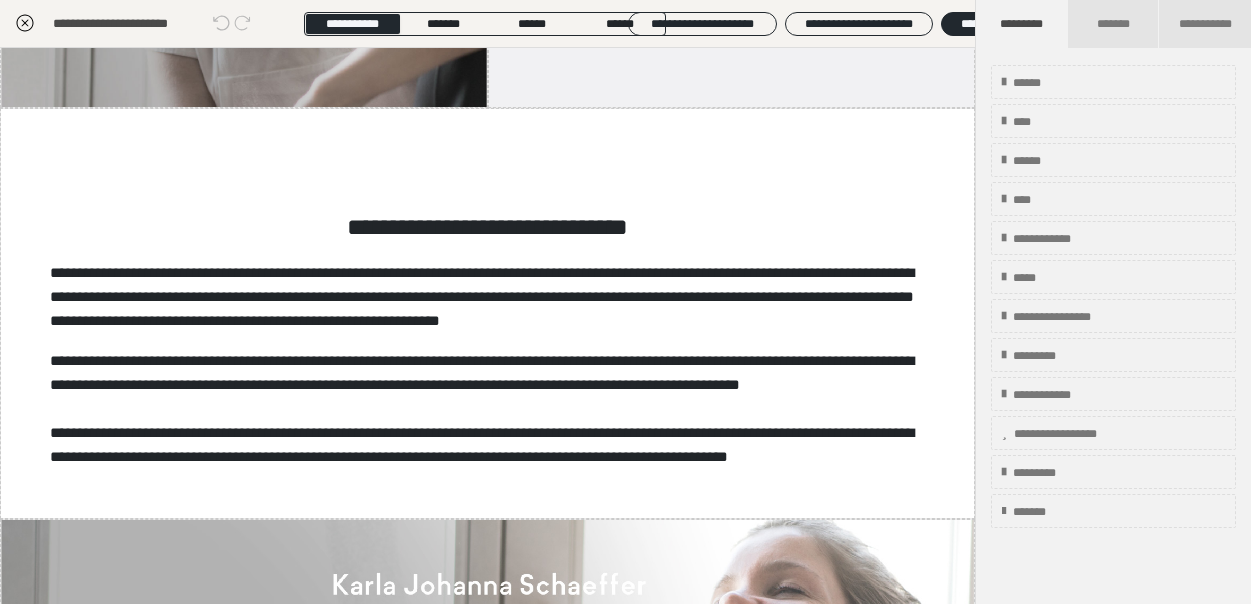 click 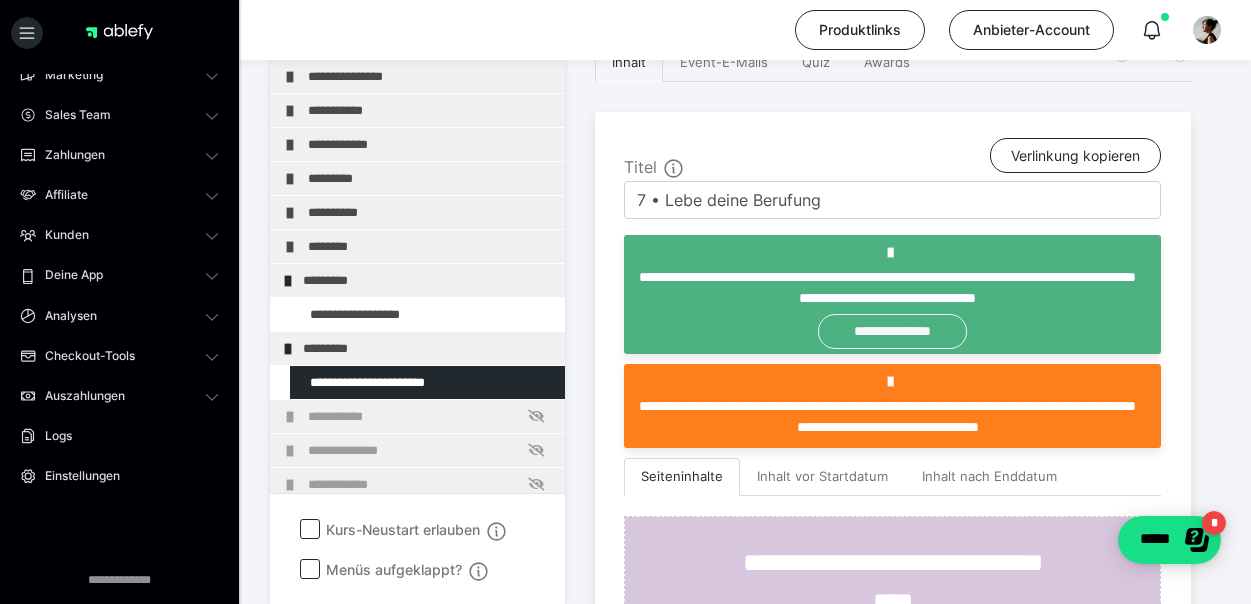scroll, scrollTop: 93, scrollLeft: 0, axis: vertical 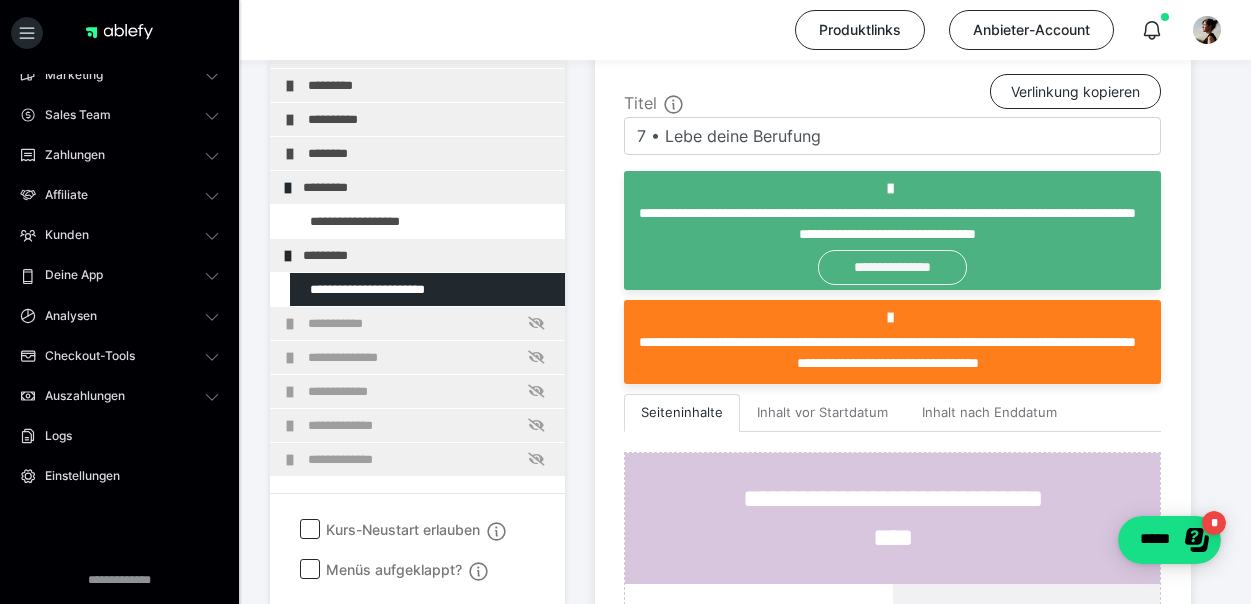 click on "**********" at bounding box center (892, 267) 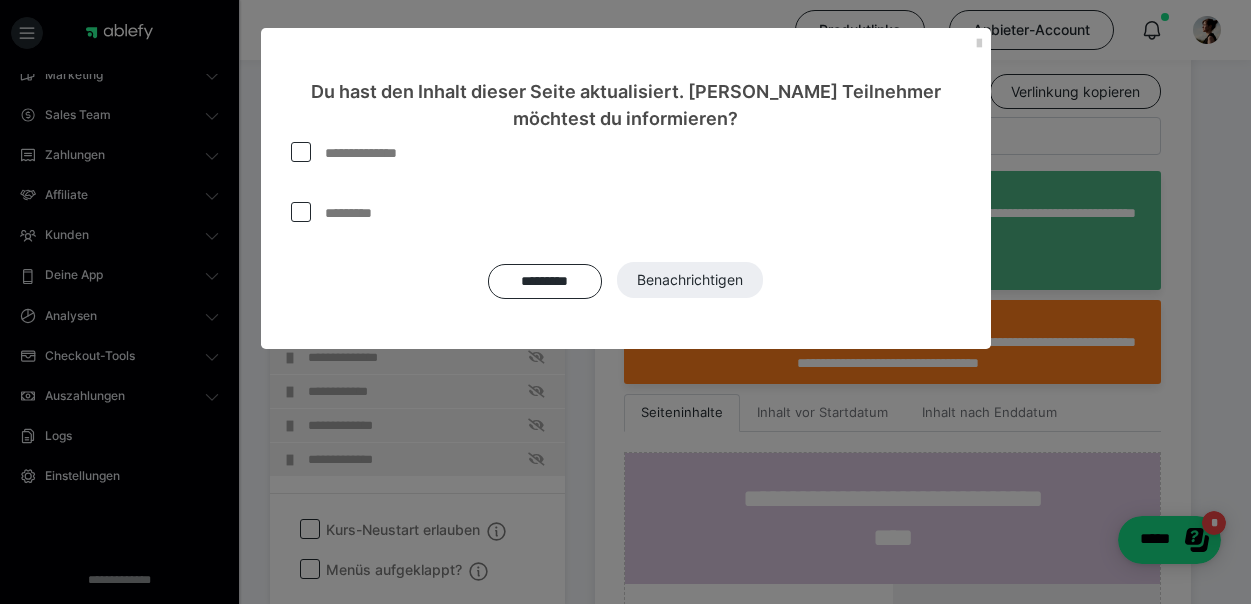 click on "********* Benachrichtigen" at bounding box center (626, 280) 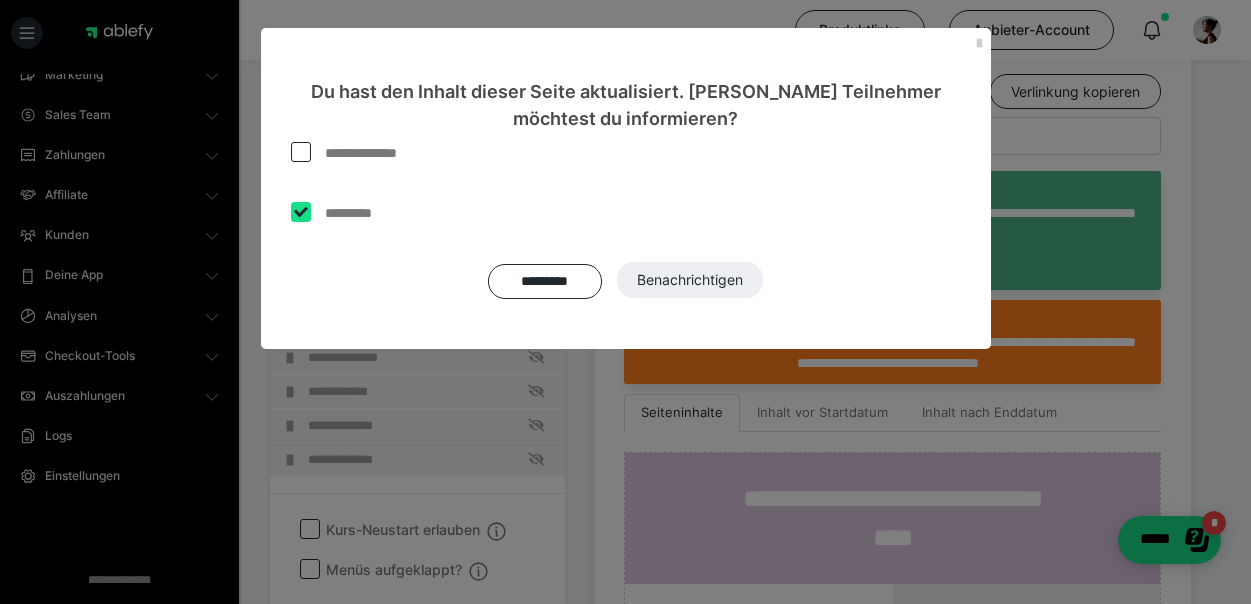 checkbox on "****" 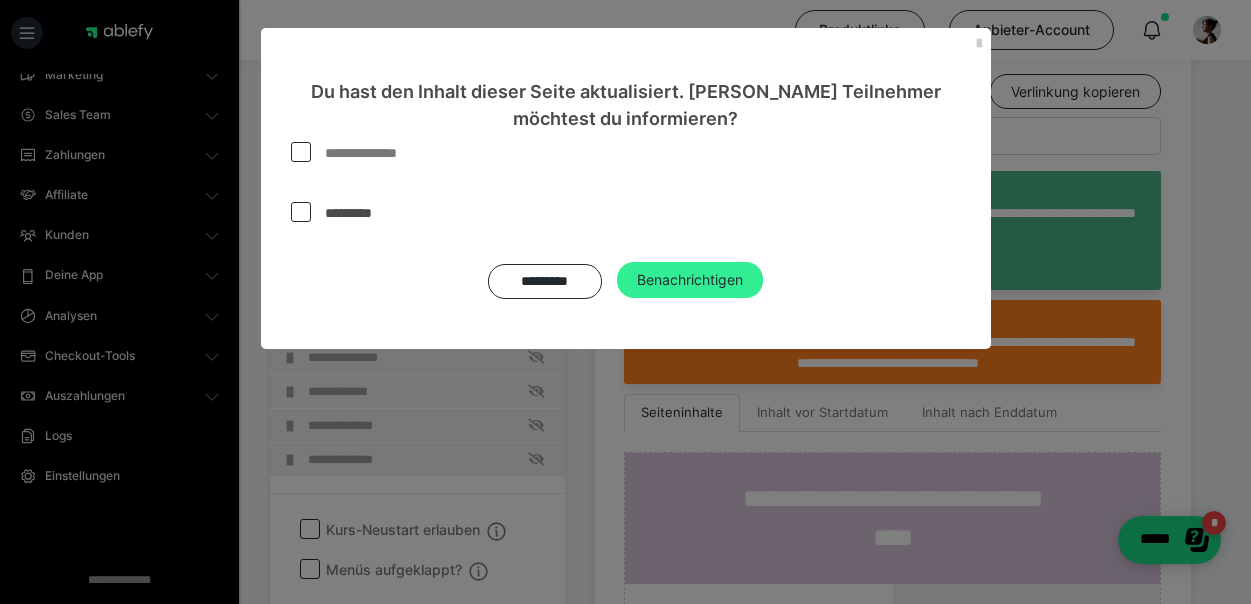 click on "Benachrichtigen" at bounding box center (690, 280) 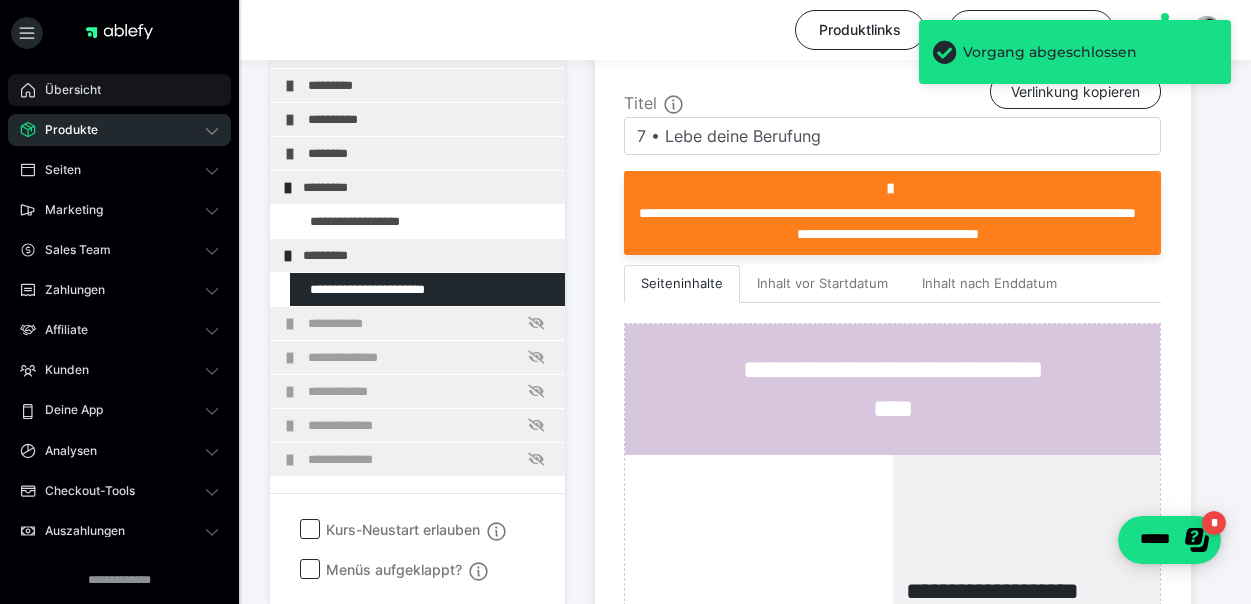 scroll, scrollTop: 0, scrollLeft: 0, axis: both 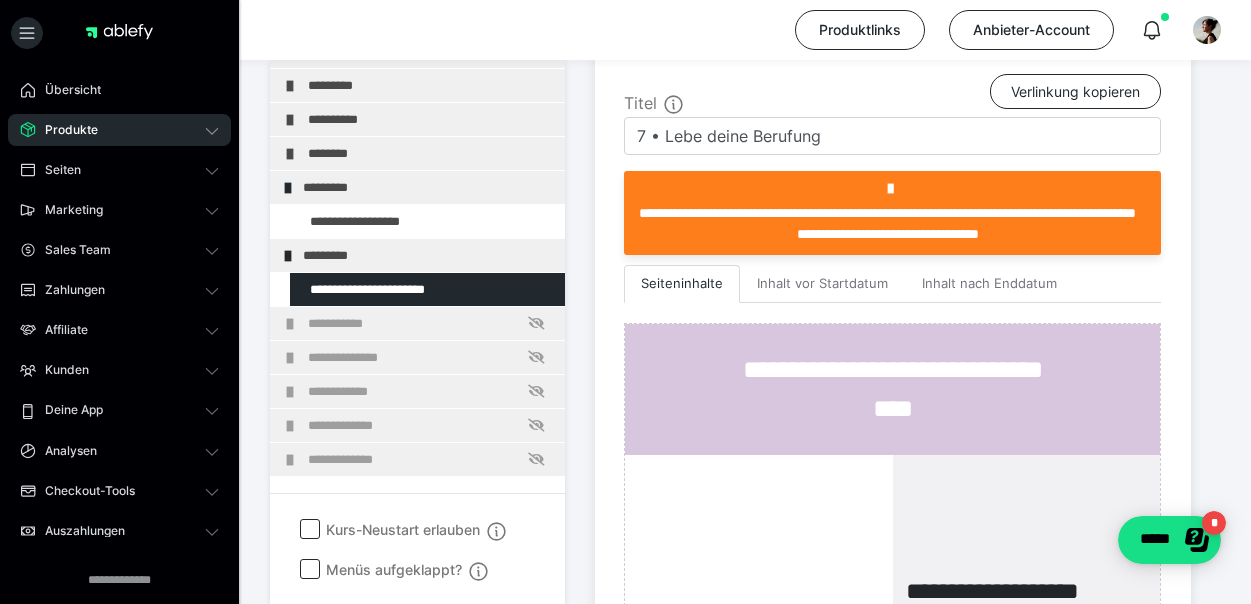 click on "Vorgang abgeschlossen" at bounding box center (1075, 60) 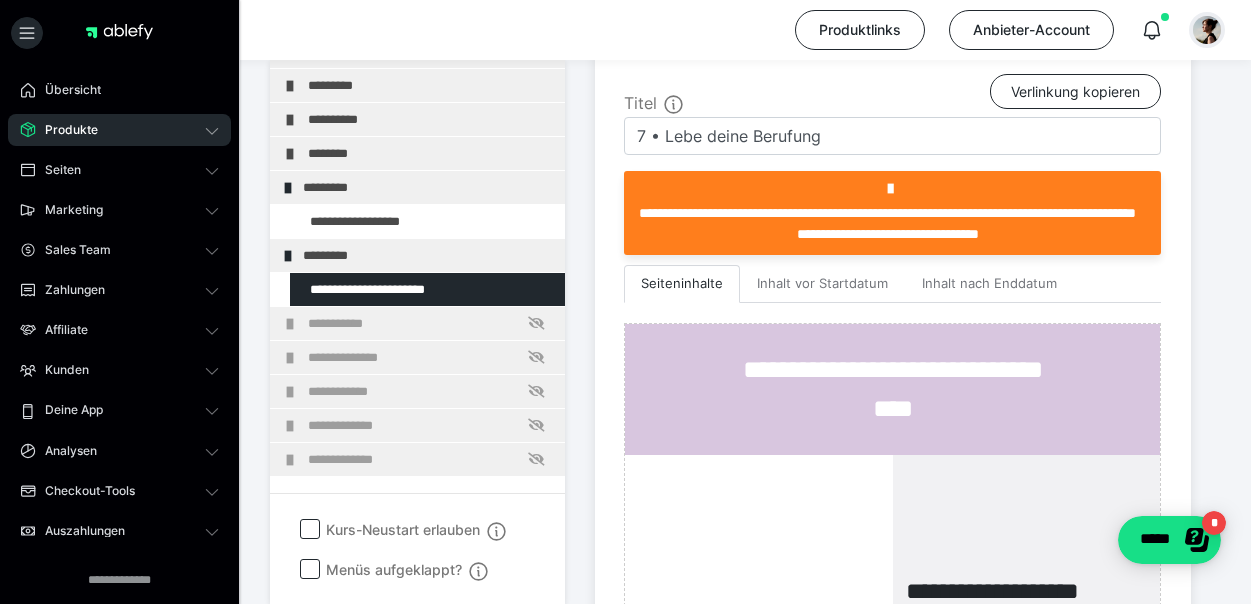 click at bounding box center (1207, 30) 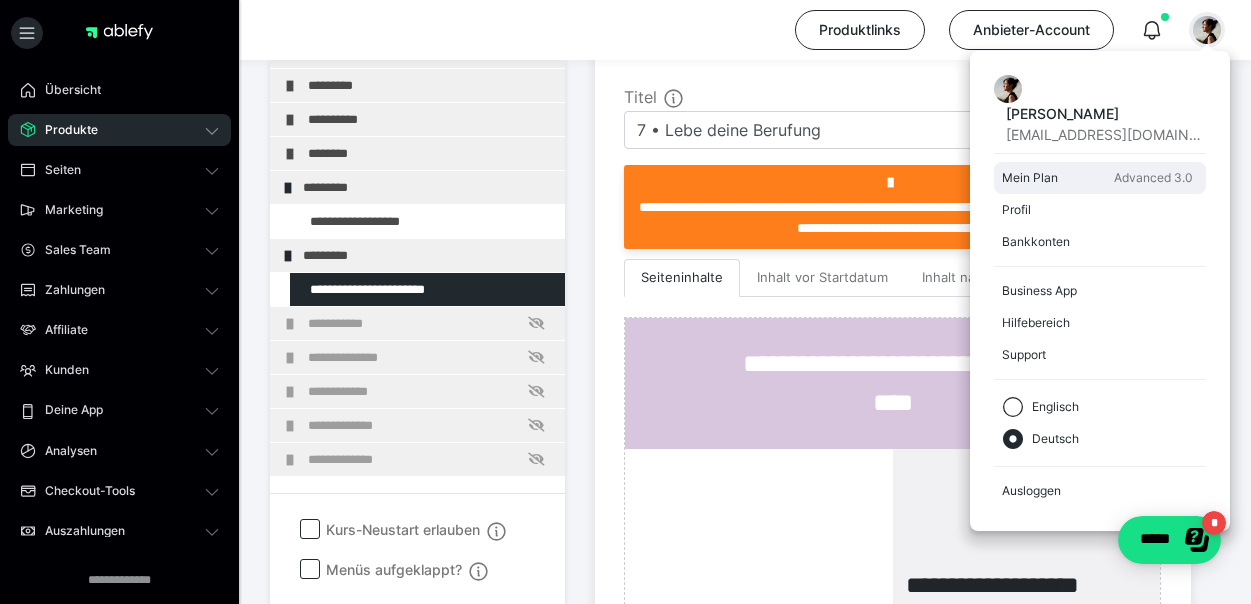scroll, scrollTop: 681, scrollLeft: 0, axis: vertical 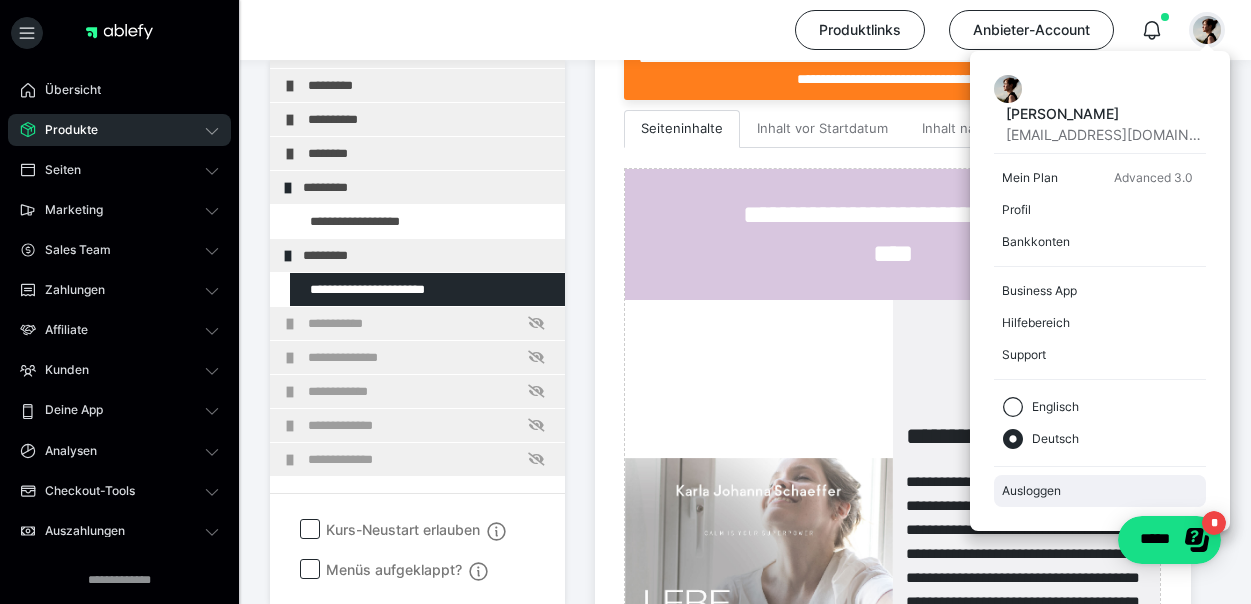click on "Ausloggen" at bounding box center (1100, 491) 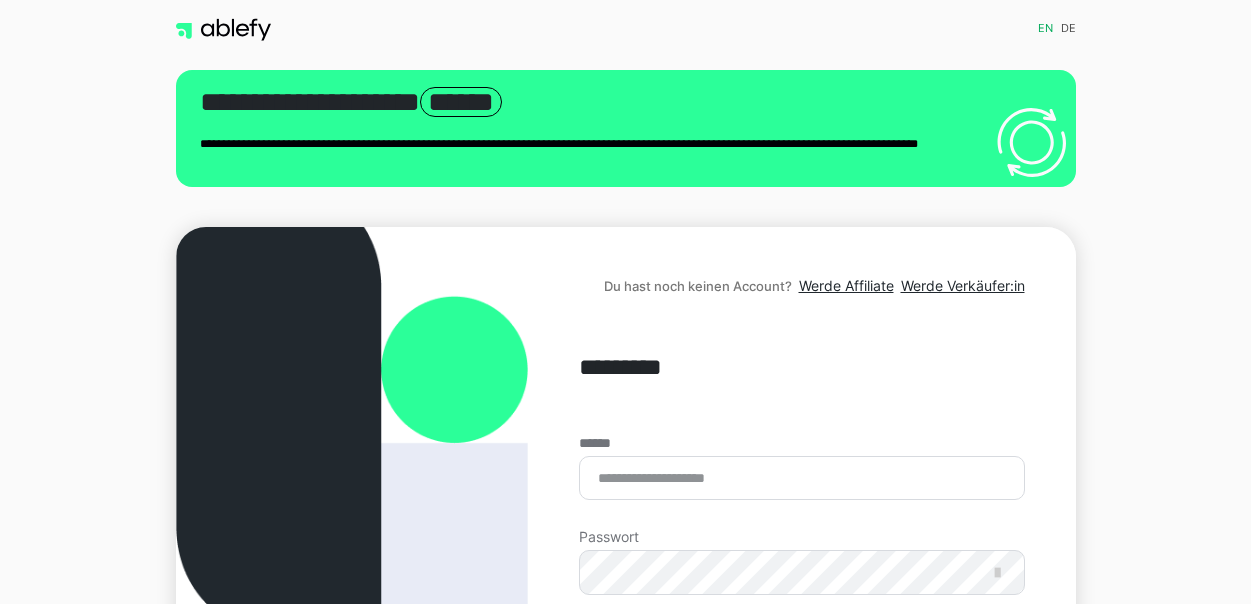 scroll, scrollTop: 0, scrollLeft: 0, axis: both 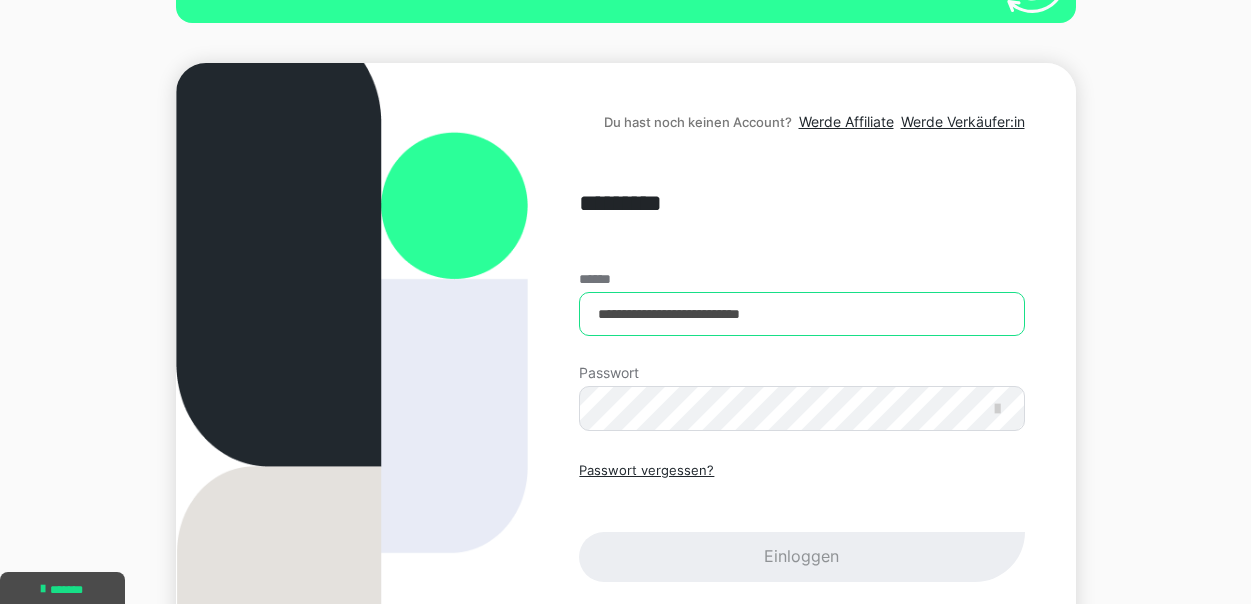 type on "**********" 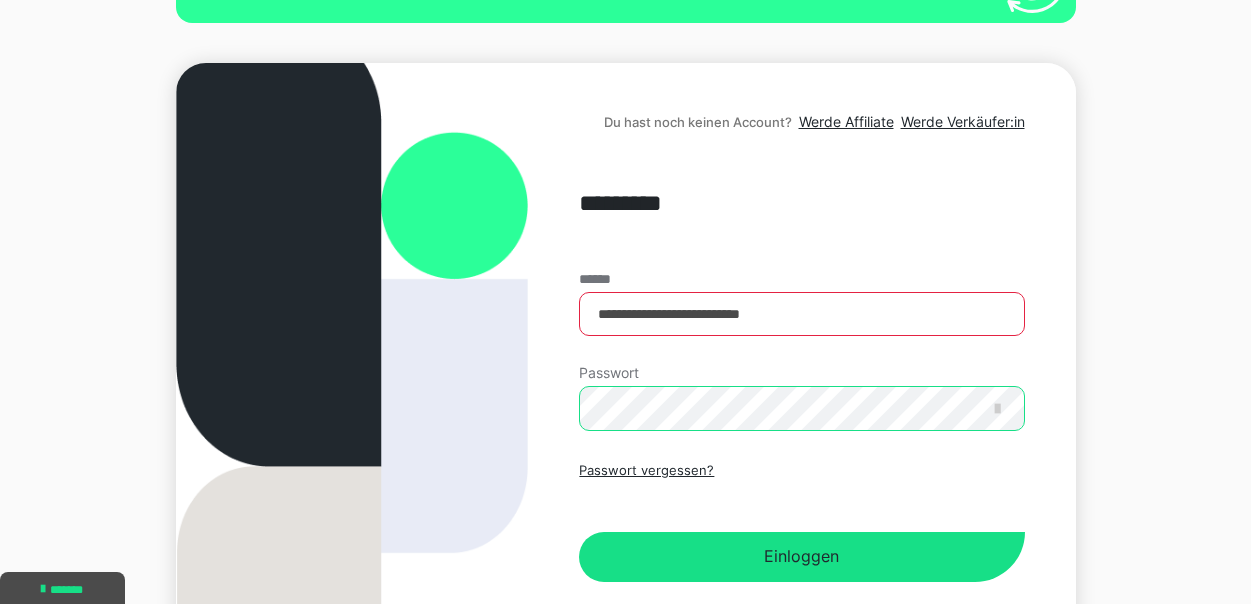 click on "Einloggen" at bounding box center (801, 557) 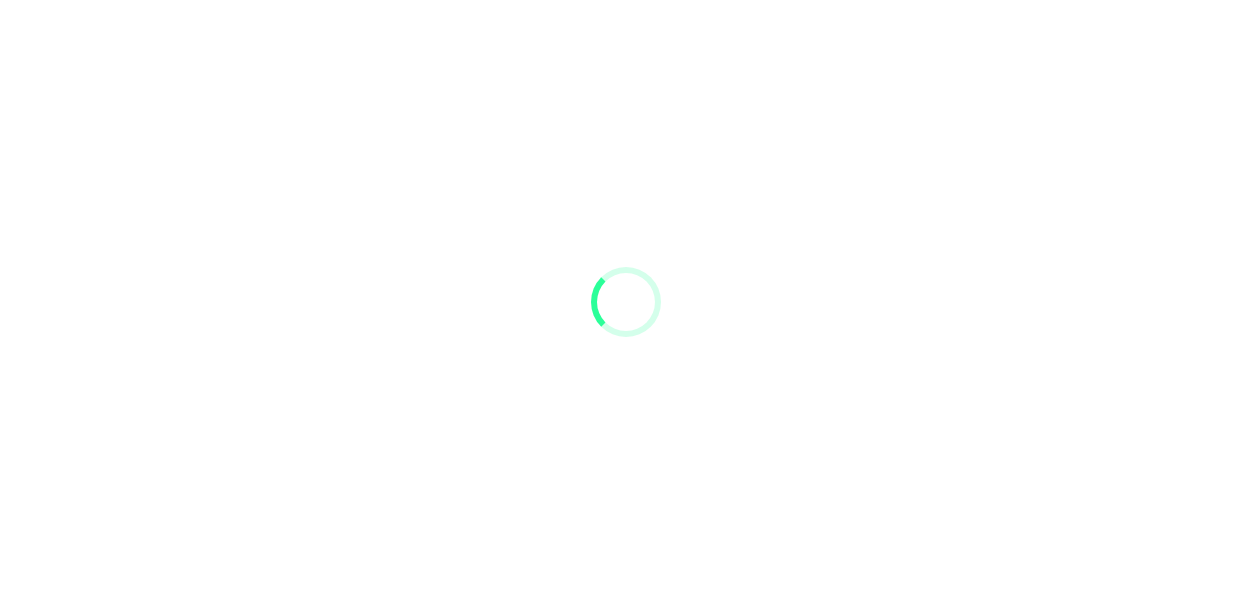scroll, scrollTop: 0, scrollLeft: 0, axis: both 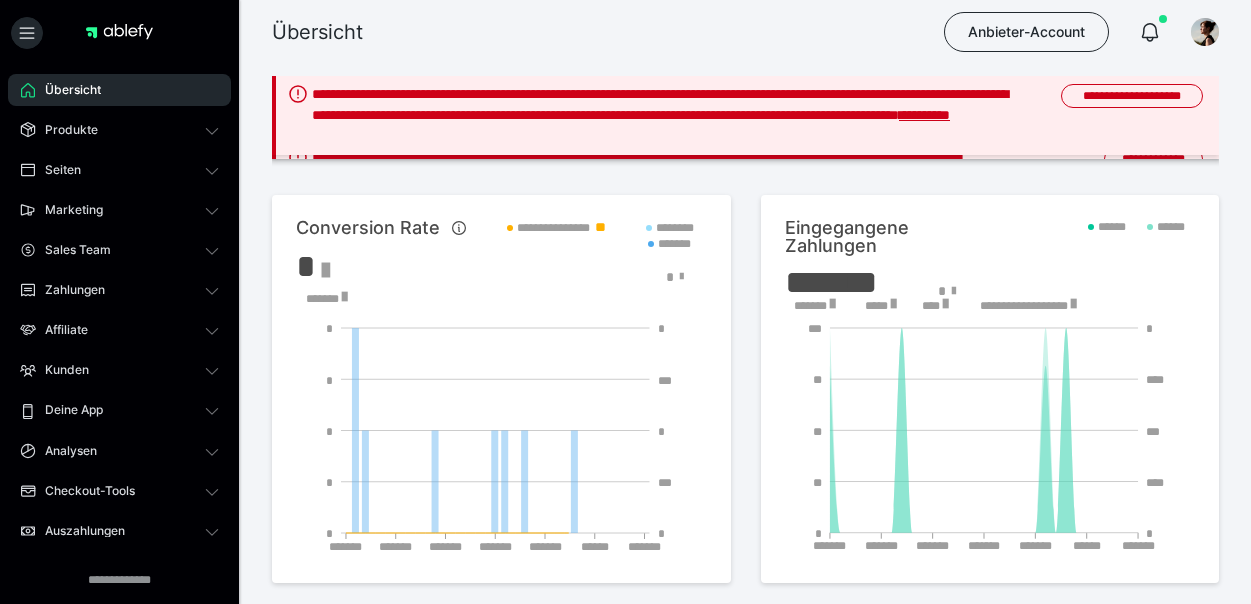 click on "Produkte" at bounding box center (64, 130) 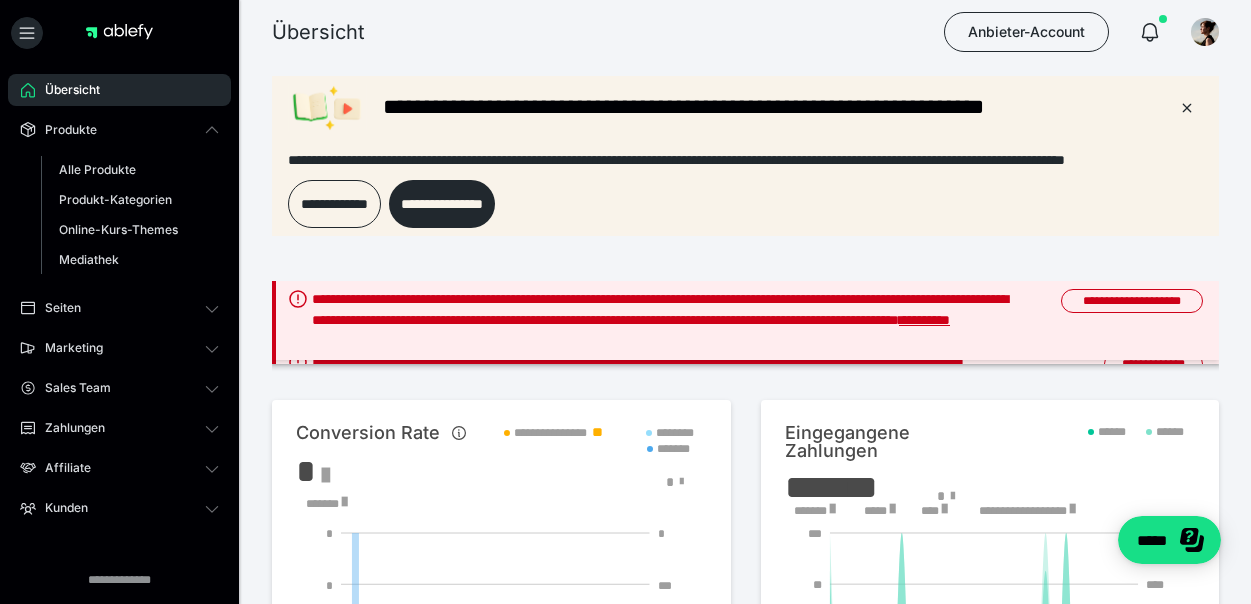 scroll, scrollTop: 0, scrollLeft: 0, axis: both 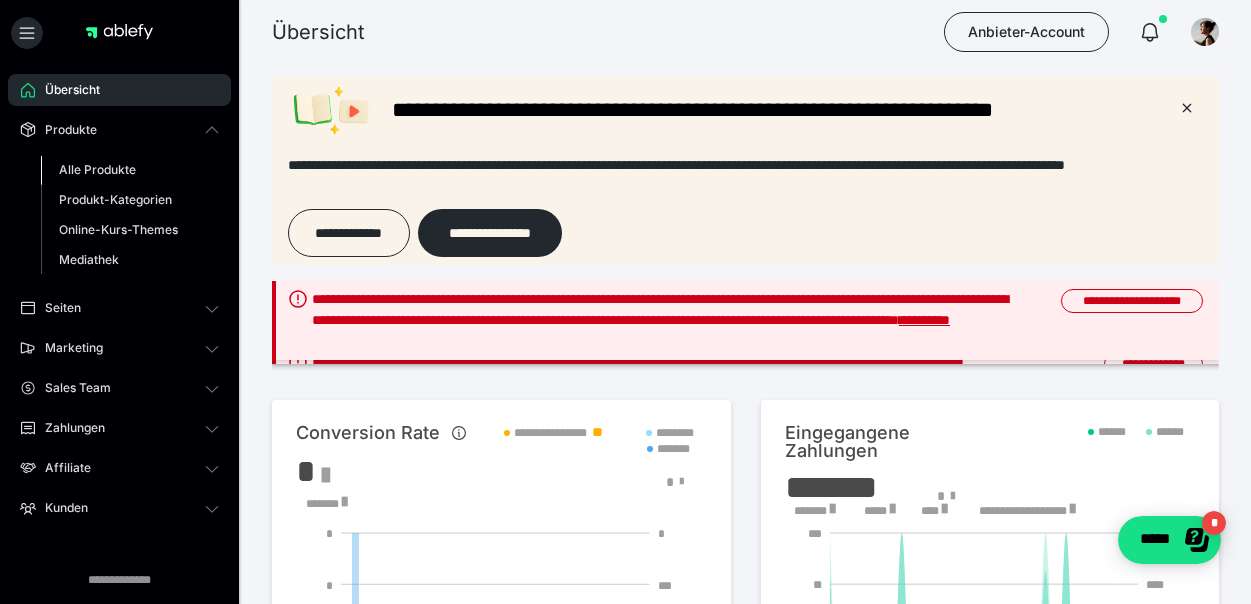 click on "Alle Produkte" at bounding box center (130, 170) 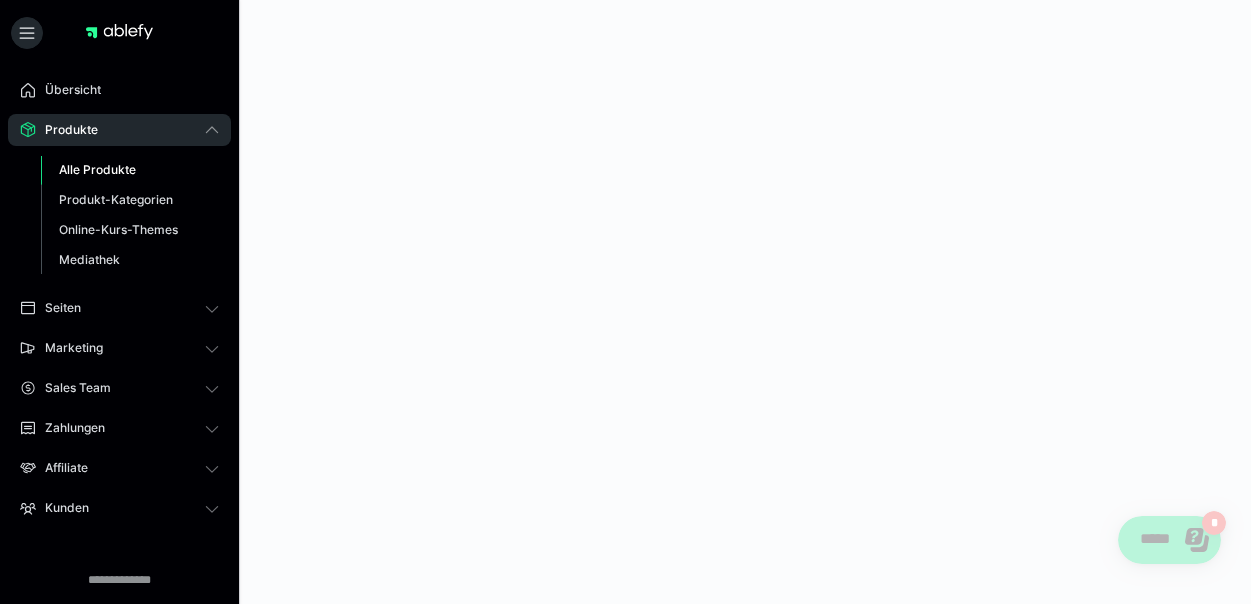 click on "Alle Produkte" at bounding box center (97, 169) 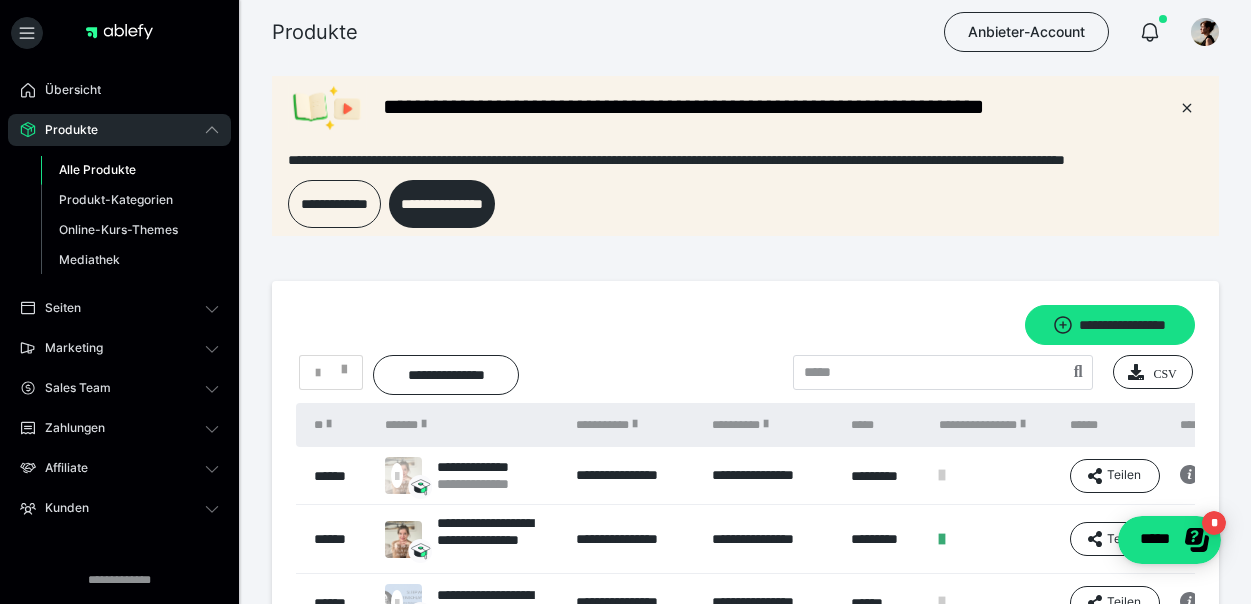 scroll, scrollTop: 0, scrollLeft: 0, axis: both 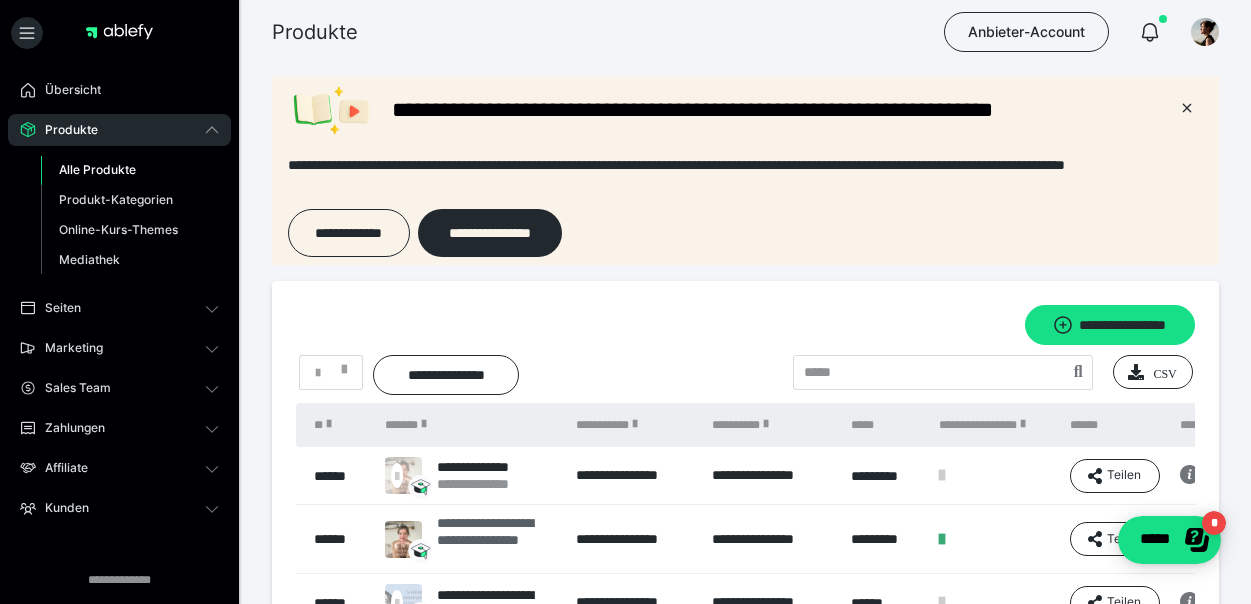 click on "**********" at bounding box center (496, 539) 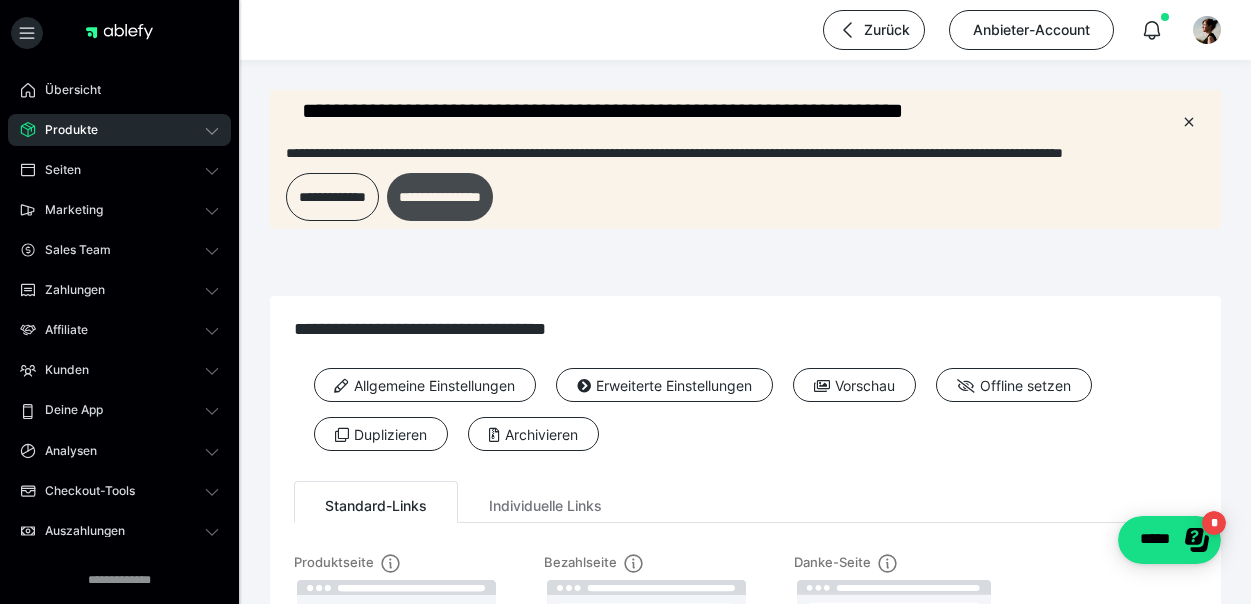 scroll, scrollTop: 0, scrollLeft: 0, axis: both 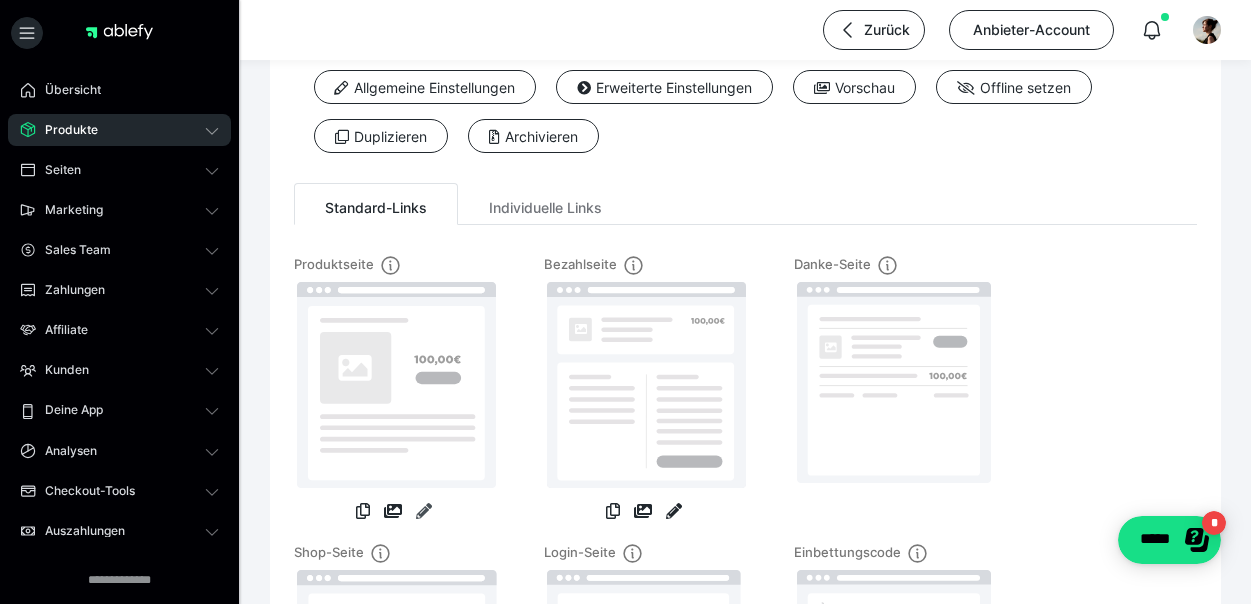 click at bounding box center [424, 511] 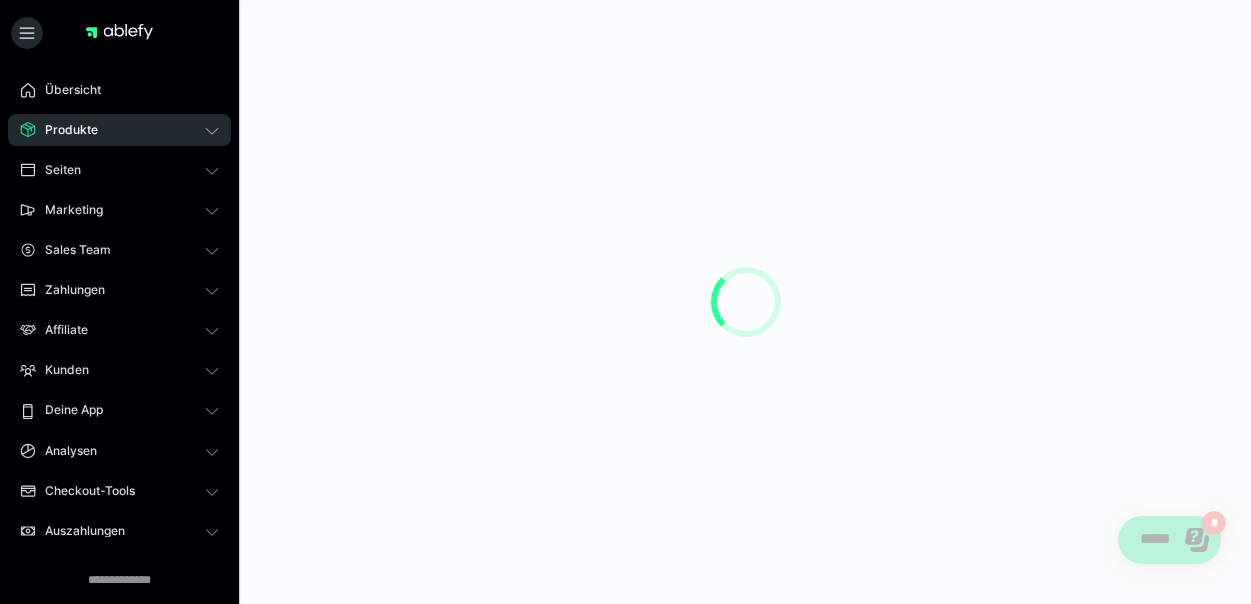 scroll, scrollTop: 0, scrollLeft: 0, axis: both 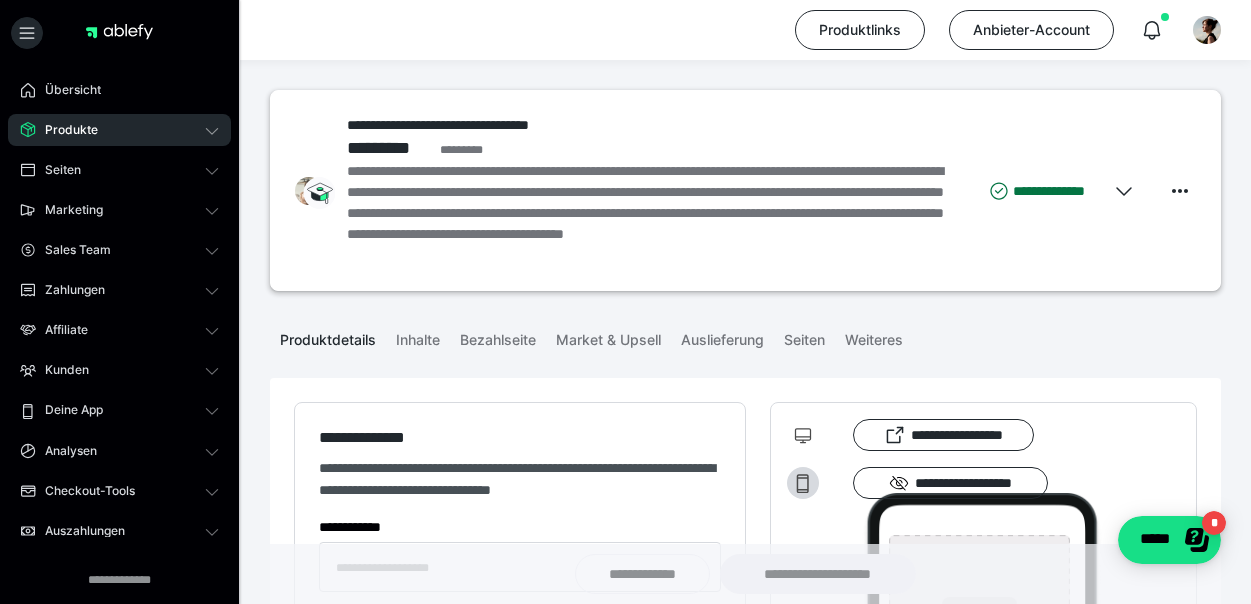 type on "**********" 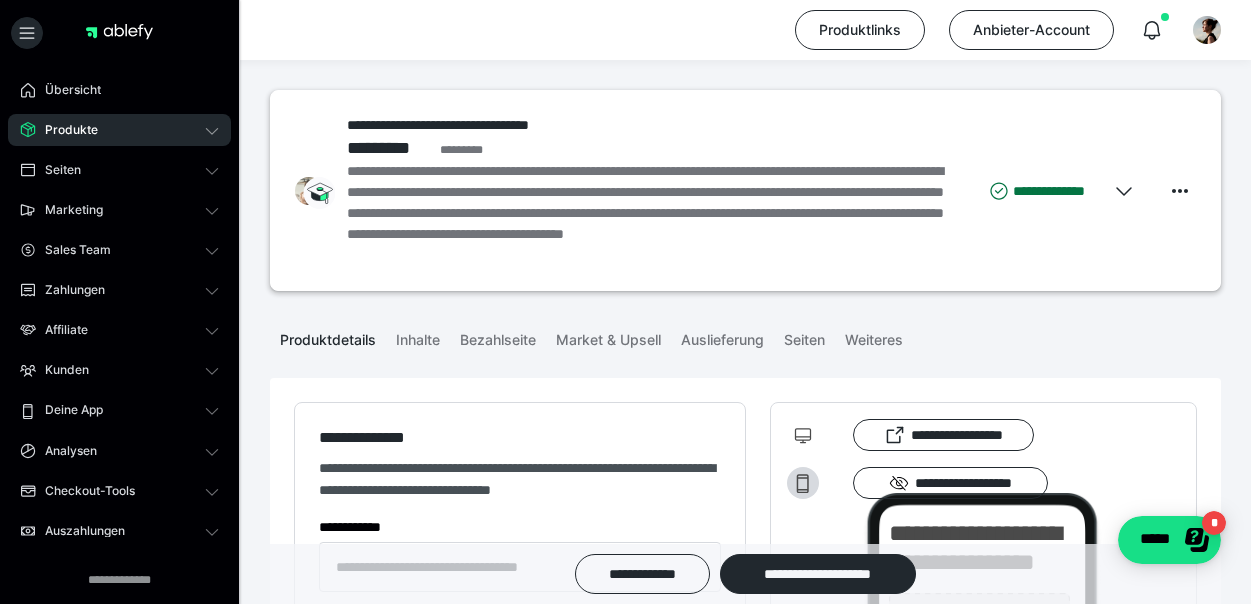 type on "**********" 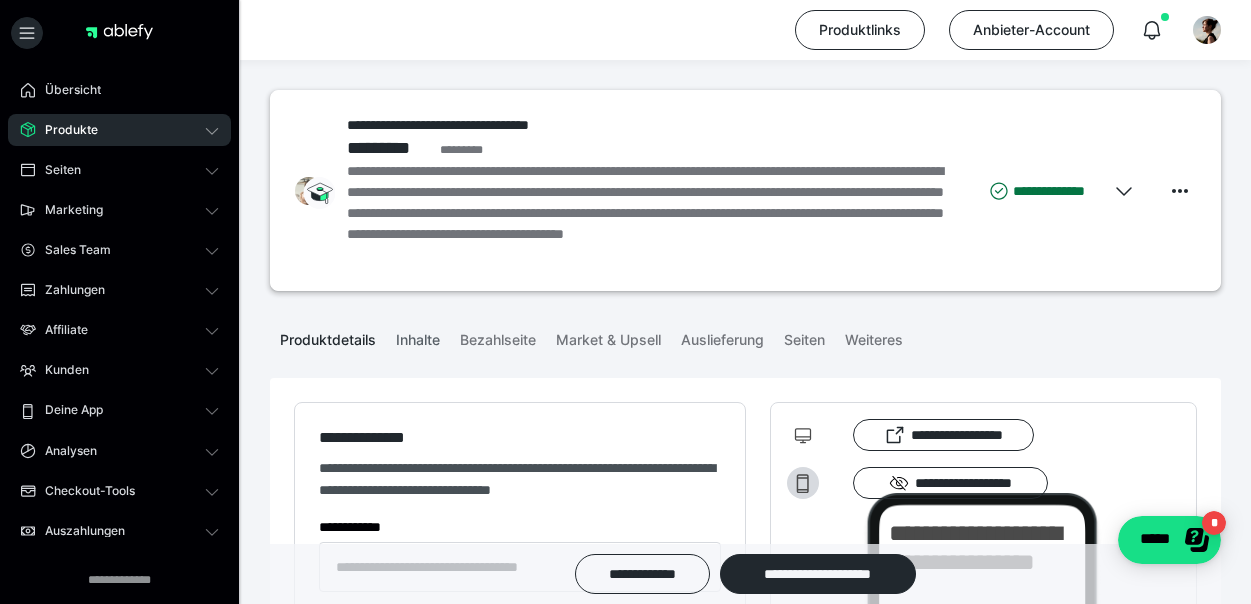 click on "Inhalte" at bounding box center [418, 336] 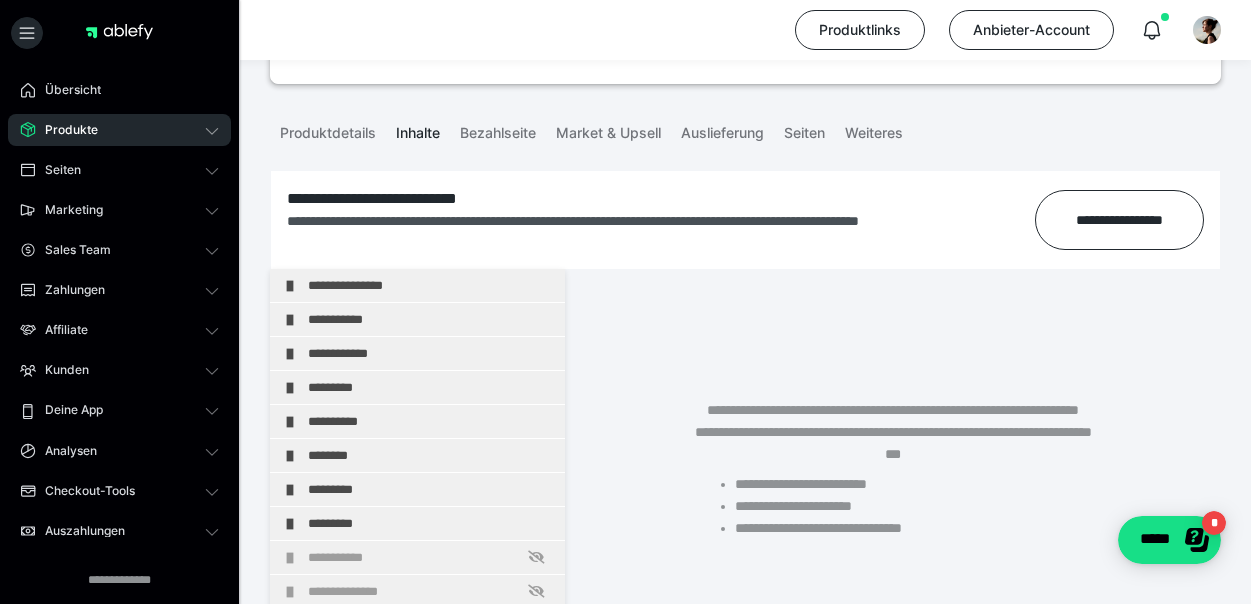 scroll, scrollTop: 304, scrollLeft: 0, axis: vertical 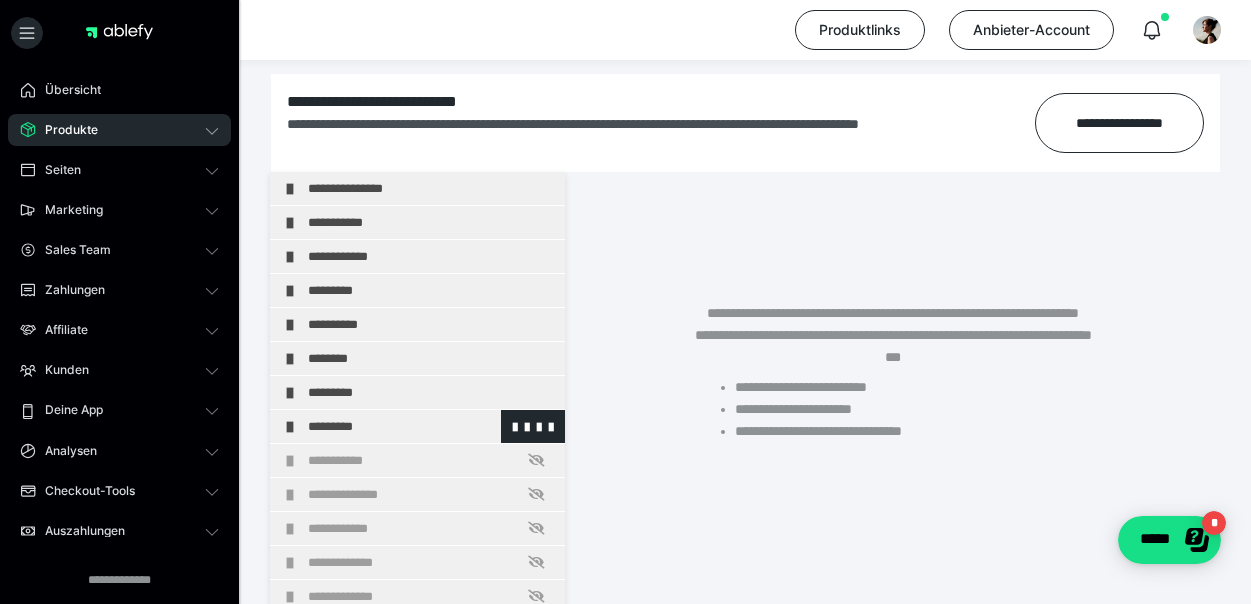 click on "*********" at bounding box center (431, 426) 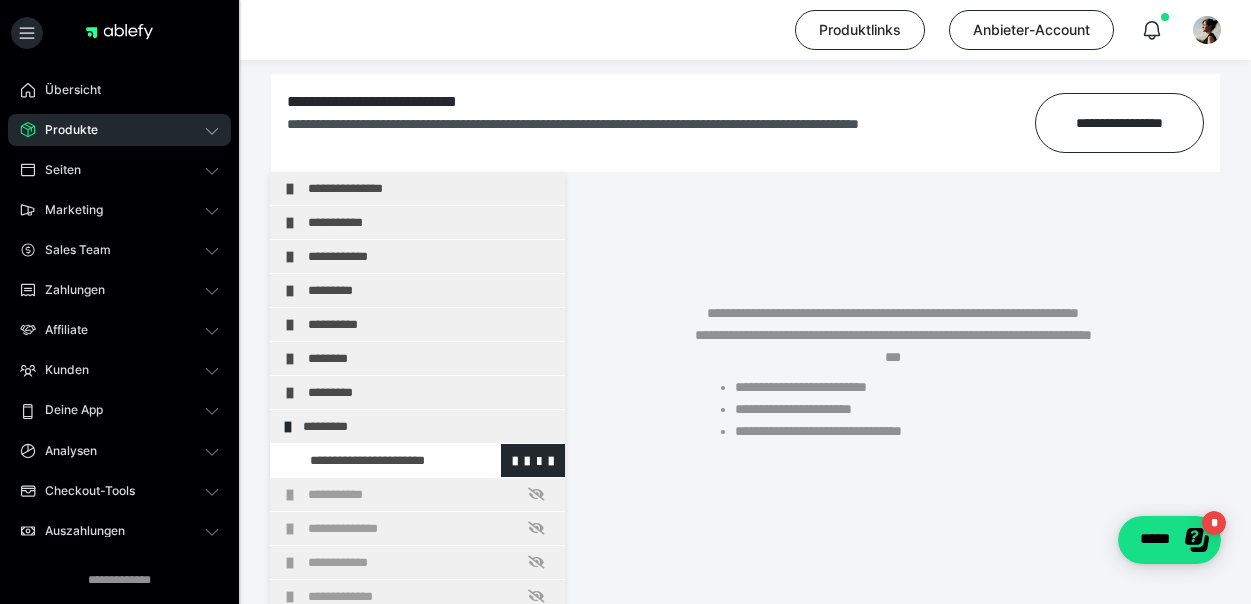click at bounding box center [375, 460] 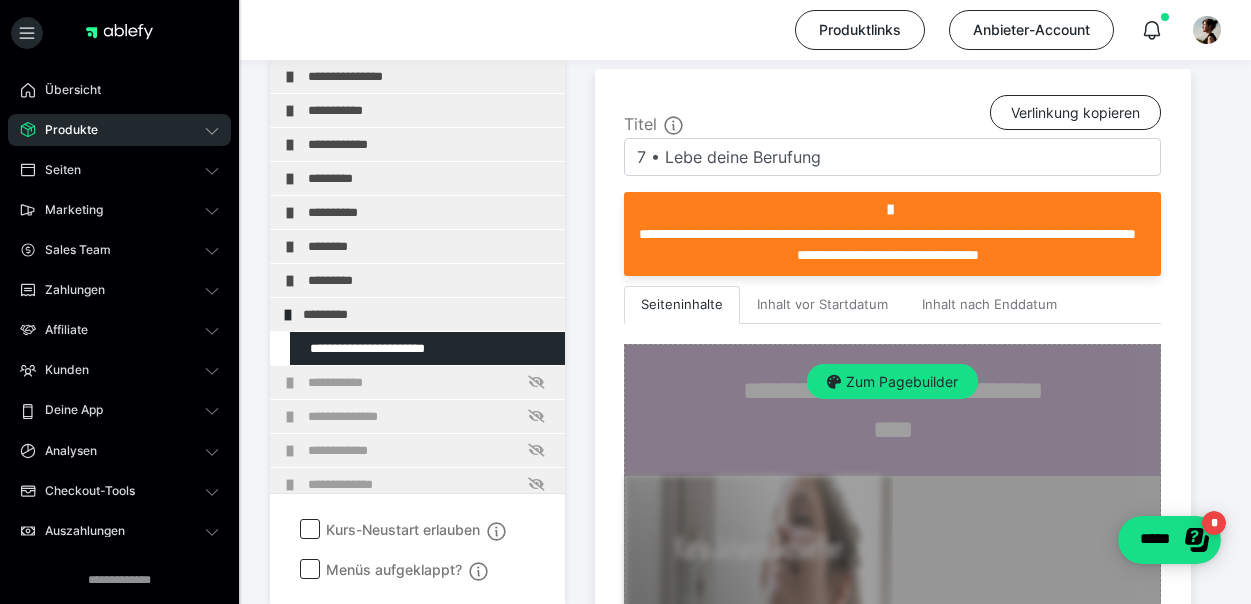 scroll, scrollTop: 650, scrollLeft: 0, axis: vertical 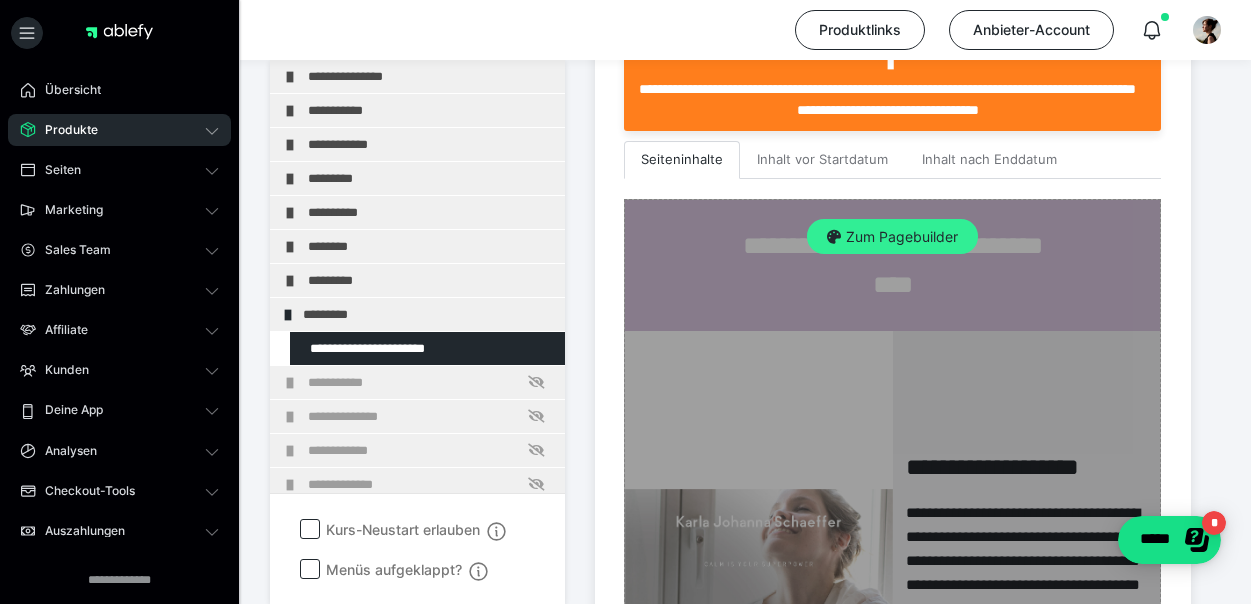 click on "Zum Pagebuilder" at bounding box center (892, 237) 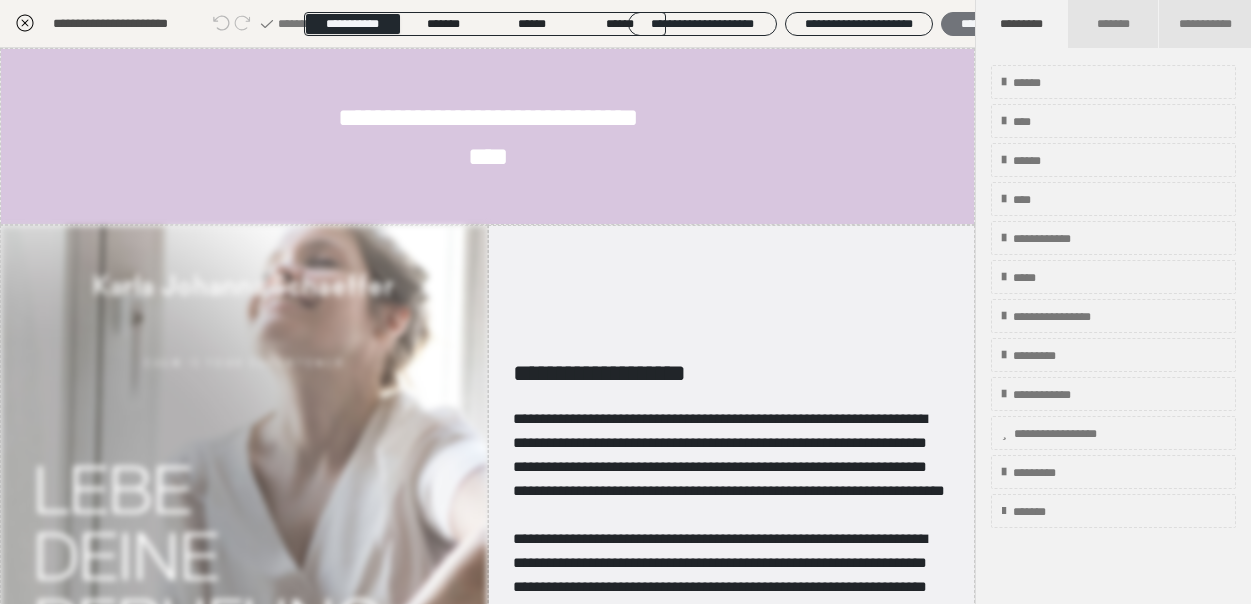 click on "********" at bounding box center [980, 24] 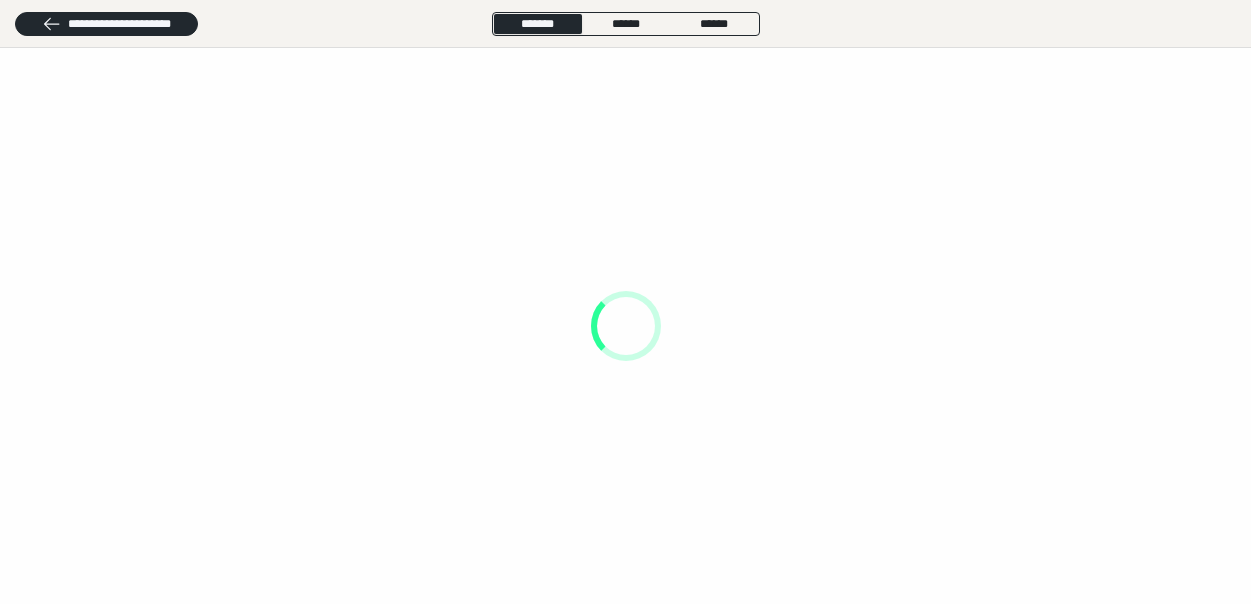 scroll, scrollTop: 0, scrollLeft: 0, axis: both 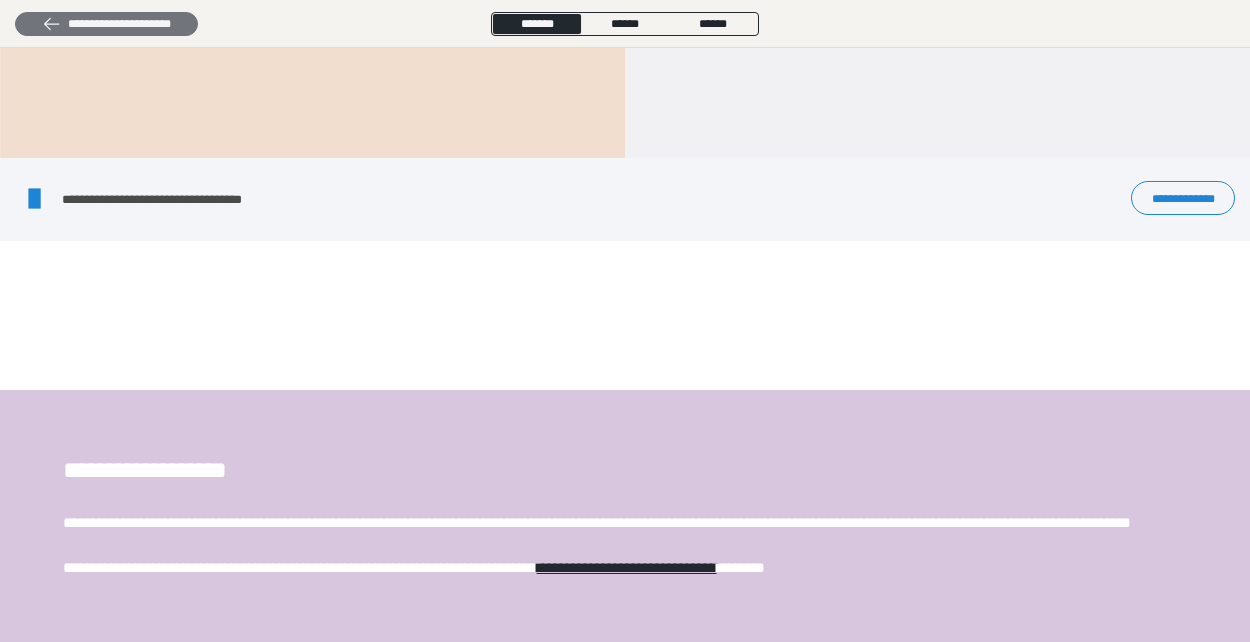 click on "**********" at bounding box center [106, 24] 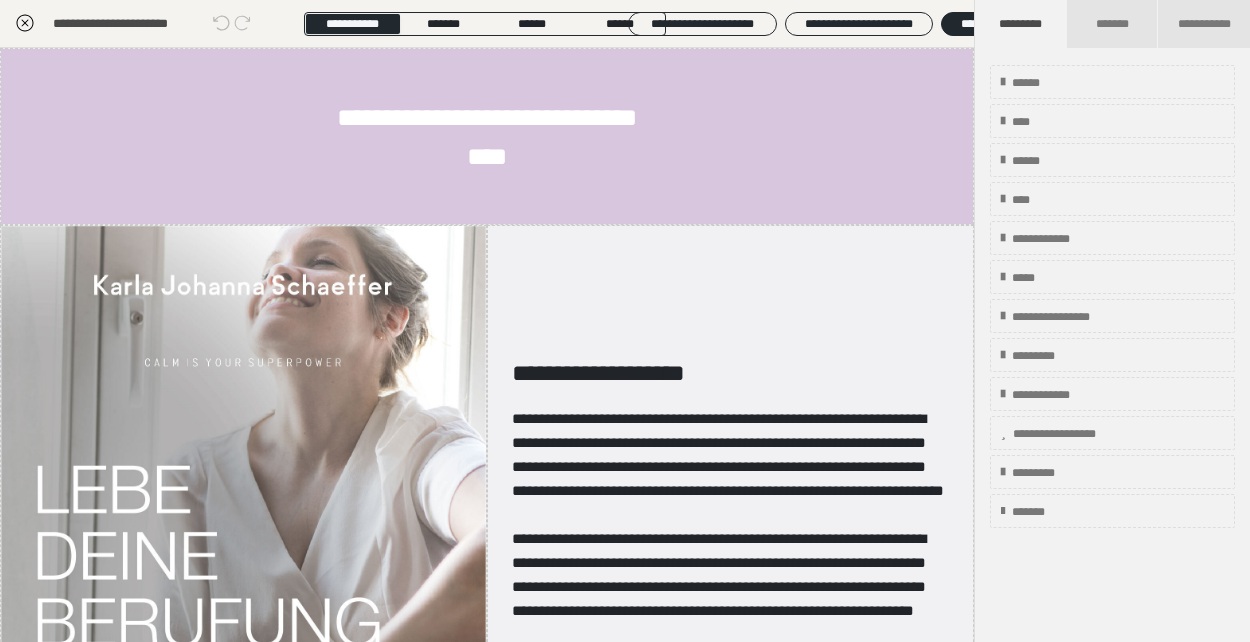 click 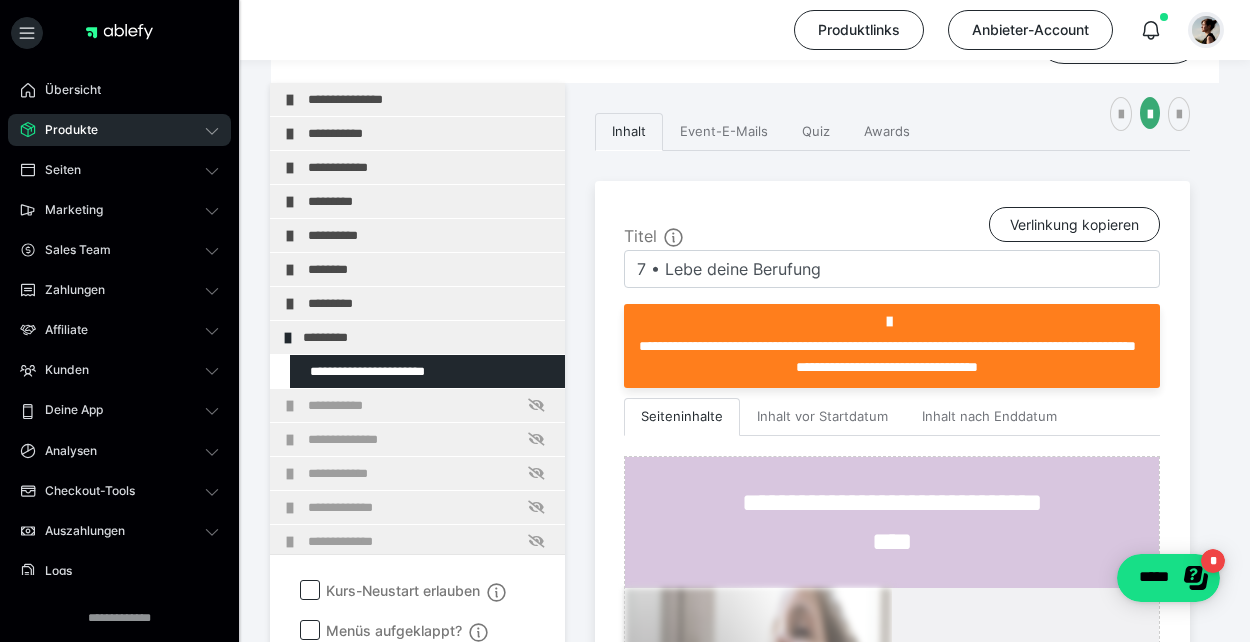 click at bounding box center [1206, 30] 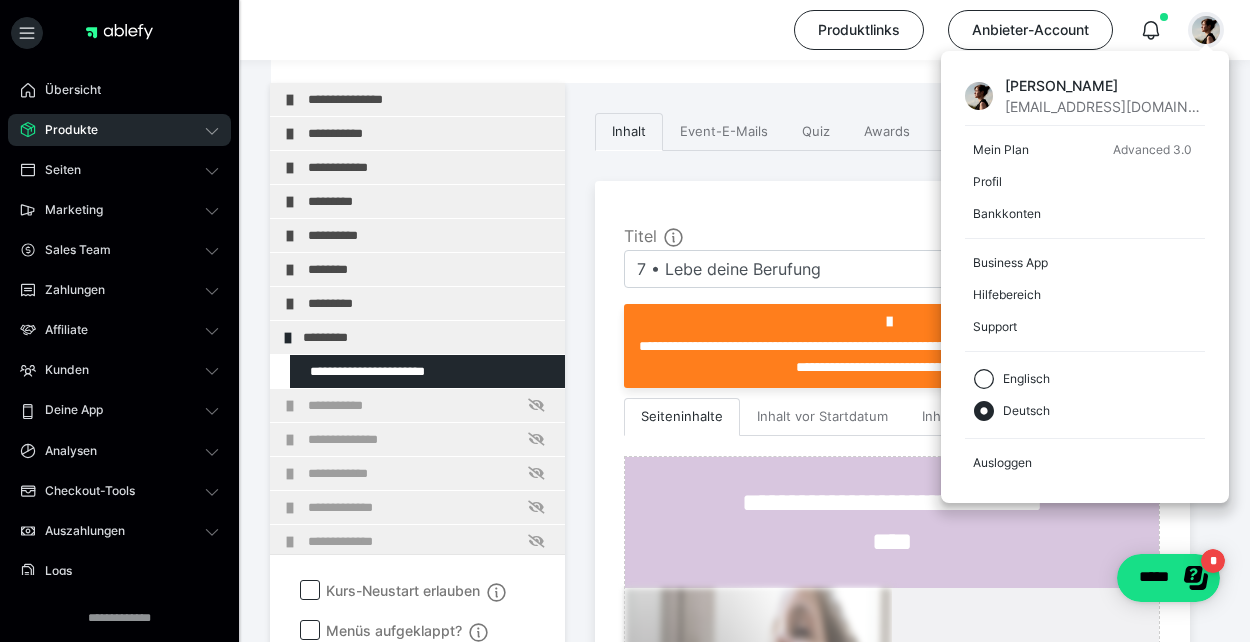 click at bounding box center [1206, 30] 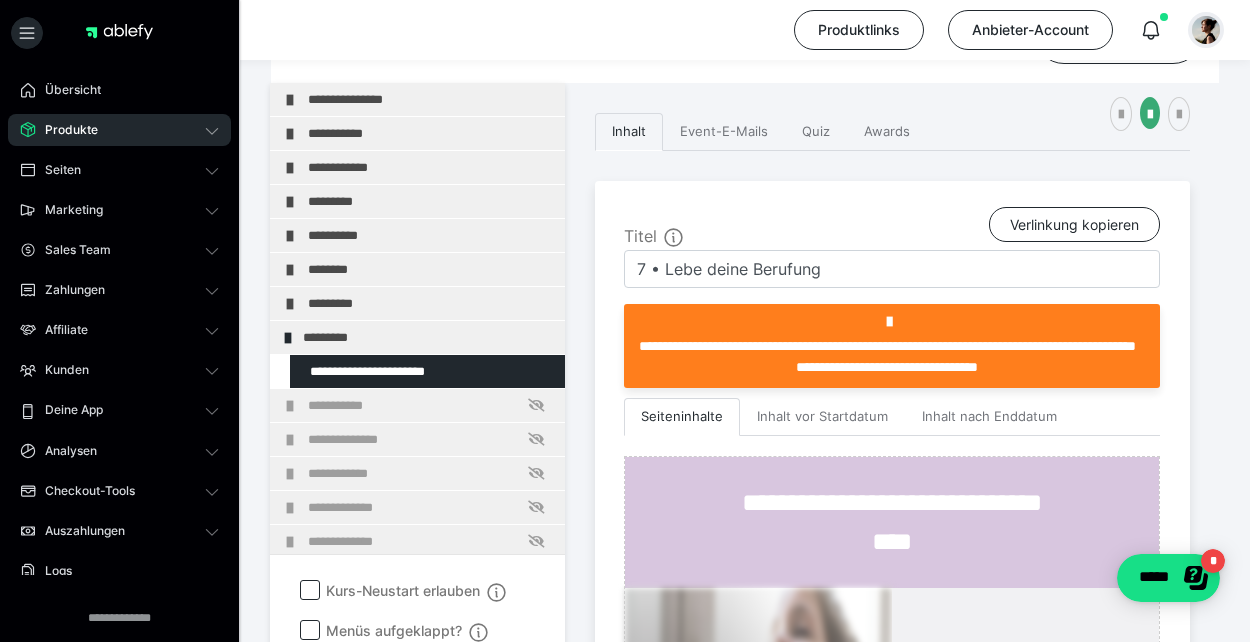 click at bounding box center (1206, 30) 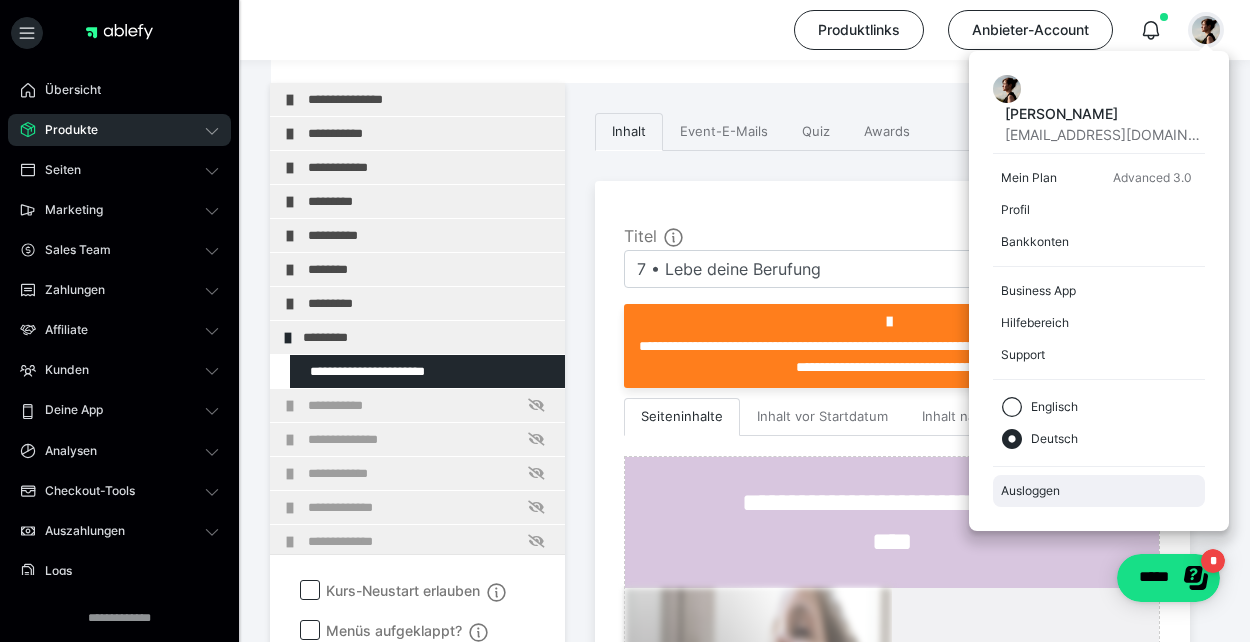 click on "Ausloggen" at bounding box center [1099, 491] 